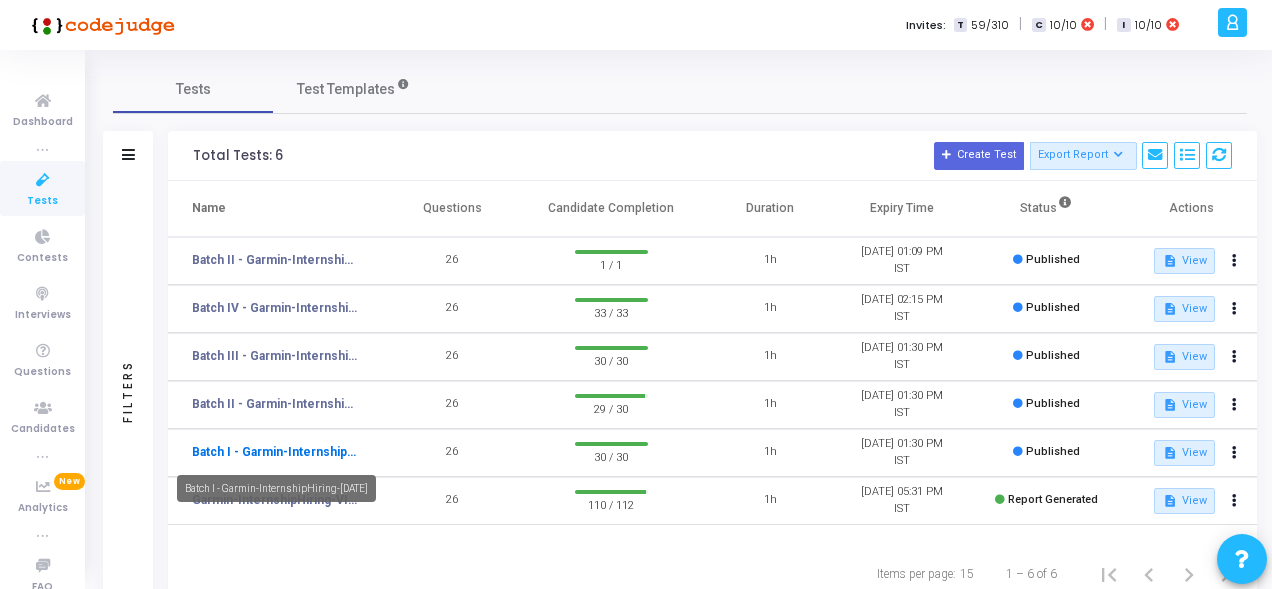 scroll, scrollTop: 0, scrollLeft: 0, axis: both 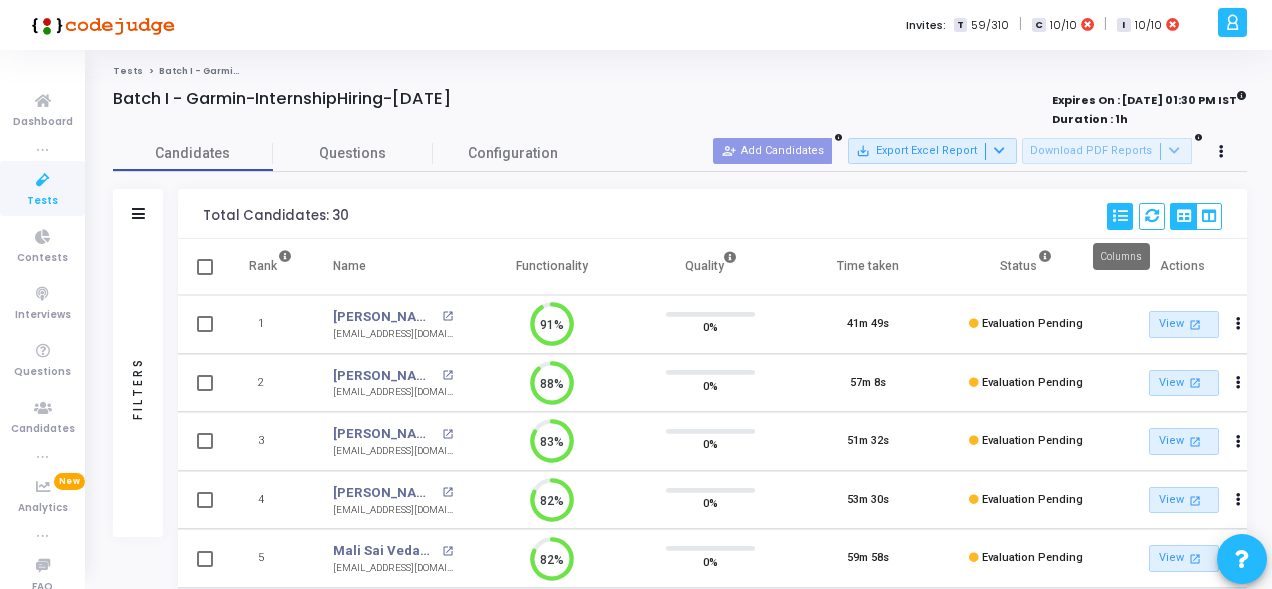click at bounding box center (1120, 216) 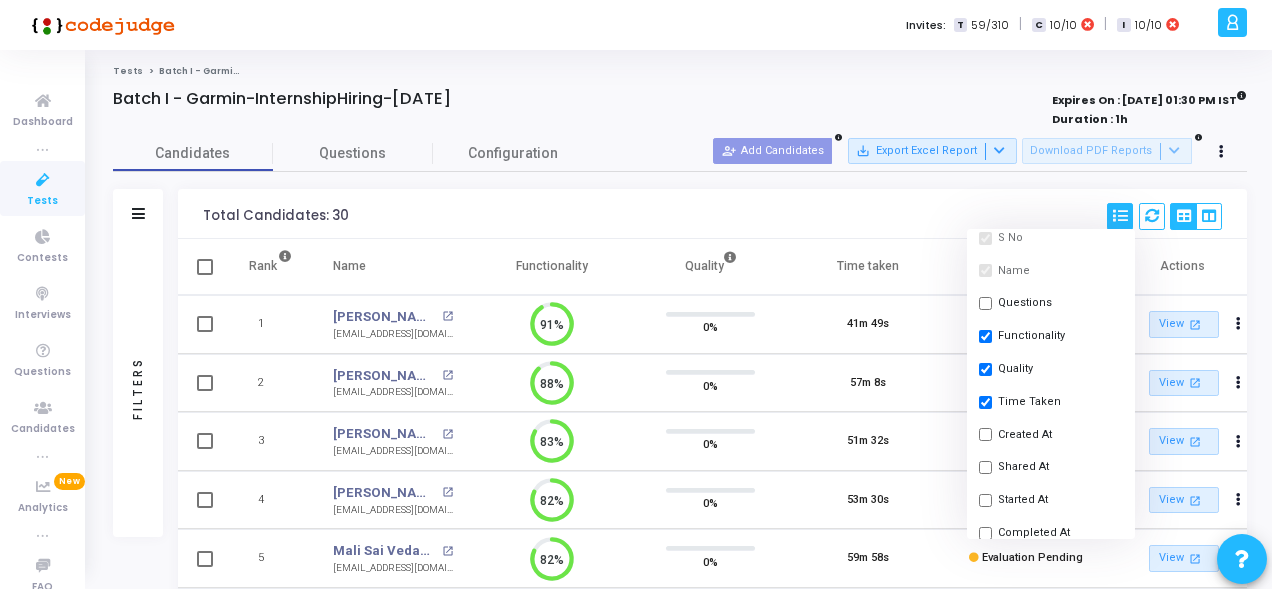 click at bounding box center [985, 369] 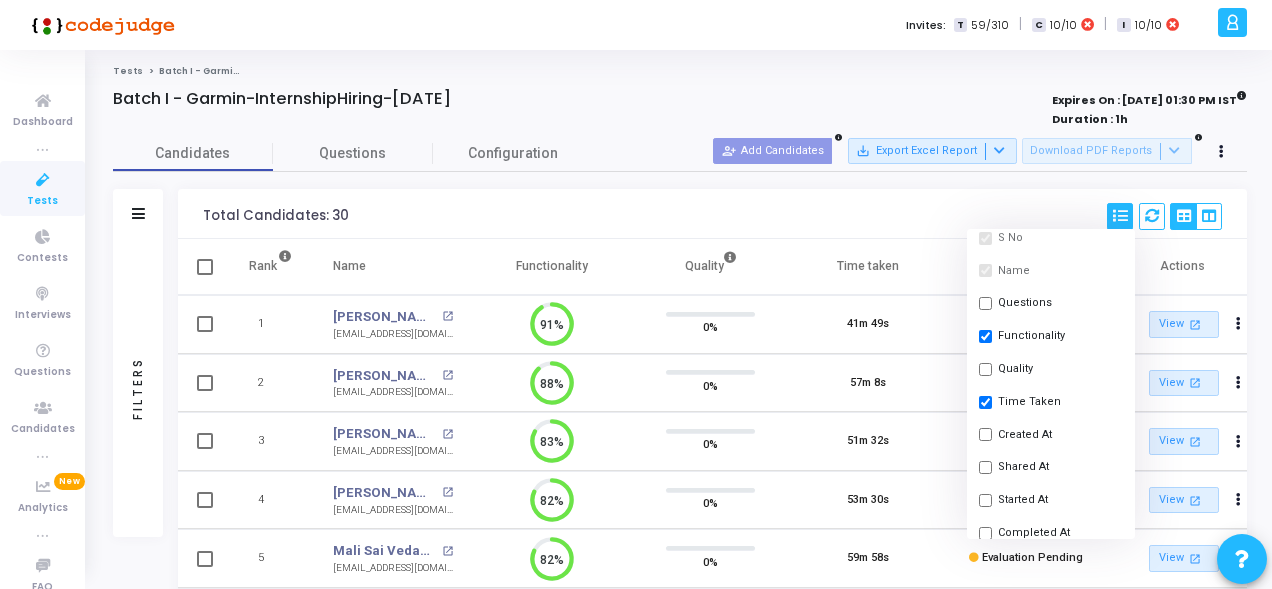checkbox on "false" 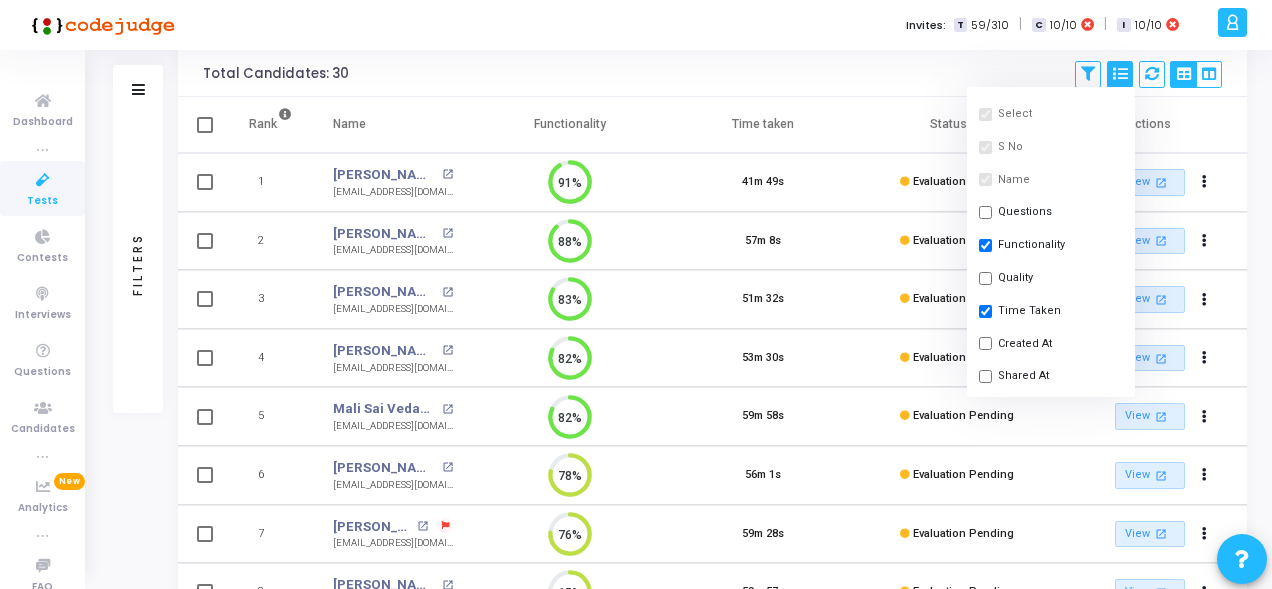 click on "Total Candidates: 30   Save View   Delete View   Select   S No   Name   Questions   Functionality   Quality   Time Taken   Created At   Shared At   Started At   Completed At   Selection   Webcam Sharing   Screen Sharing   Plagiarized   Left full-screen mode   Switched tab or window   Geolocation Violations   IP Address Violations   Feedback   Code Changes   Status   Actions" at bounding box center (712, 72) 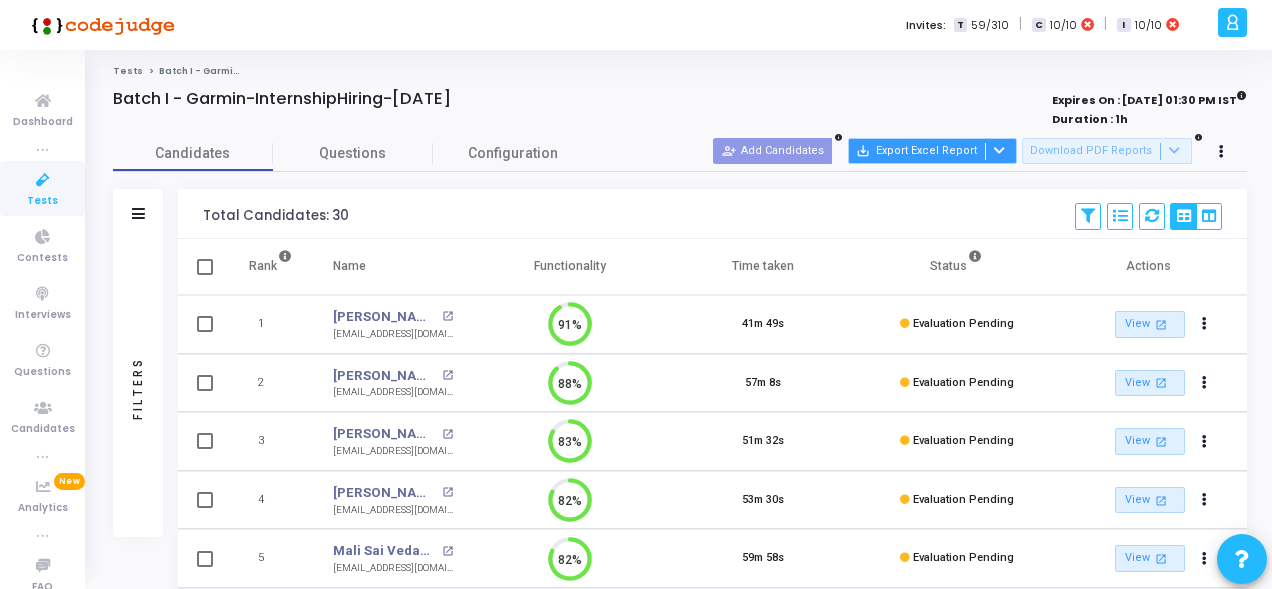 click at bounding box center [997, 151] 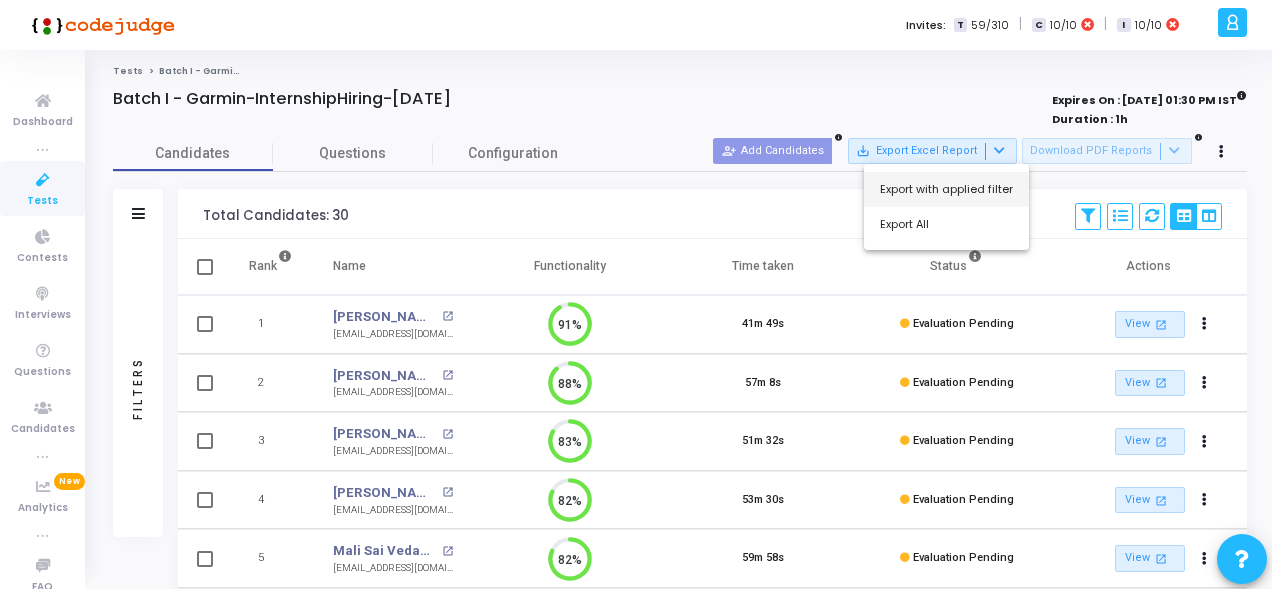 click on "Export with applied filter" at bounding box center [946, 189] 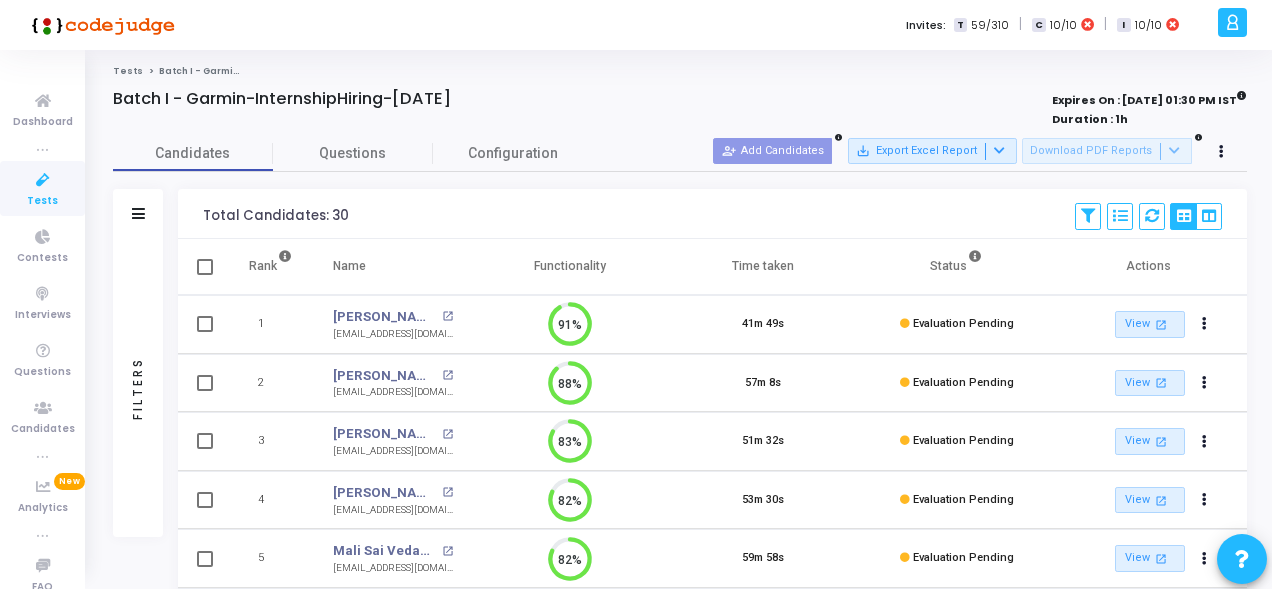 click on "Batch I - Garmin-InternshipHiring-[DATE]" 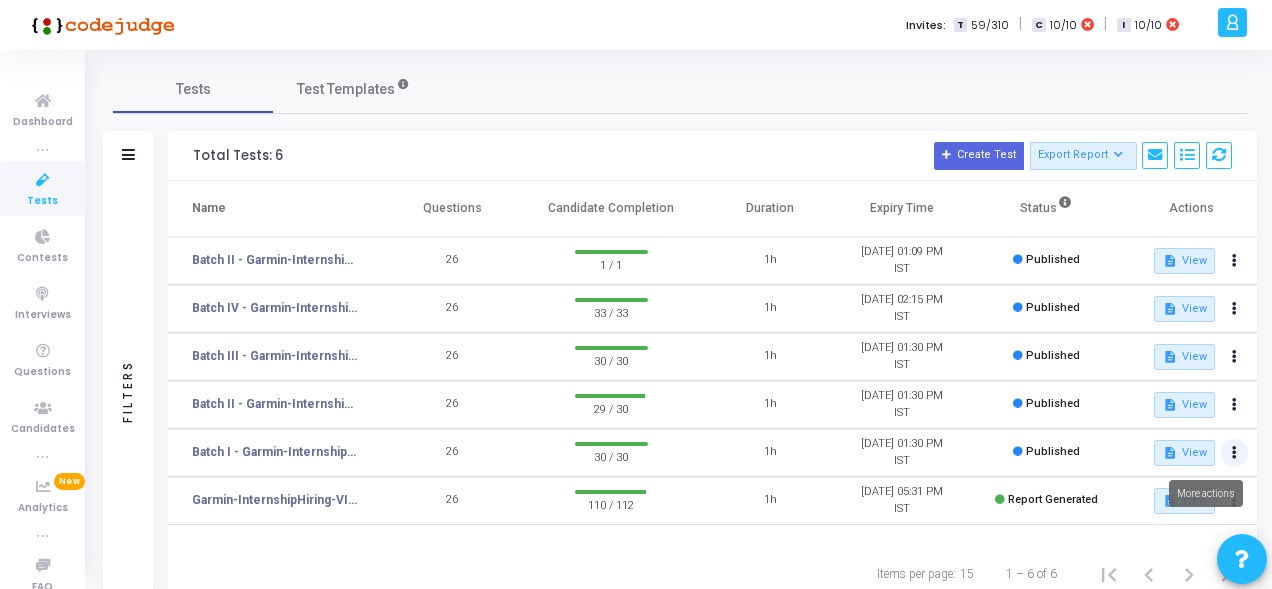 click 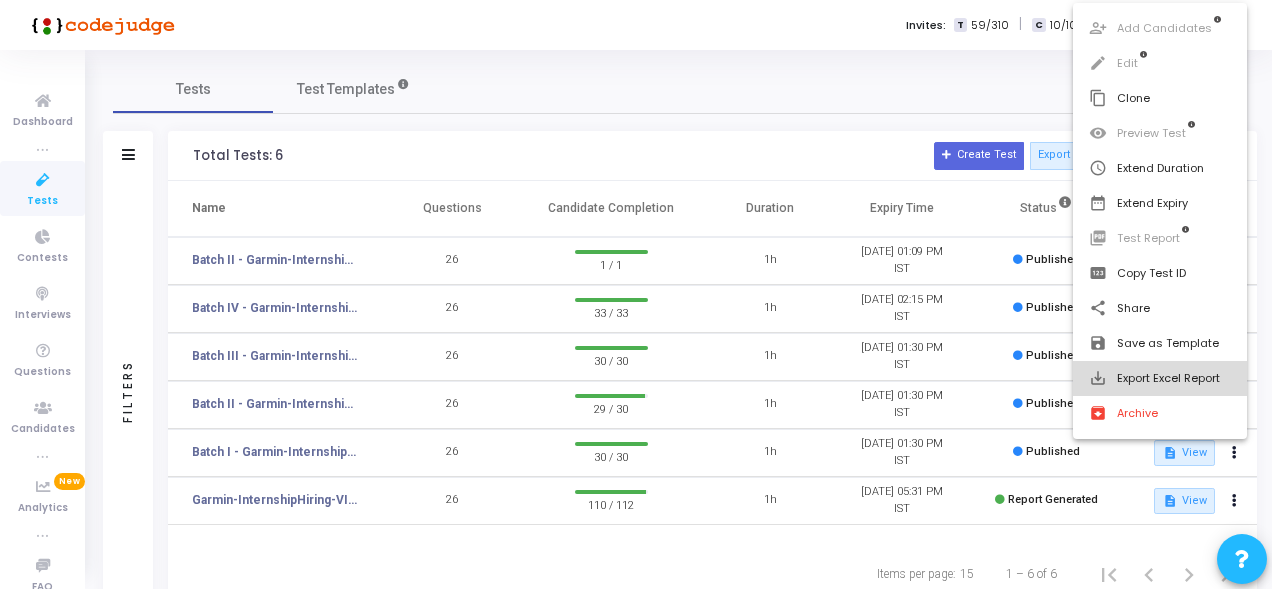click on "save_alt  Export Excel Report" at bounding box center (1160, 378) 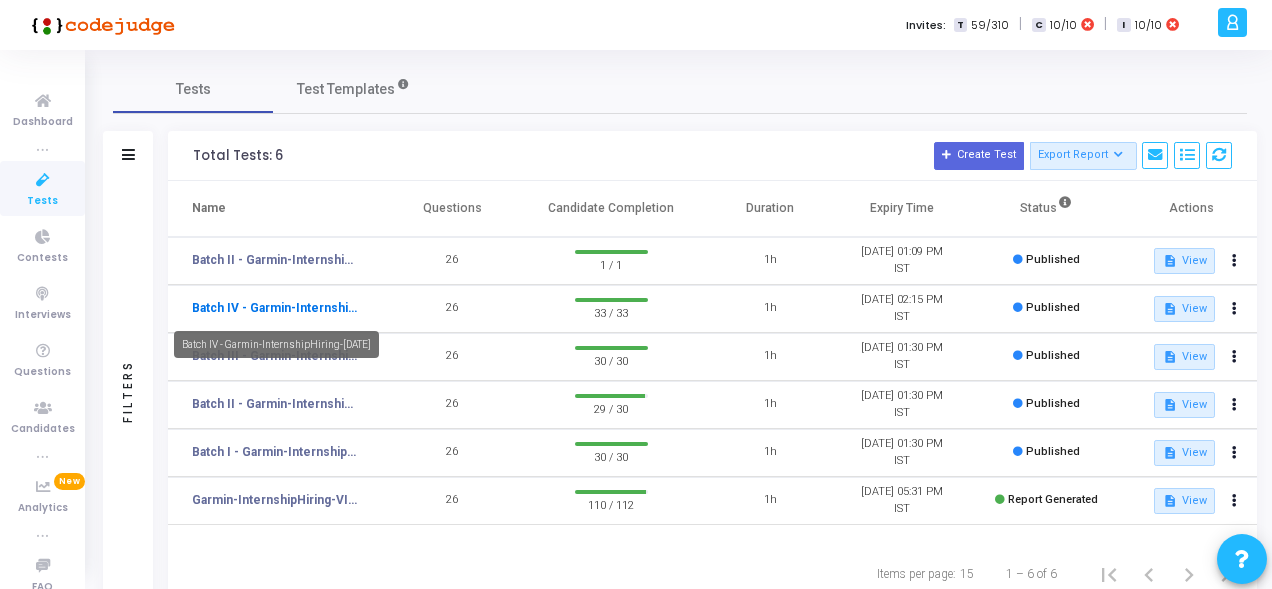 click on "Batch IV - Garmin-InternshipHiring-Jul23rd" 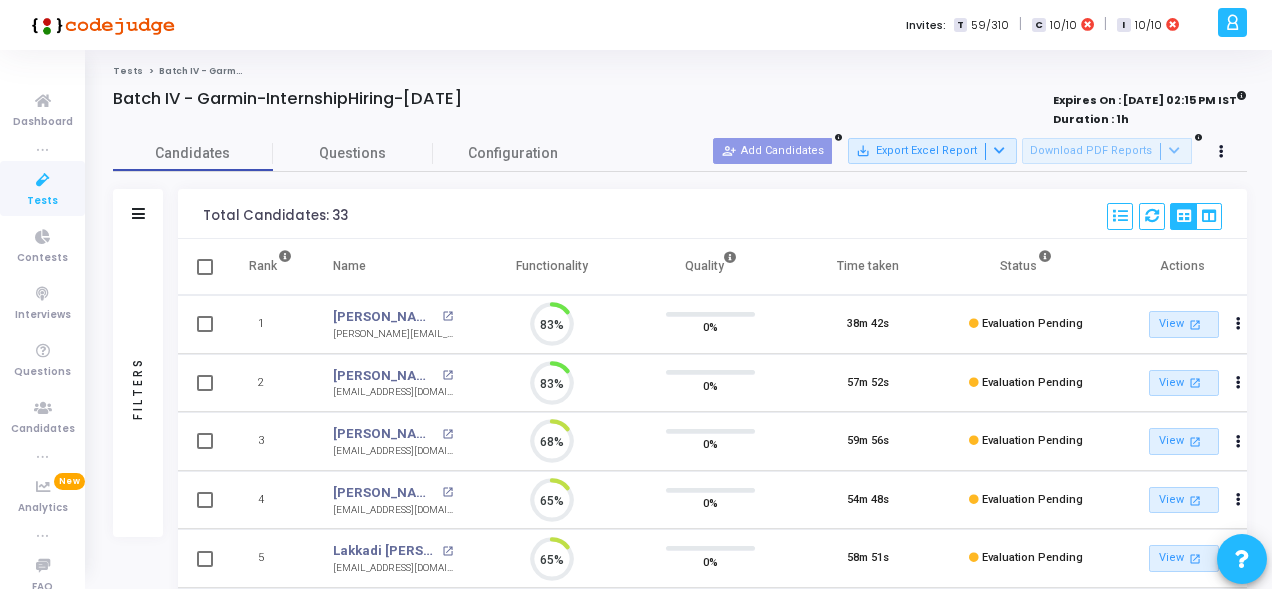scroll, scrollTop: 9, scrollLeft: 8, axis: both 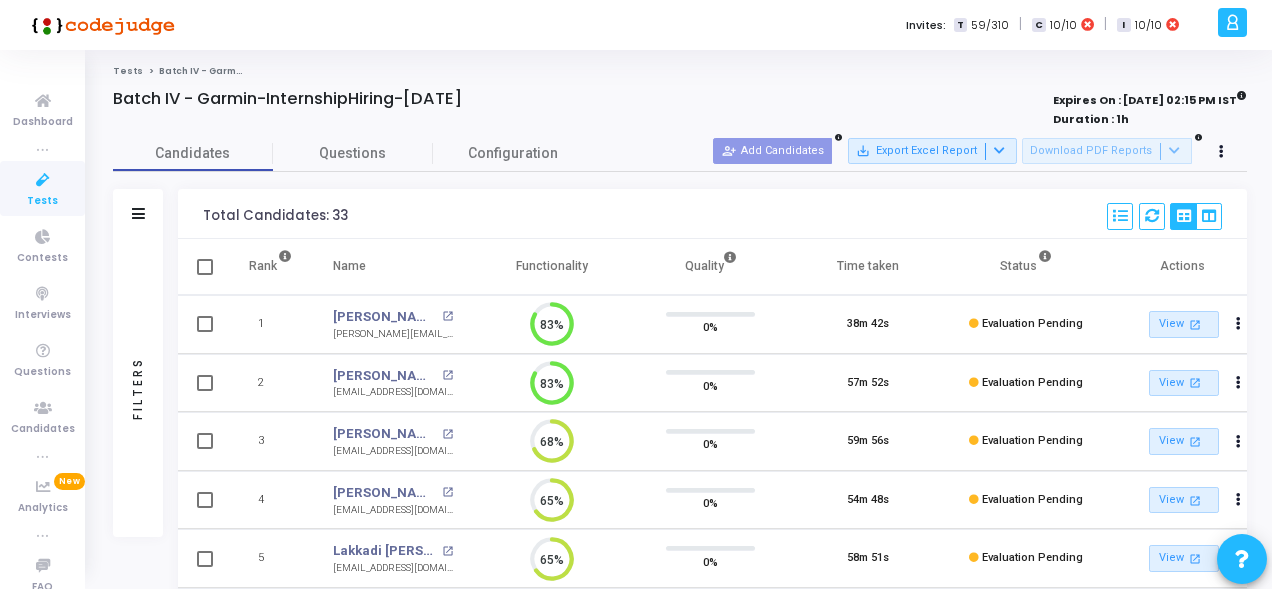 click on "Tests" 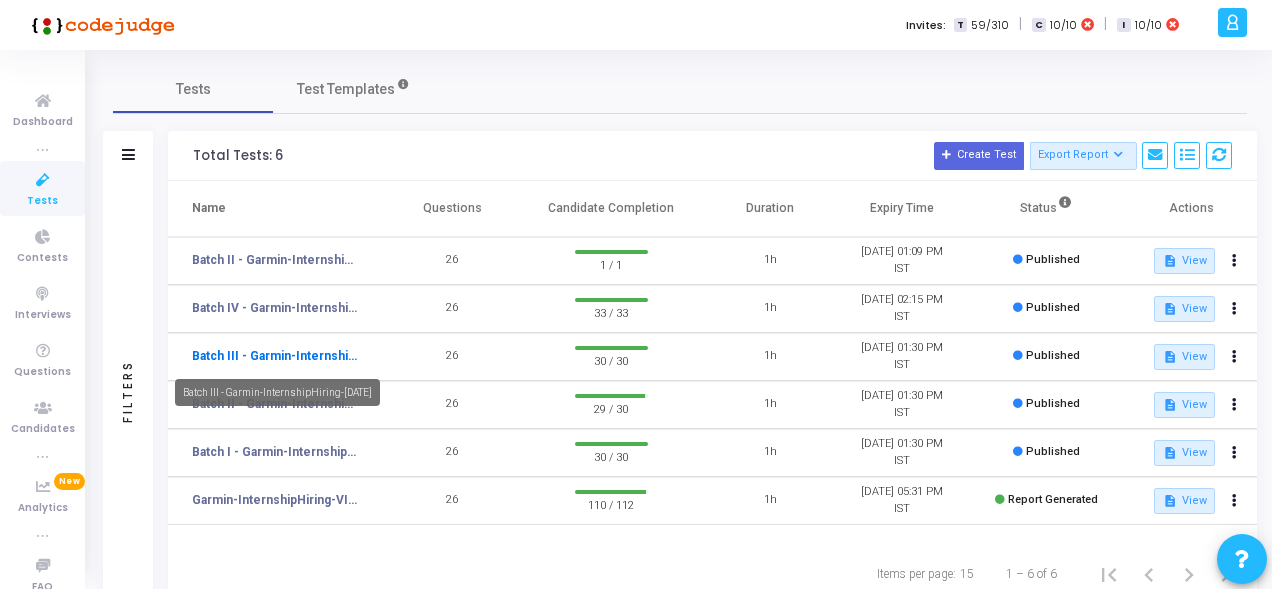 click on "Batch III - Garmin-InternshipHiring-Jul23rd" 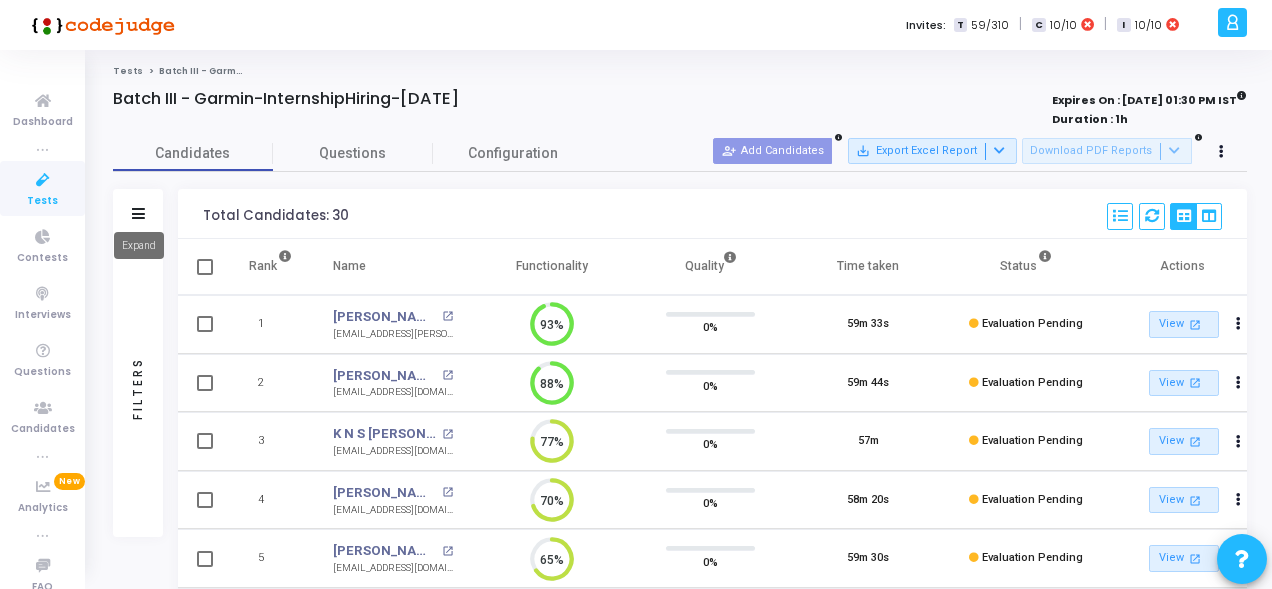 click on "Filters" at bounding box center (138, 214) 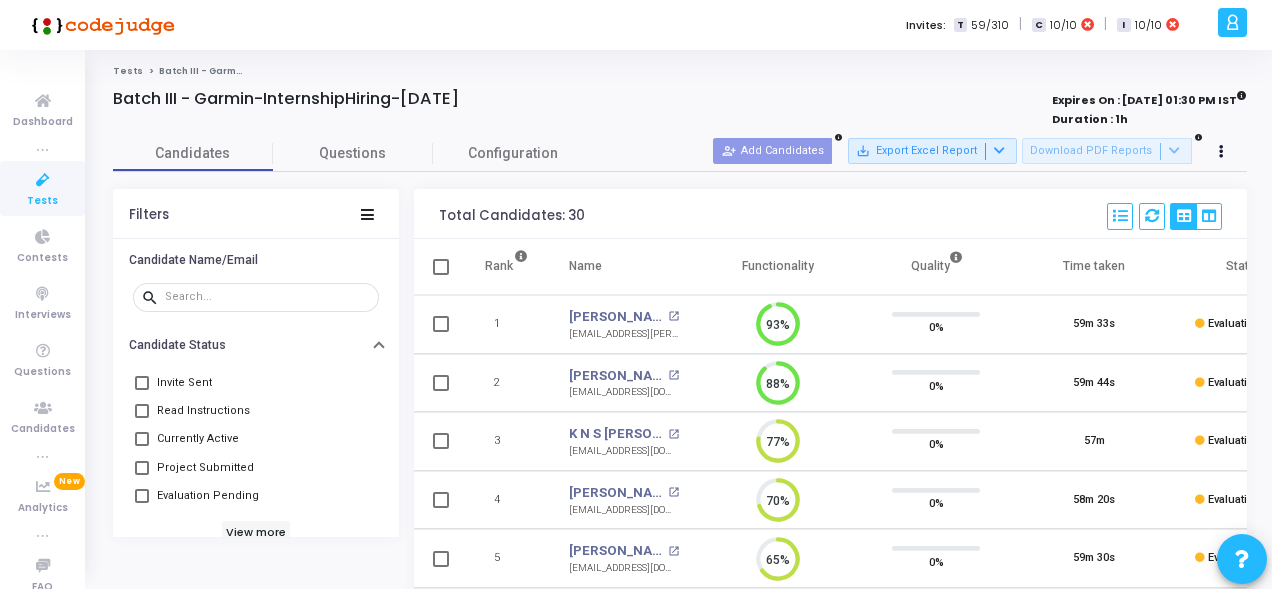 click on "search" at bounding box center (256, 302) 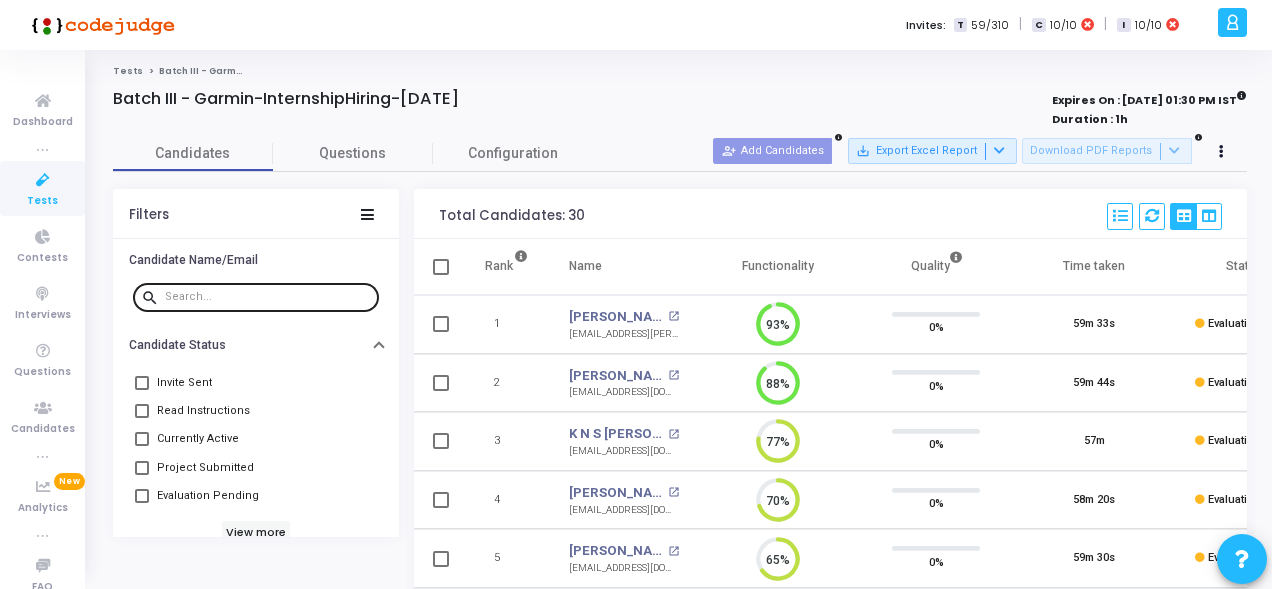 click at bounding box center [268, 297] 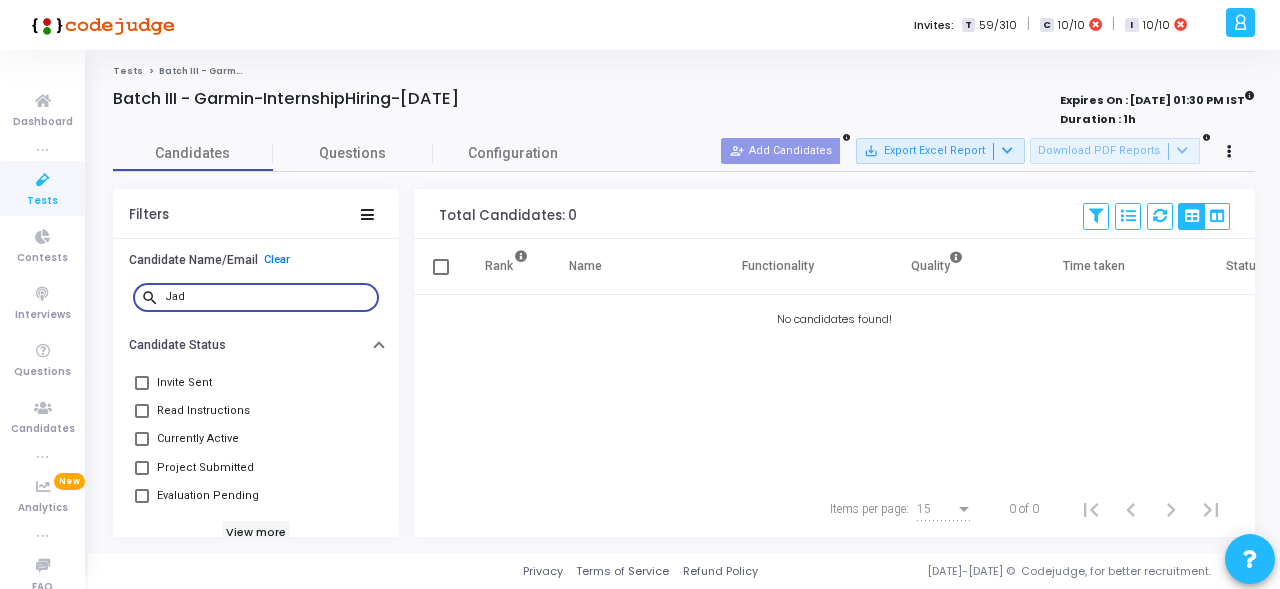 type on "Jad" 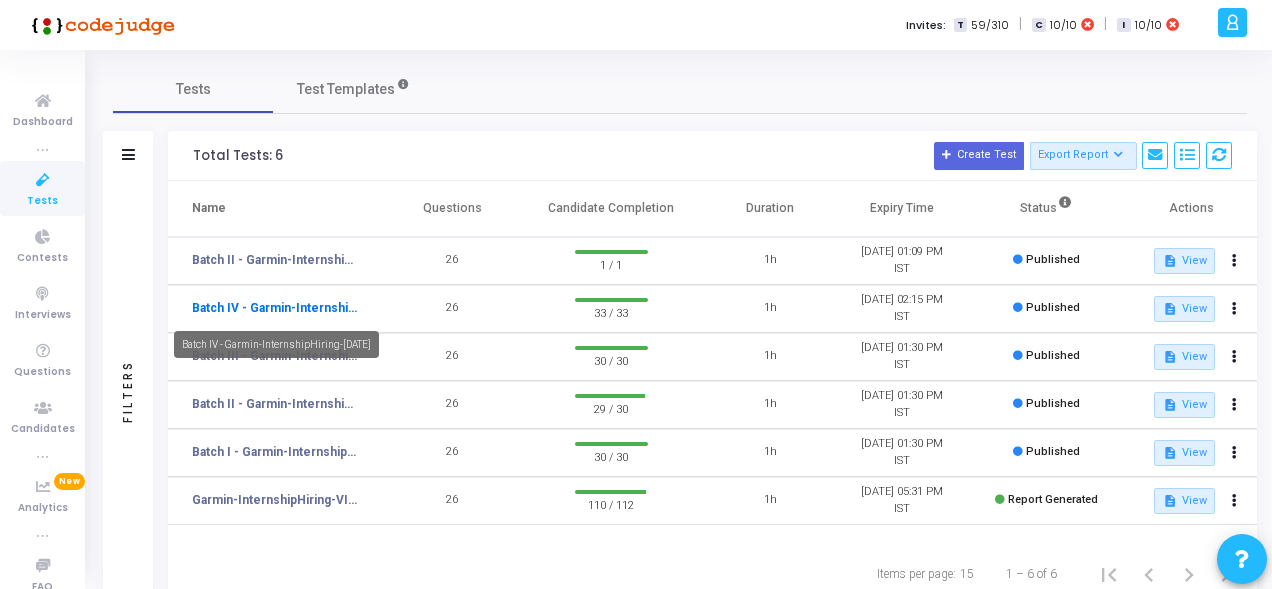 click on "Batch IV - Garmin-InternshipHiring-Jul23rd" 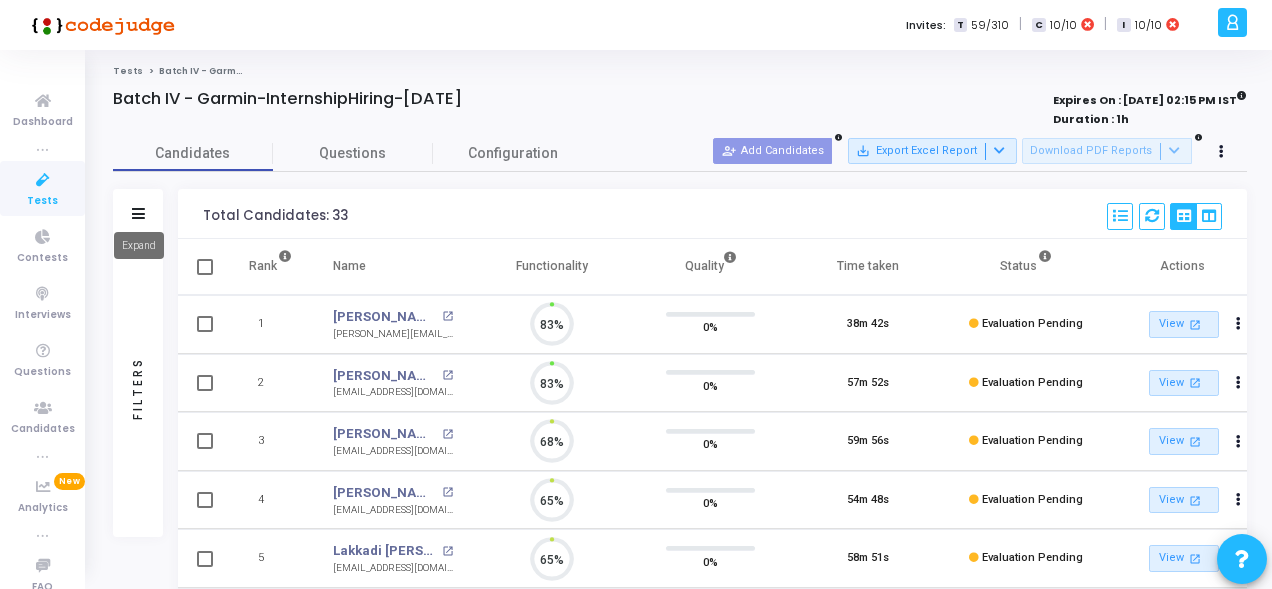 click at bounding box center (138, 213) 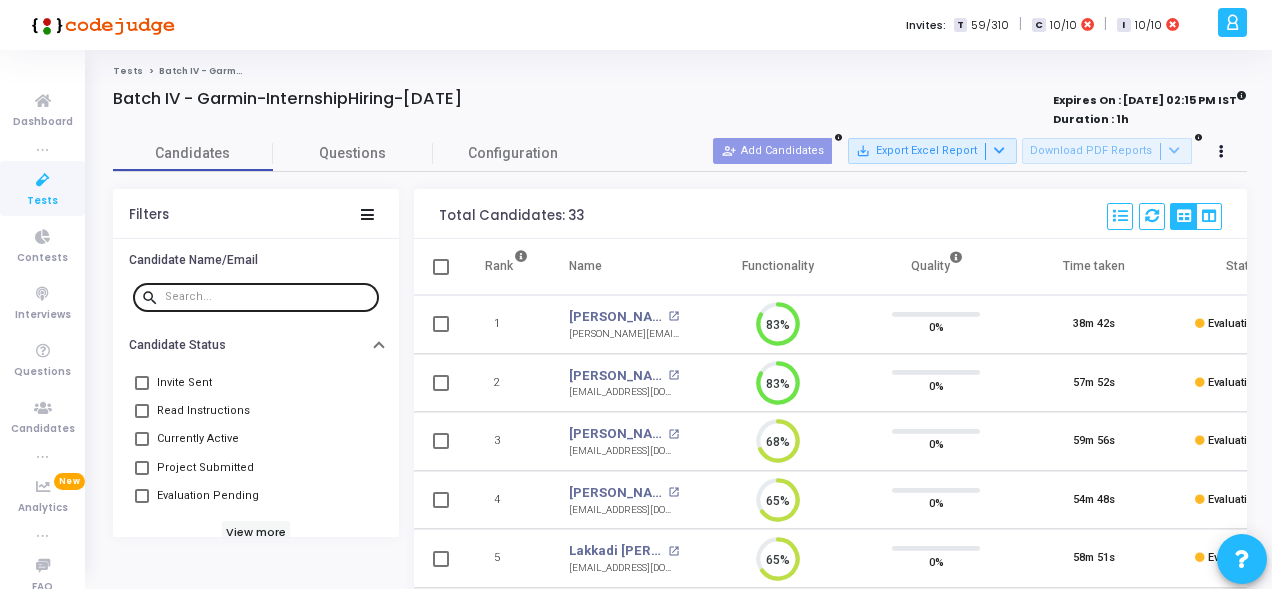click at bounding box center (268, 297) 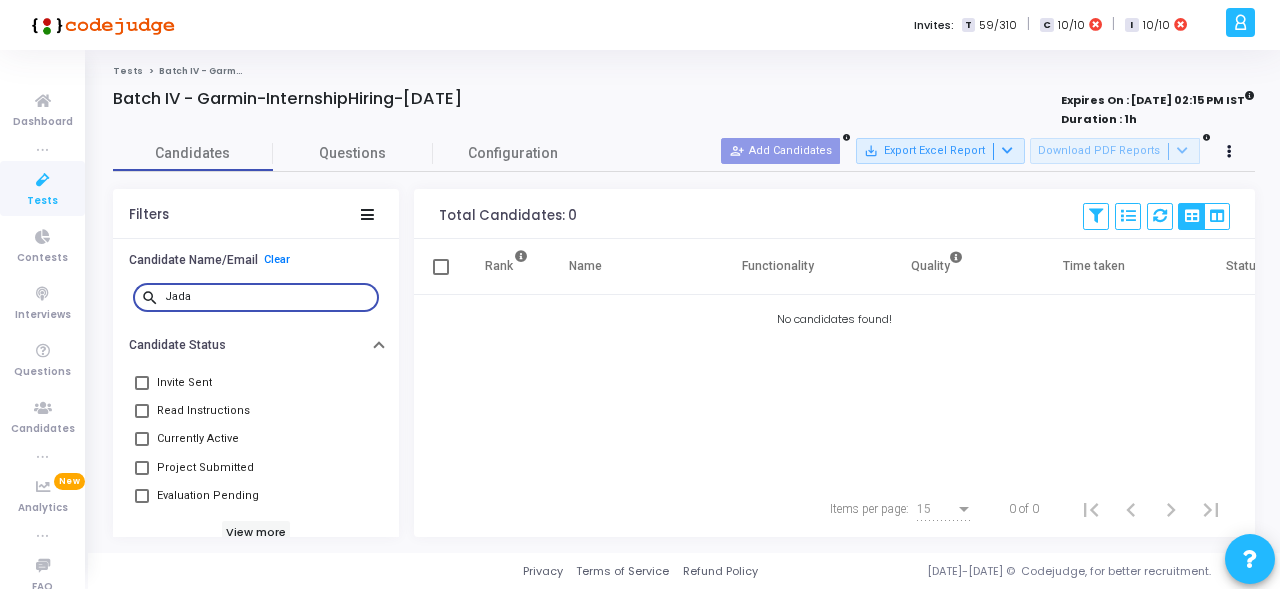 type on "Jada" 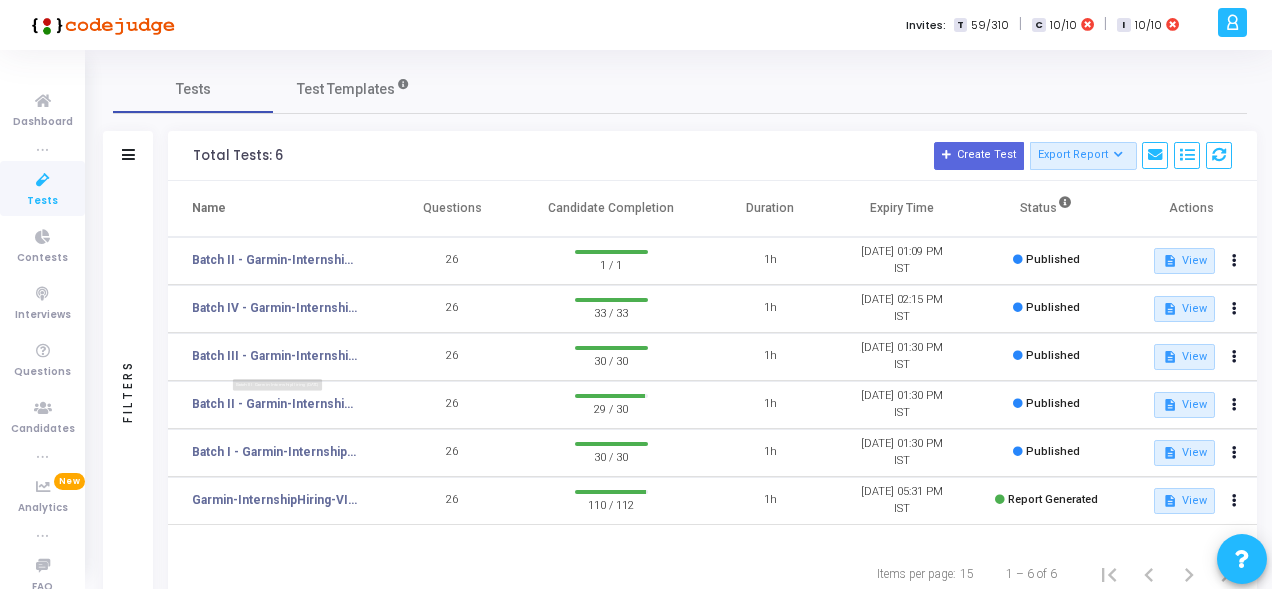 click on "Batch III - Garmin-InternshipHiring-Jul23rd" at bounding box center [277, 392] 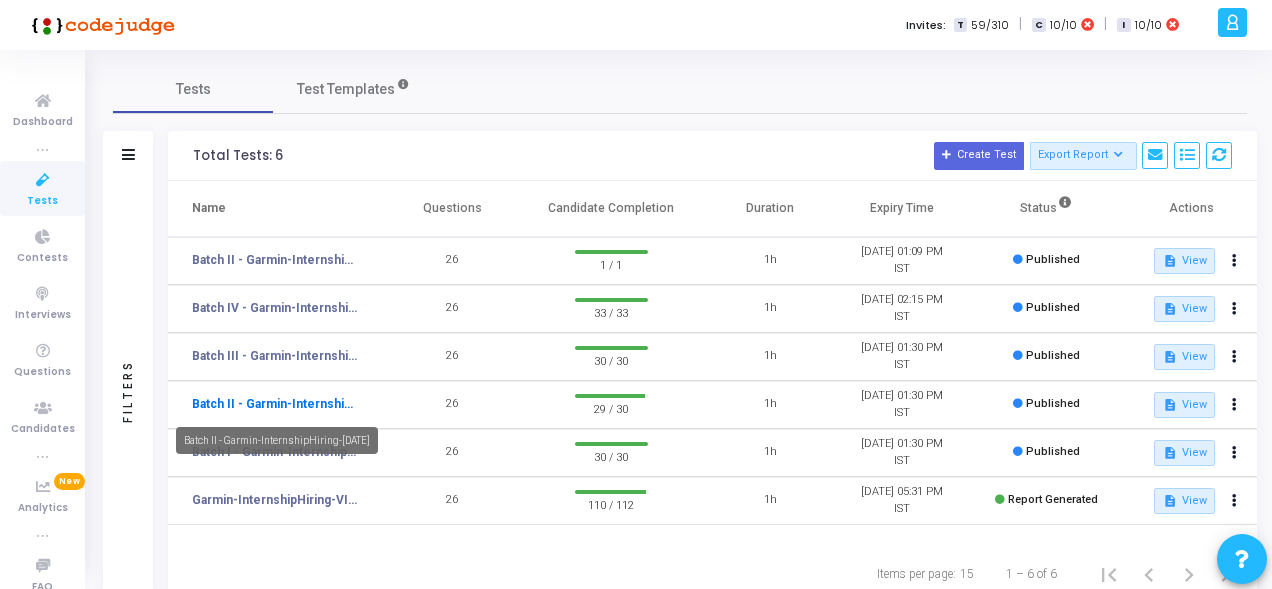 click on "Batch II - Garmin-InternshipHiring-Jul23rd" 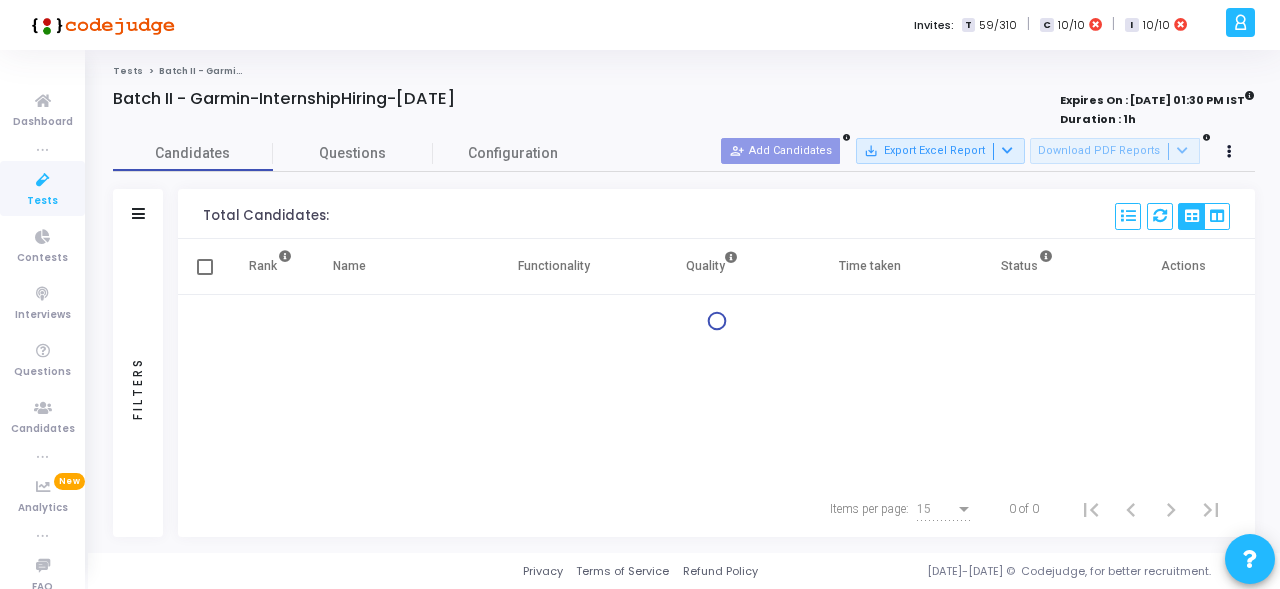 click at bounding box center [138, 213] 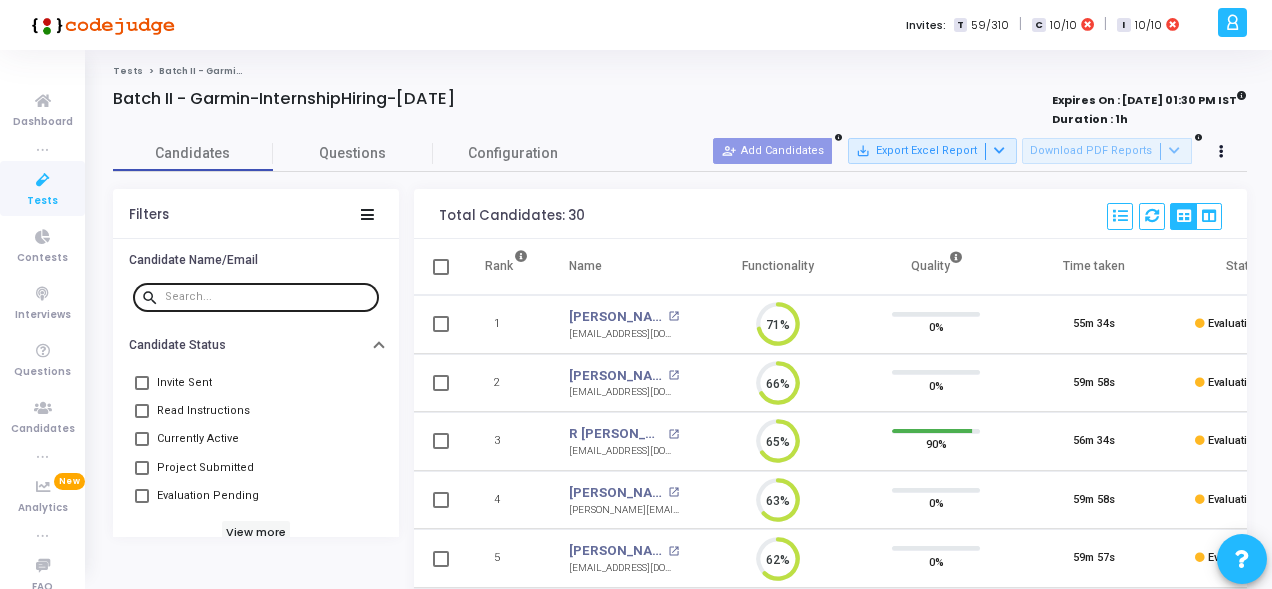 click at bounding box center (268, 296) 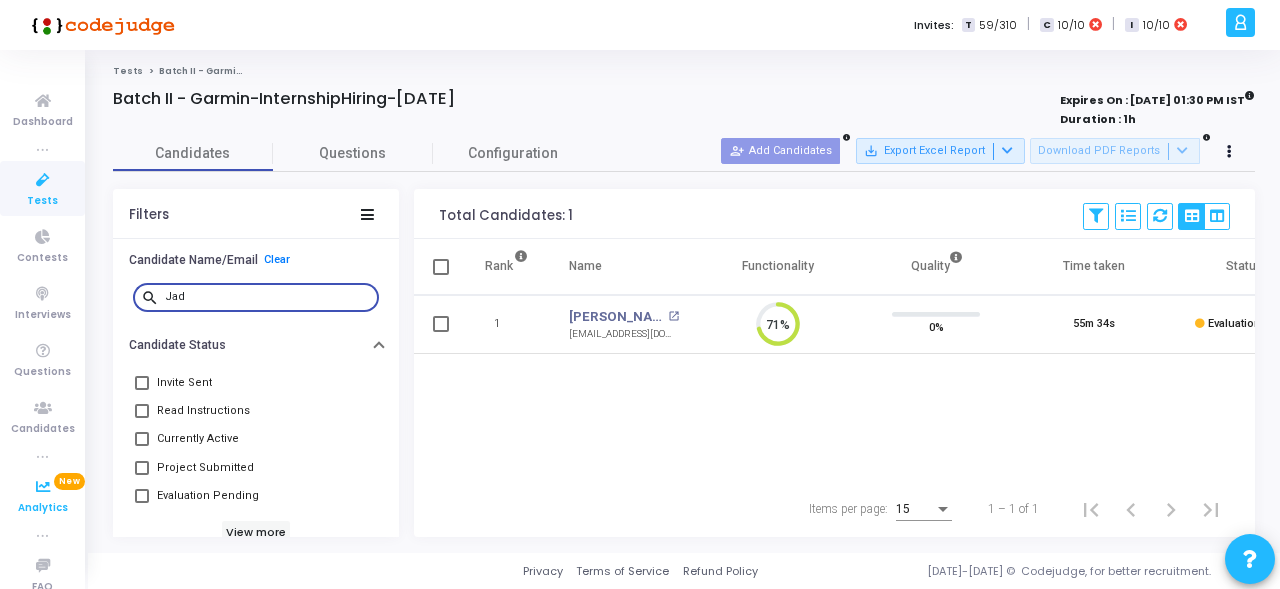 type on "Jad" 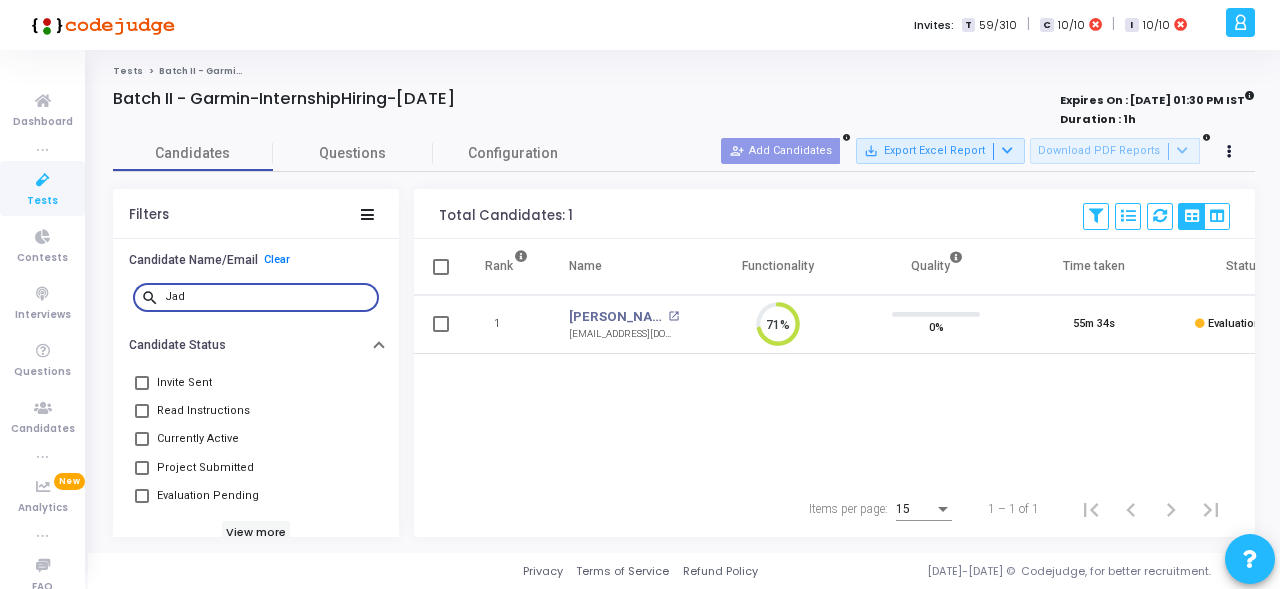 click on "Tests" 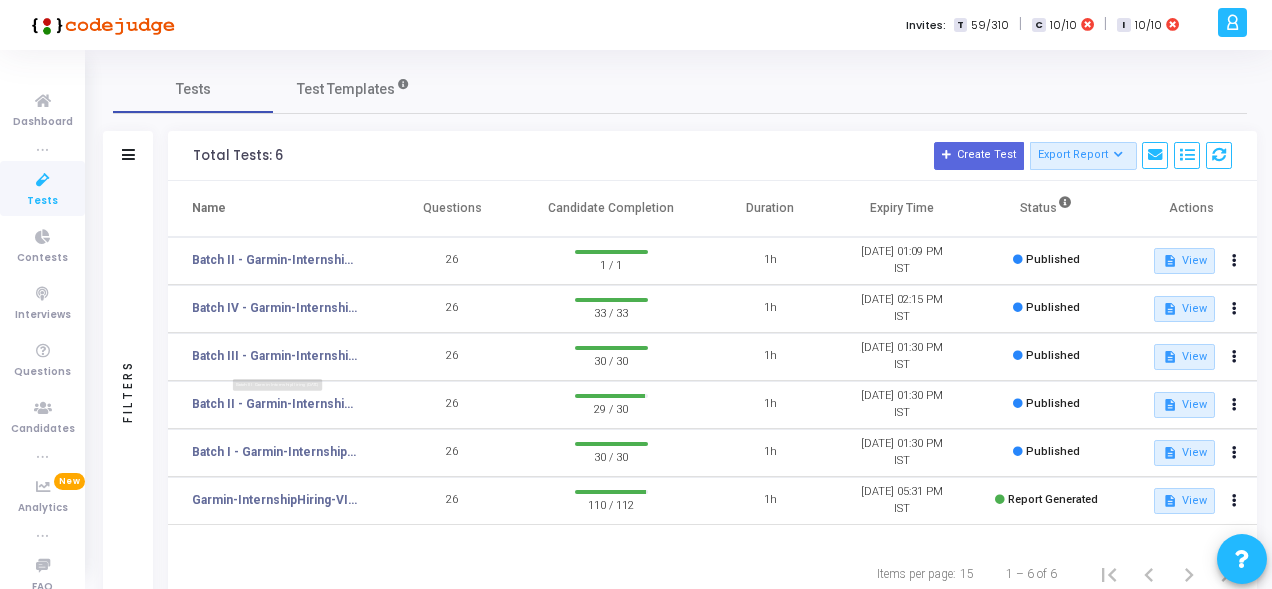 click on "Batch III - Garmin-InternshipHiring-Jul23rd" at bounding box center (277, 392) 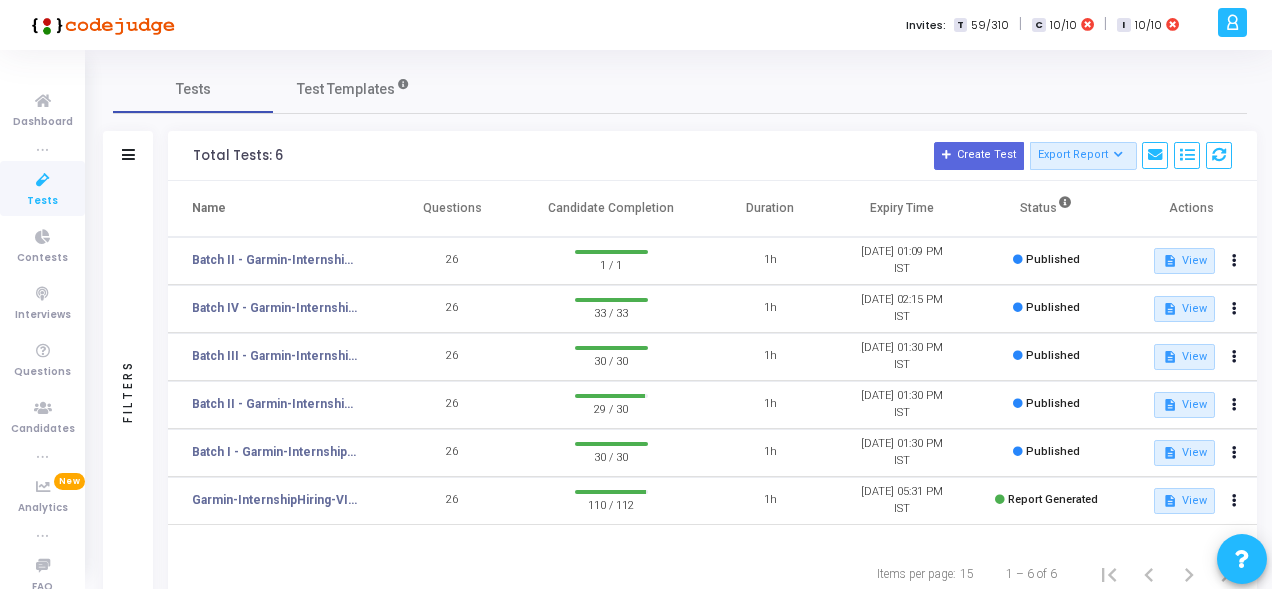click on "26" 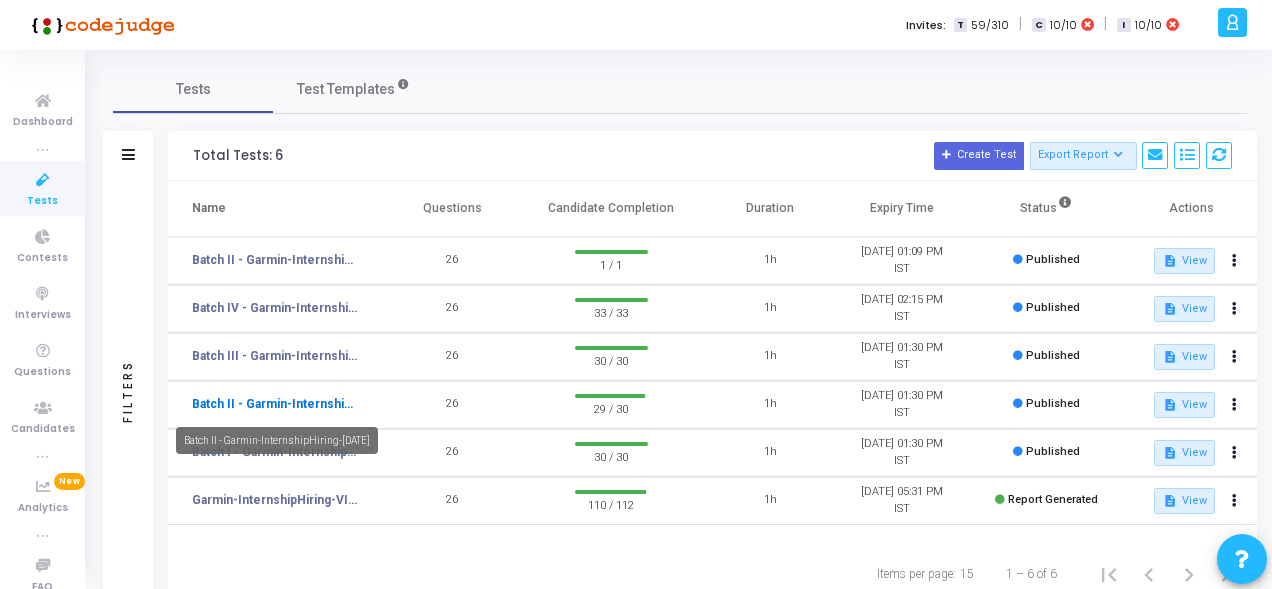click on "Batch II - Garmin-InternshipHiring-Jul23rd" 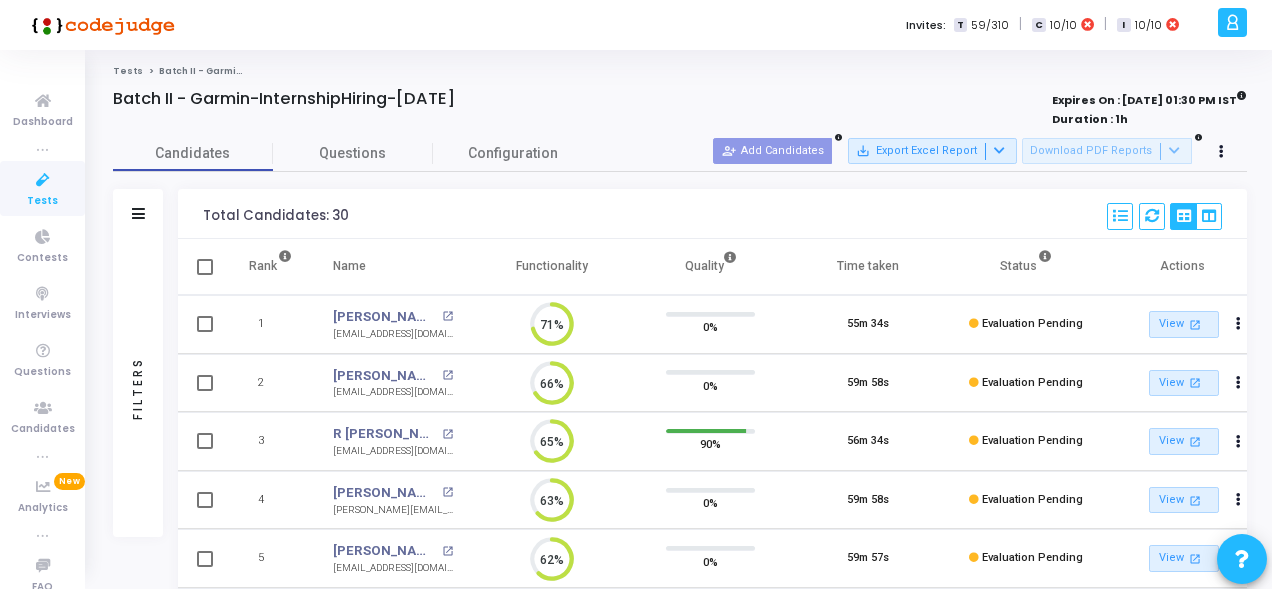 click on "Tests" 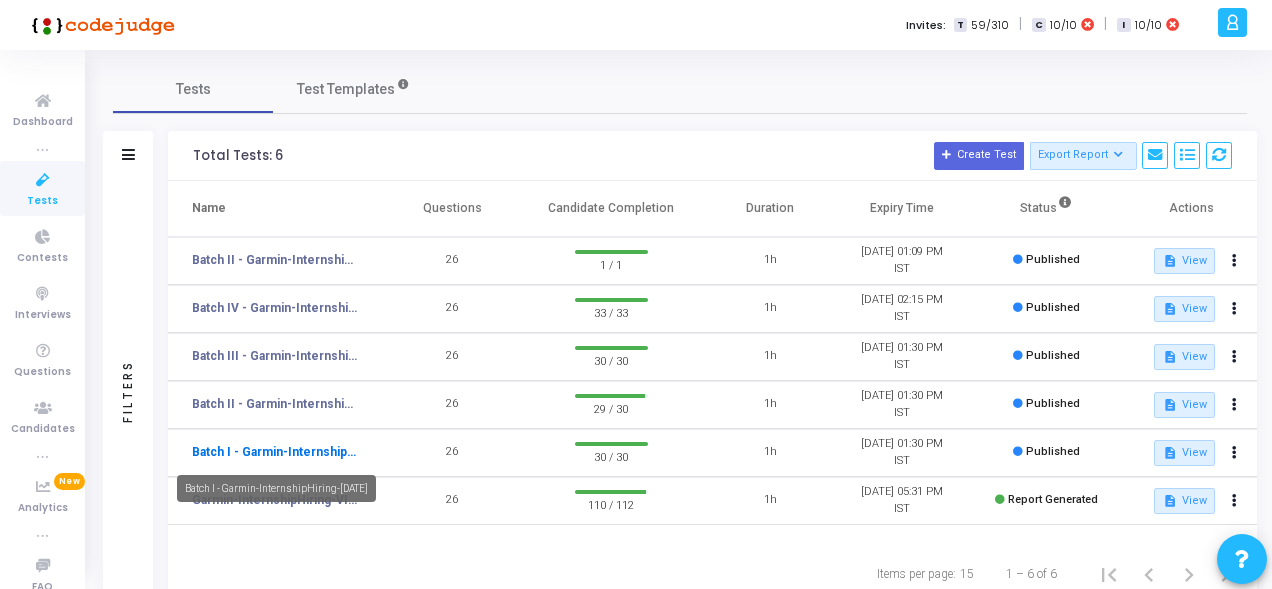 click on "Batch I - Garmin-InternshipHiring-[DATE]" 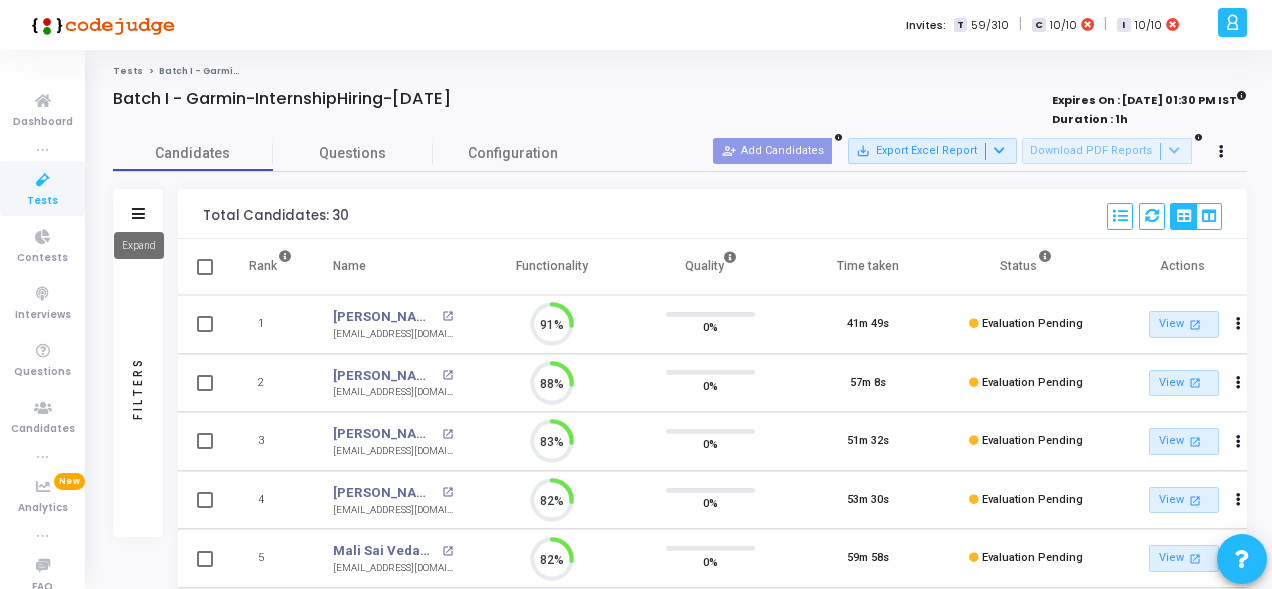 click at bounding box center [138, 213] 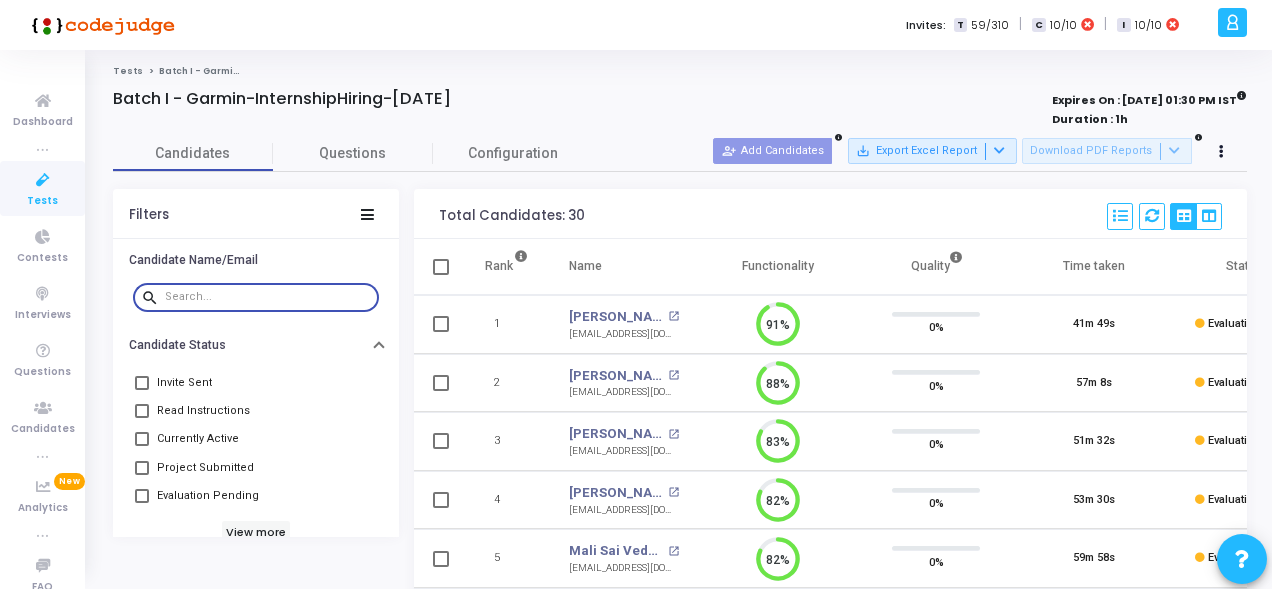 click at bounding box center [268, 297] 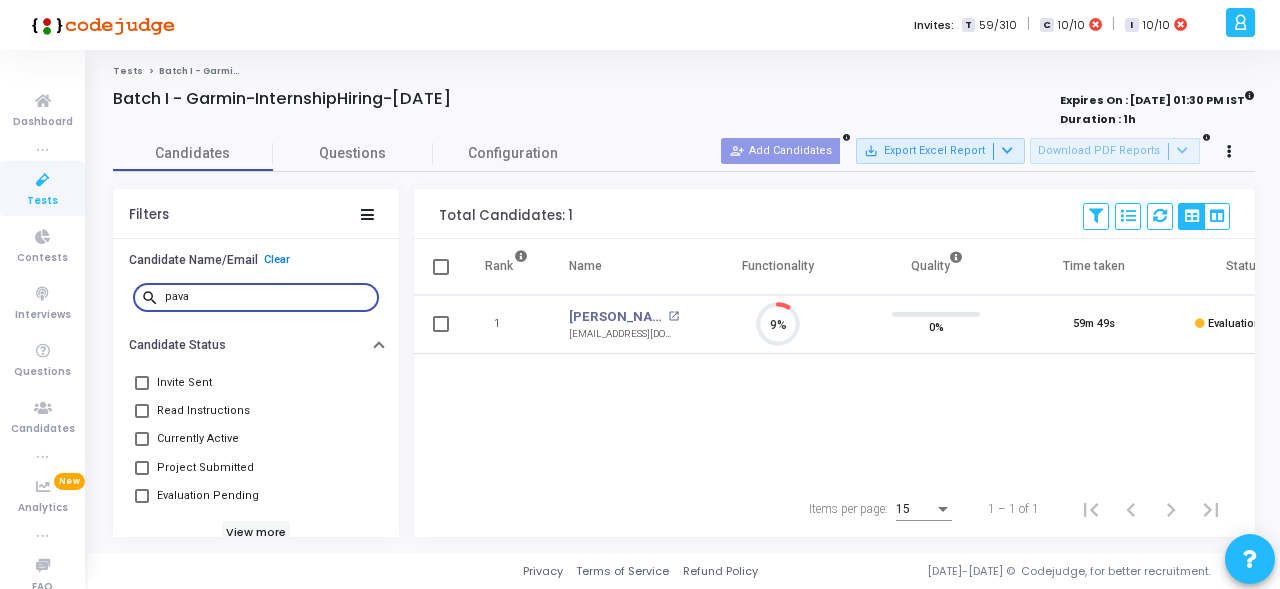 type on "pava" 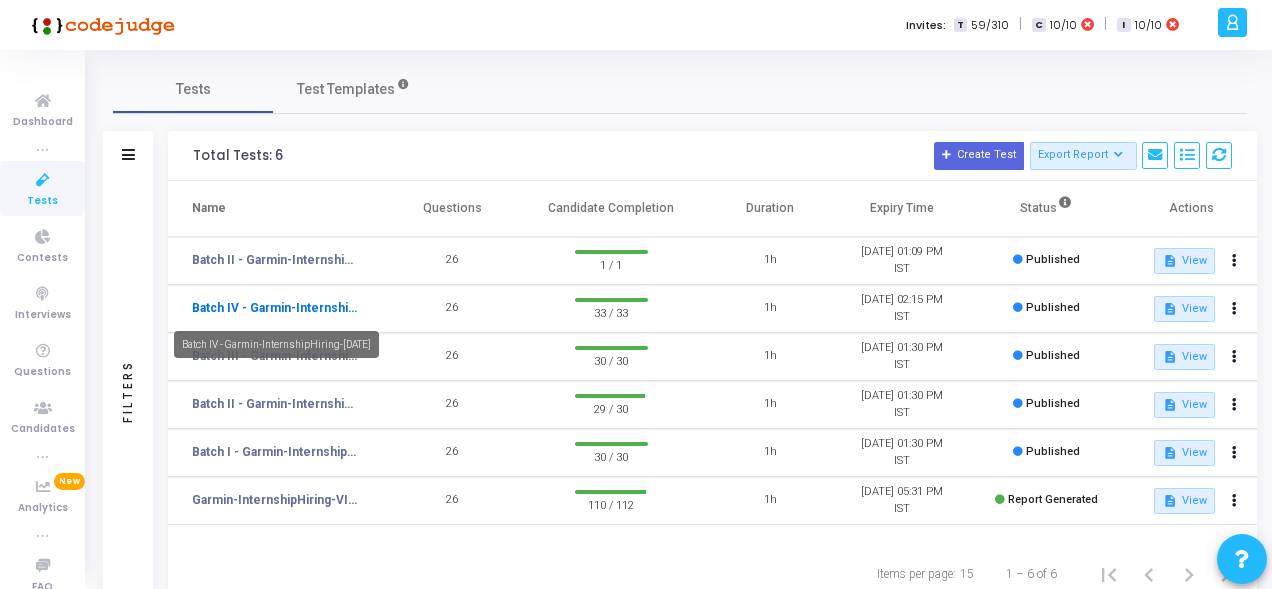 click on "Batch IV - Garmin-InternshipHiring-Jul23rd" 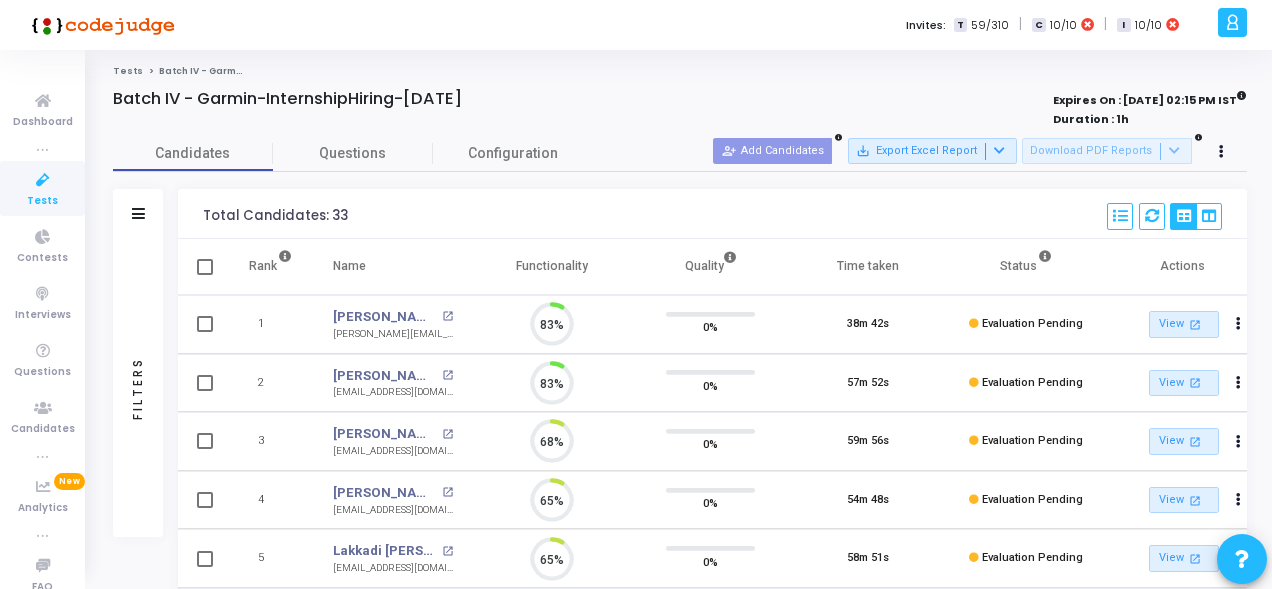 scroll, scrollTop: 9, scrollLeft: 8, axis: both 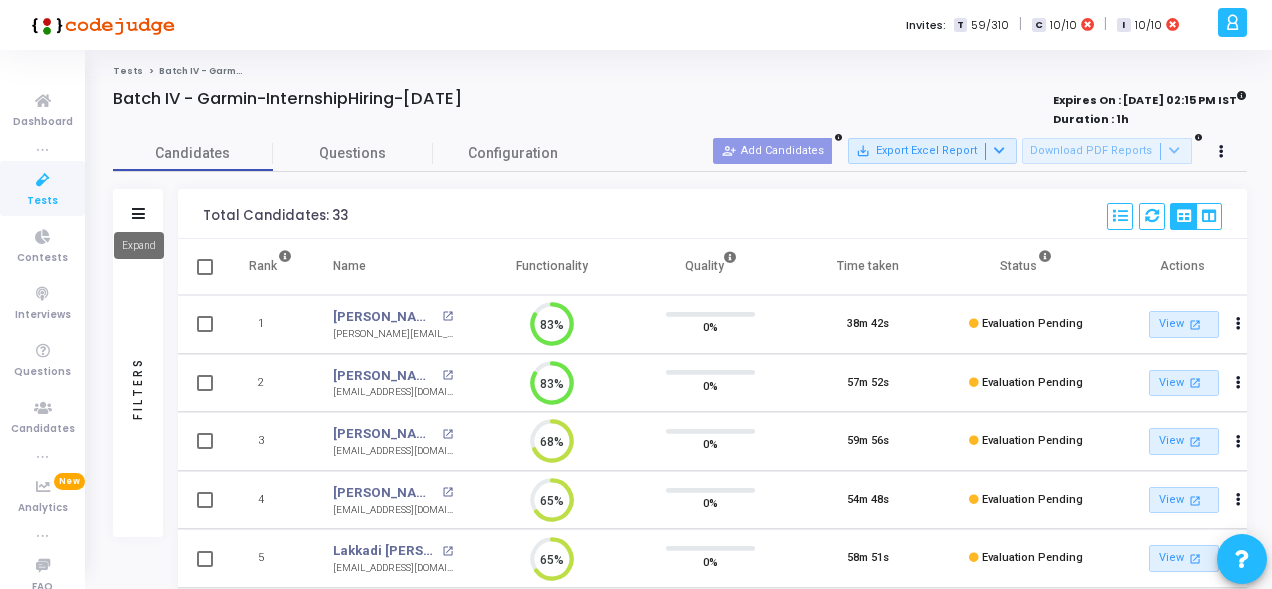 click at bounding box center (138, 213) 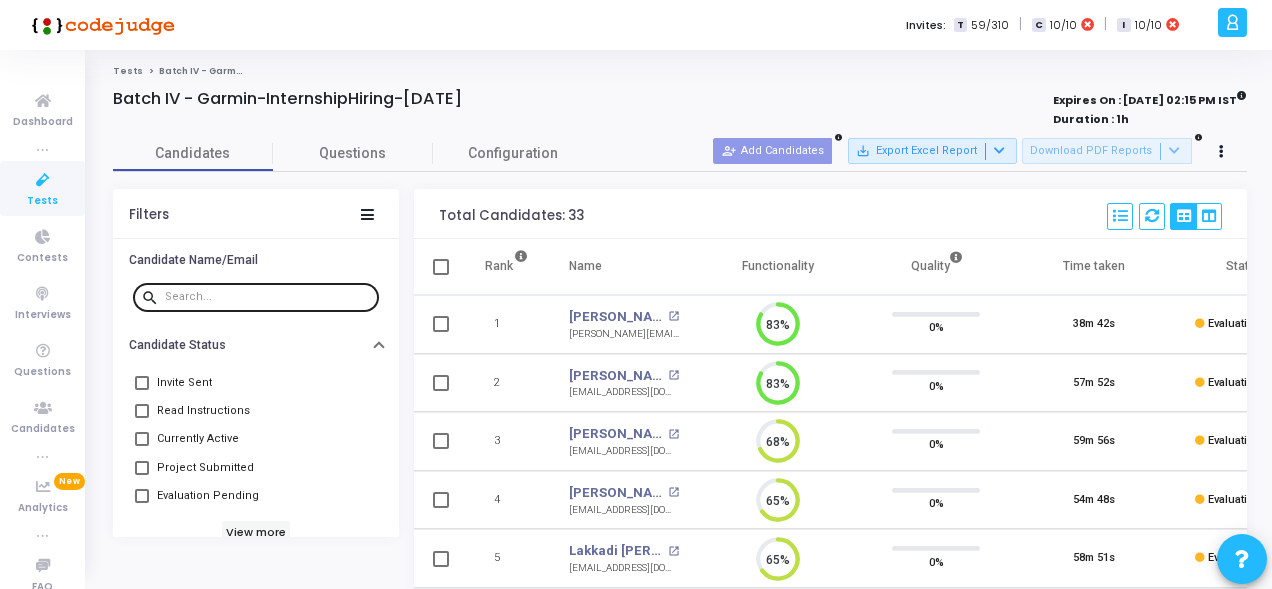 click at bounding box center (268, 296) 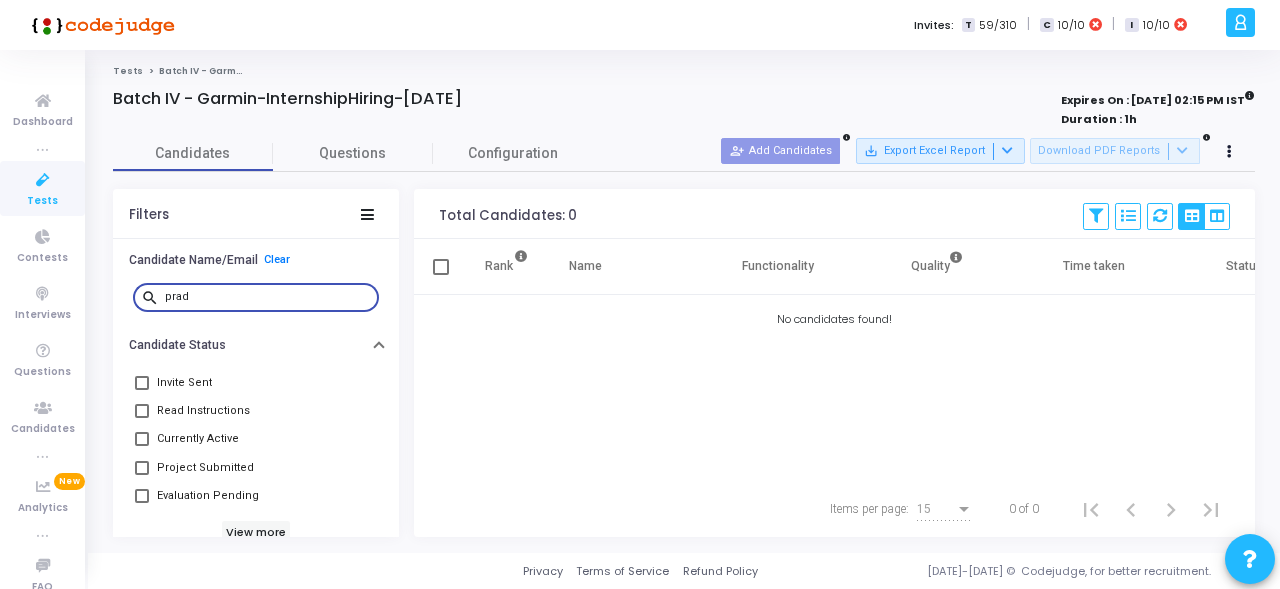 type on "prad" 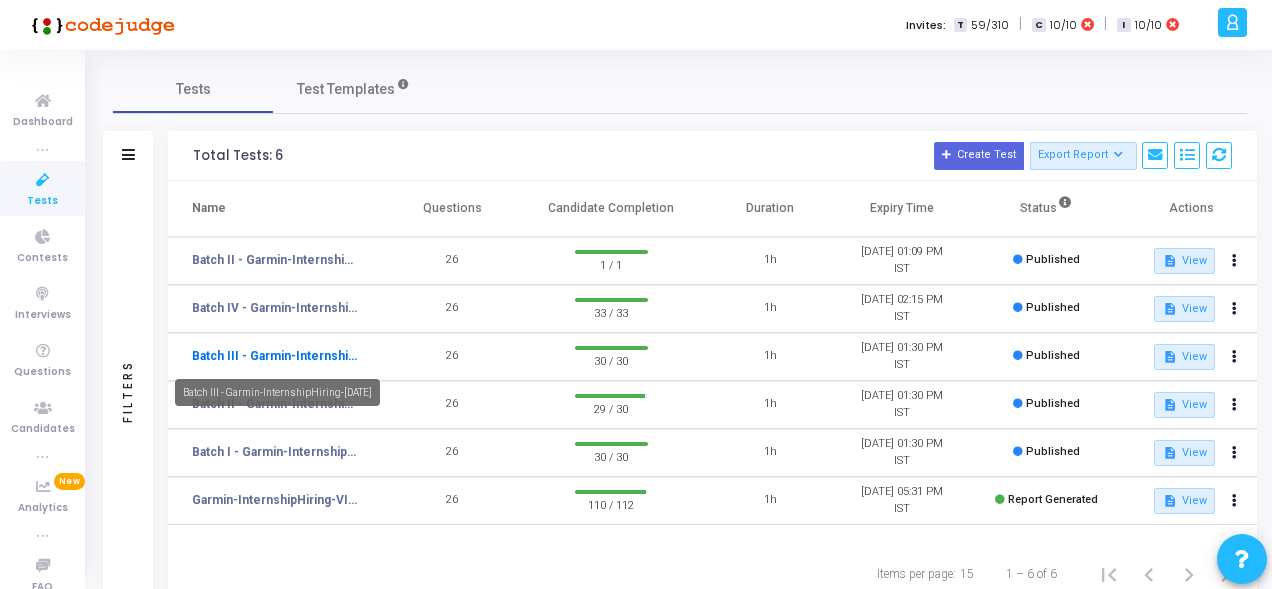 click on "Batch III - Garmin-InternshipHiring-Jul23rd" 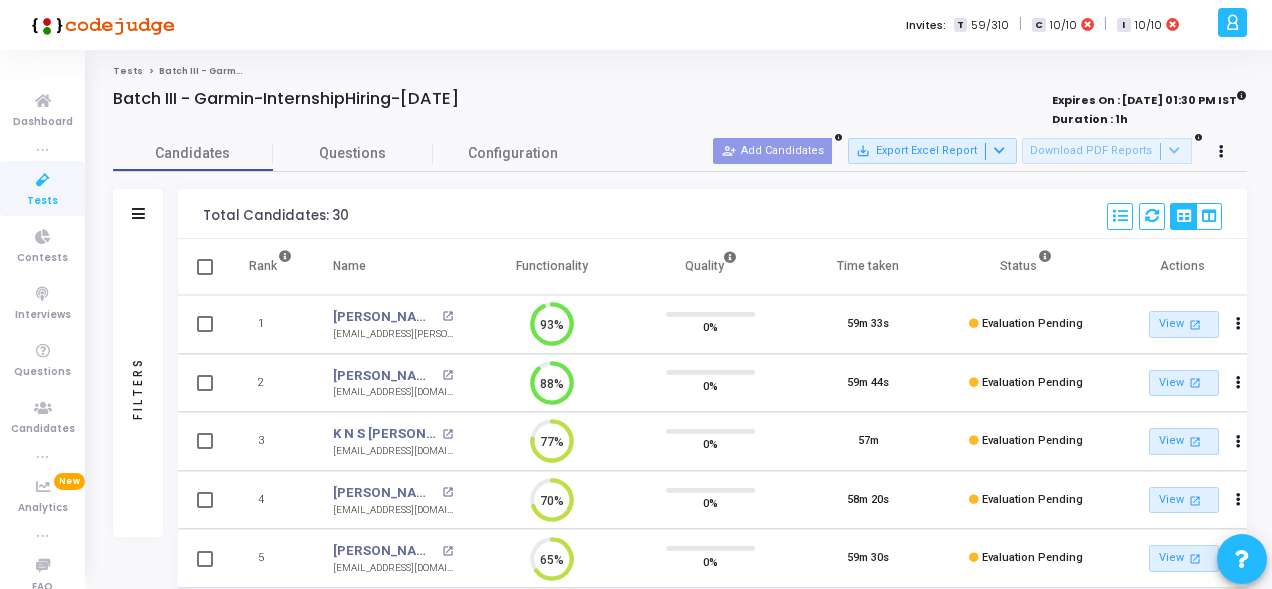 click on "Filters" at bounding box center [138, 214] 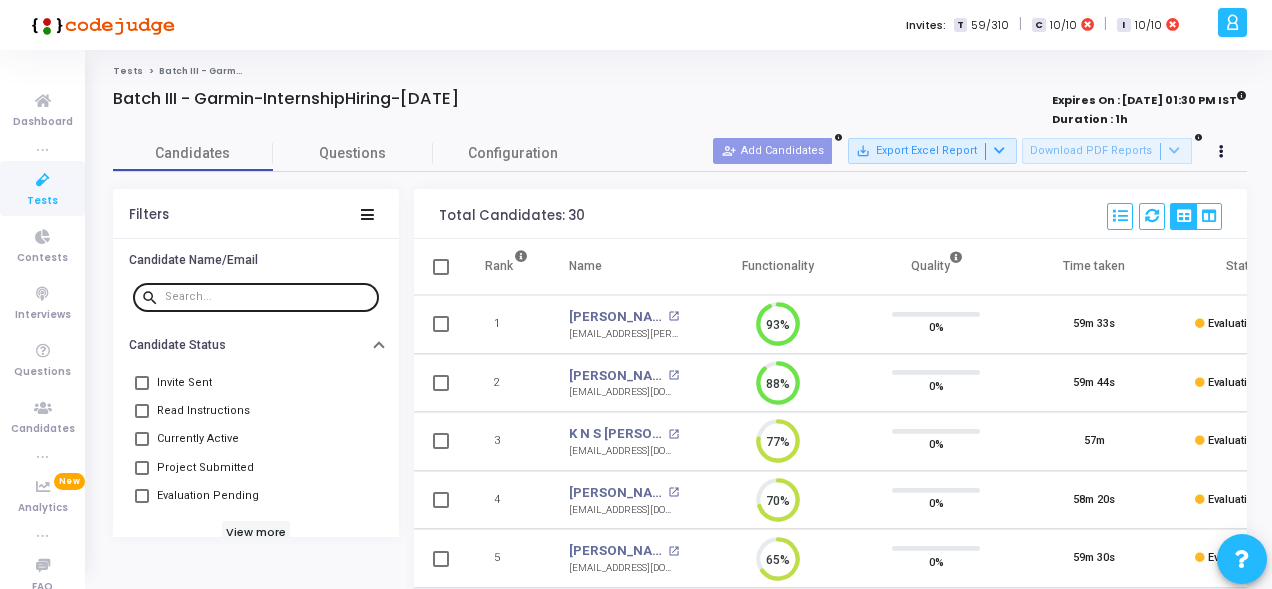 click at bounding box center (268, 297) 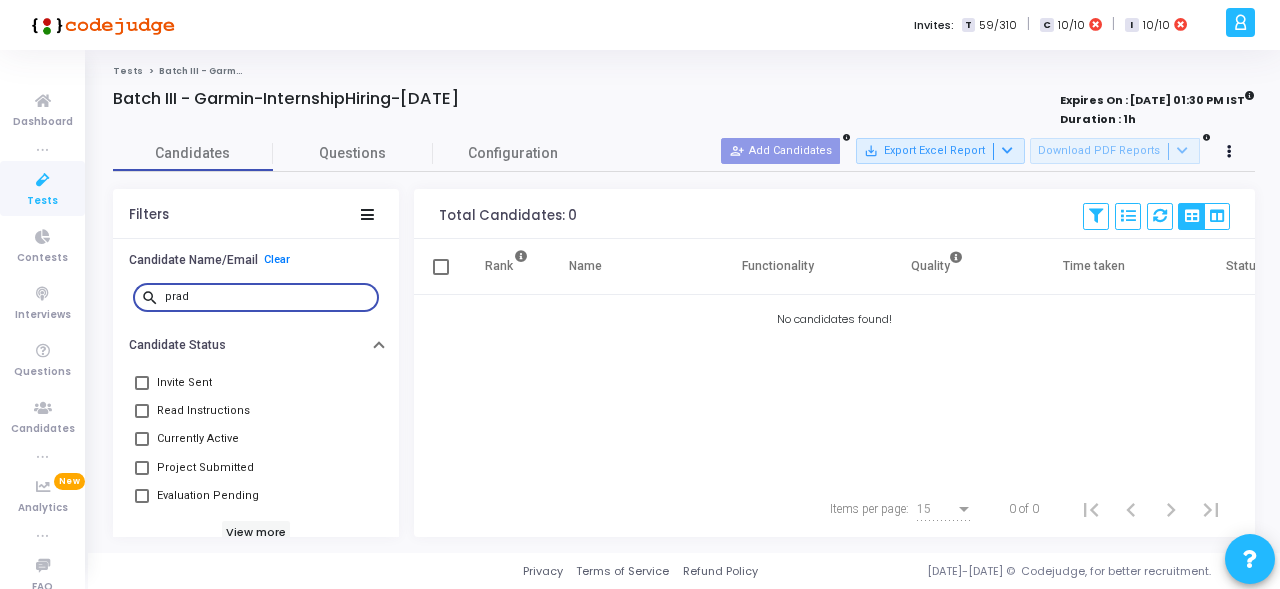 type on "prad" 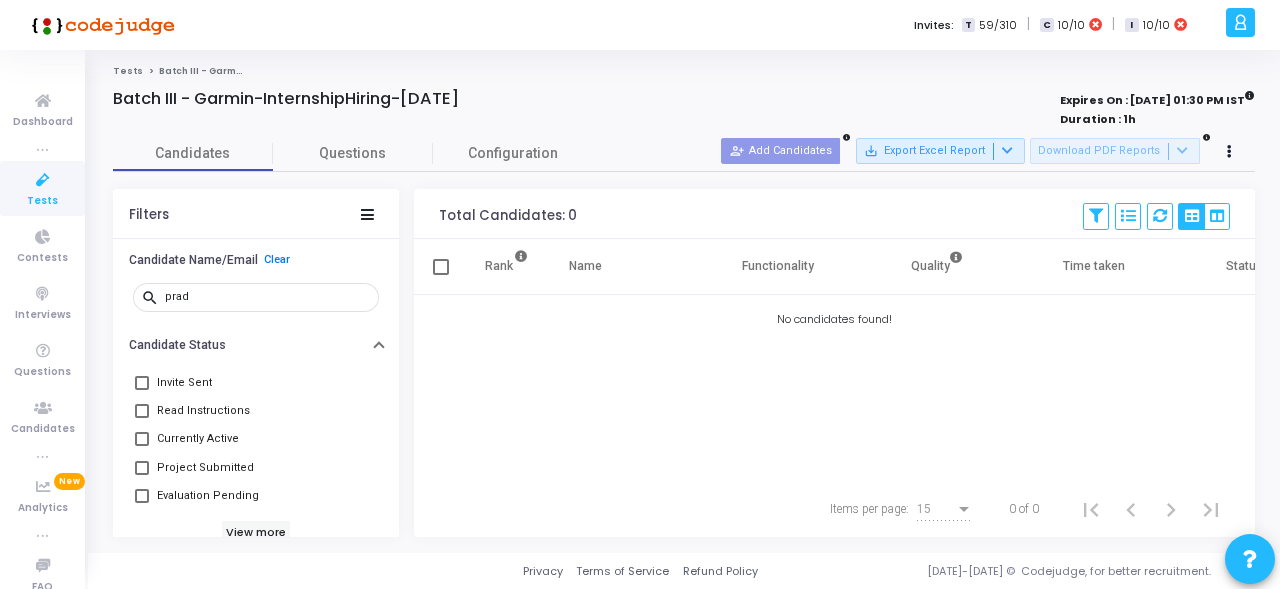 click on "Tests" 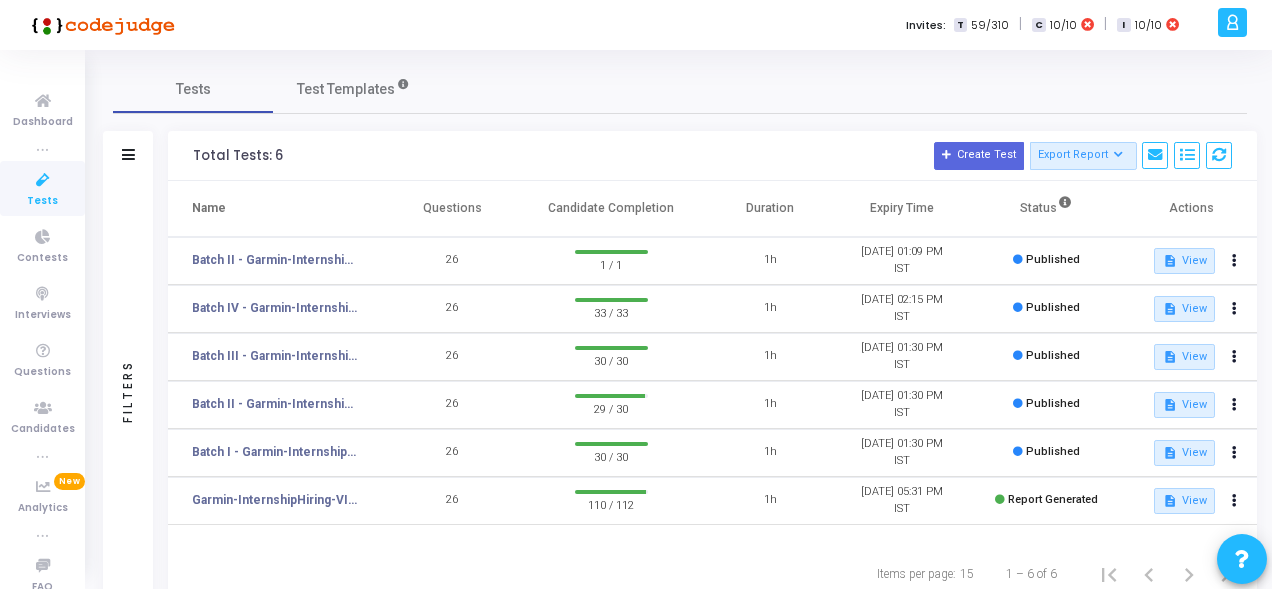 click on "Filters" 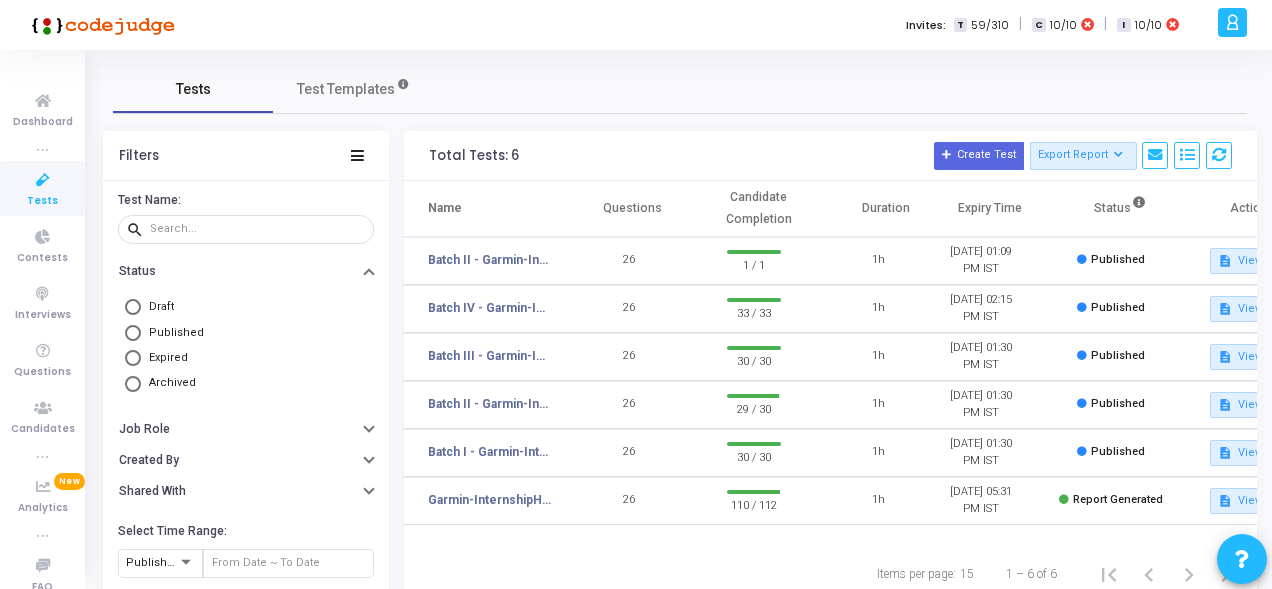 click on "Tests" at bounding box center (193, 89) 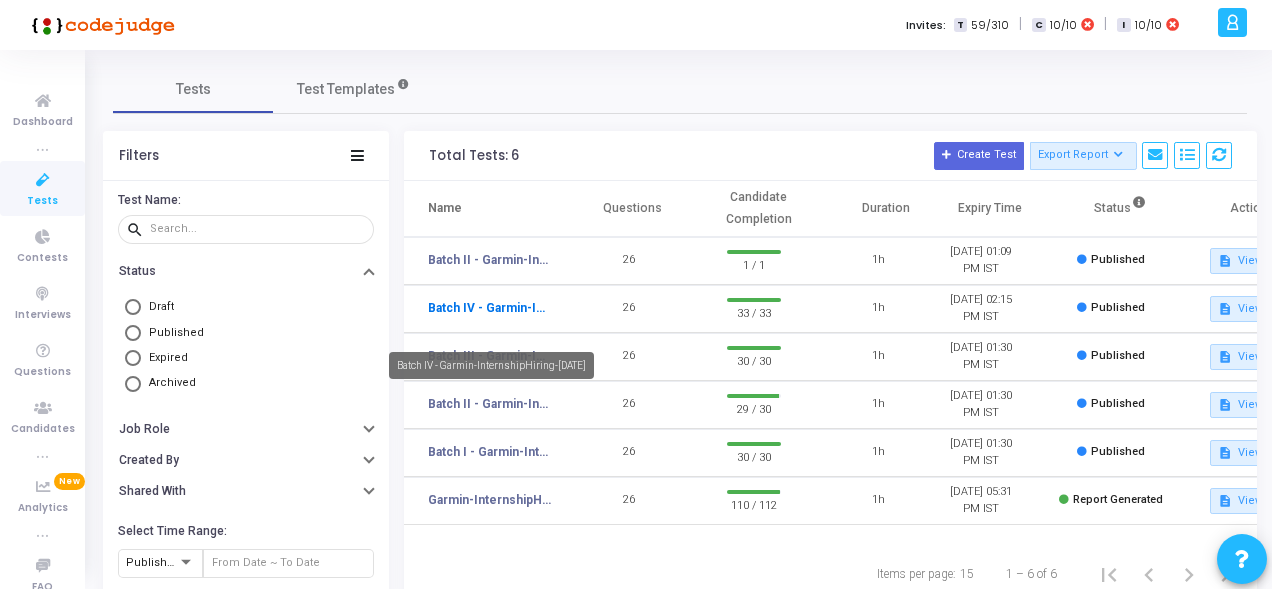 click on "Batch IV - Garmin-InternshipHiring-Jul23rd" 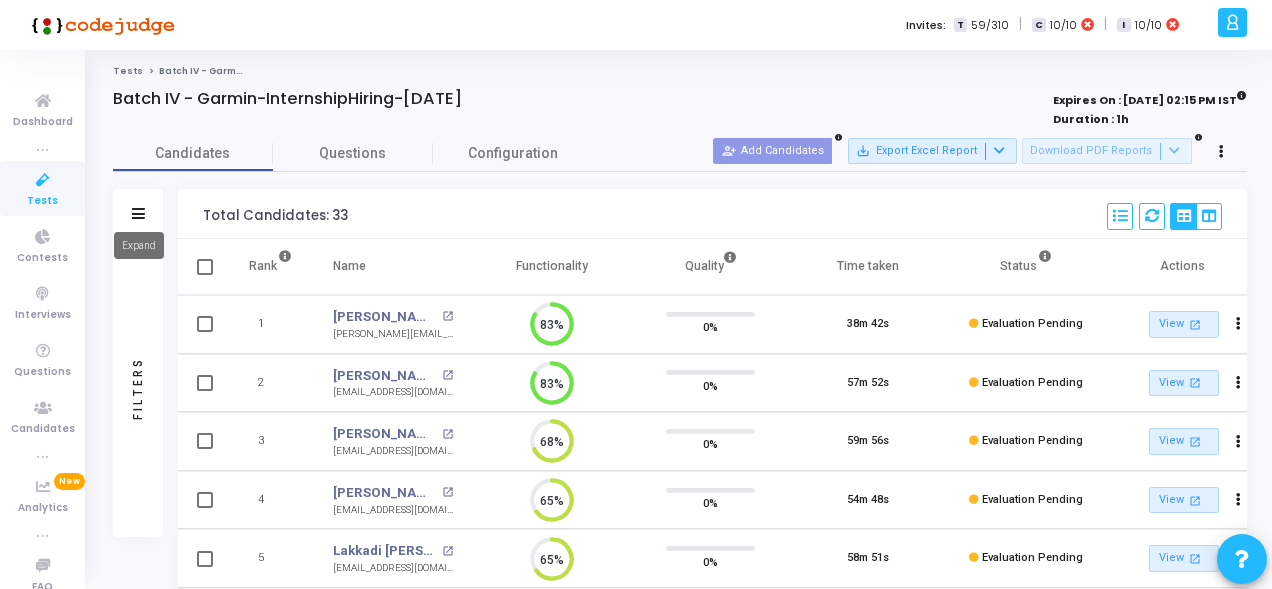 click at bounding box center (138, 213) 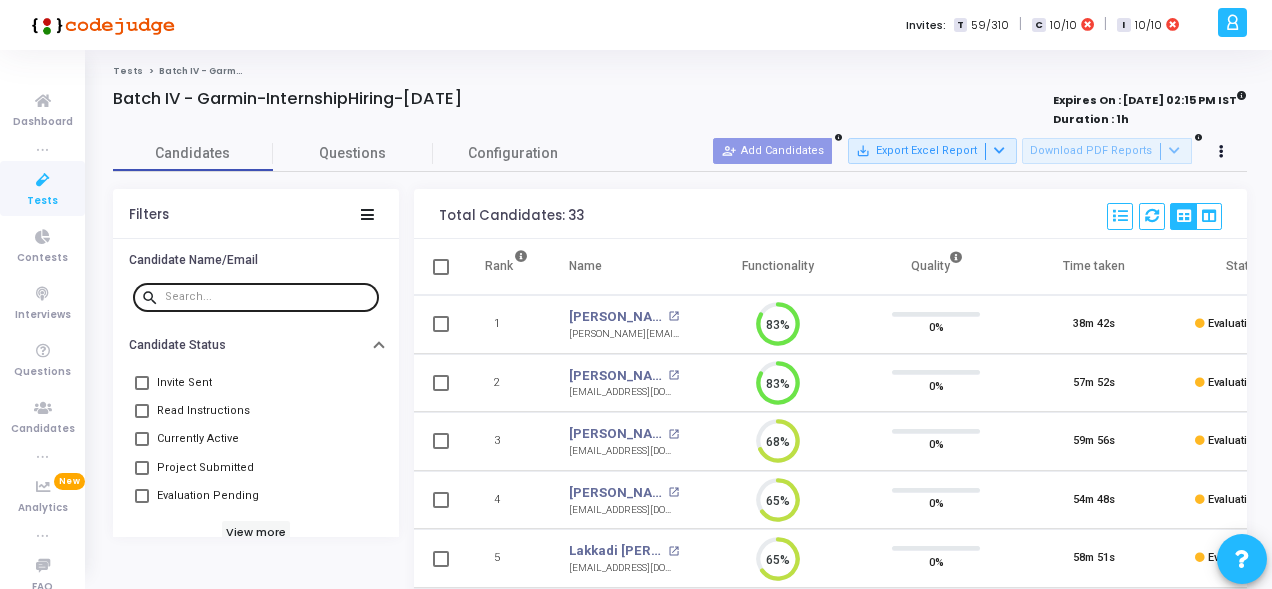 click at bounding box center (268, 296) 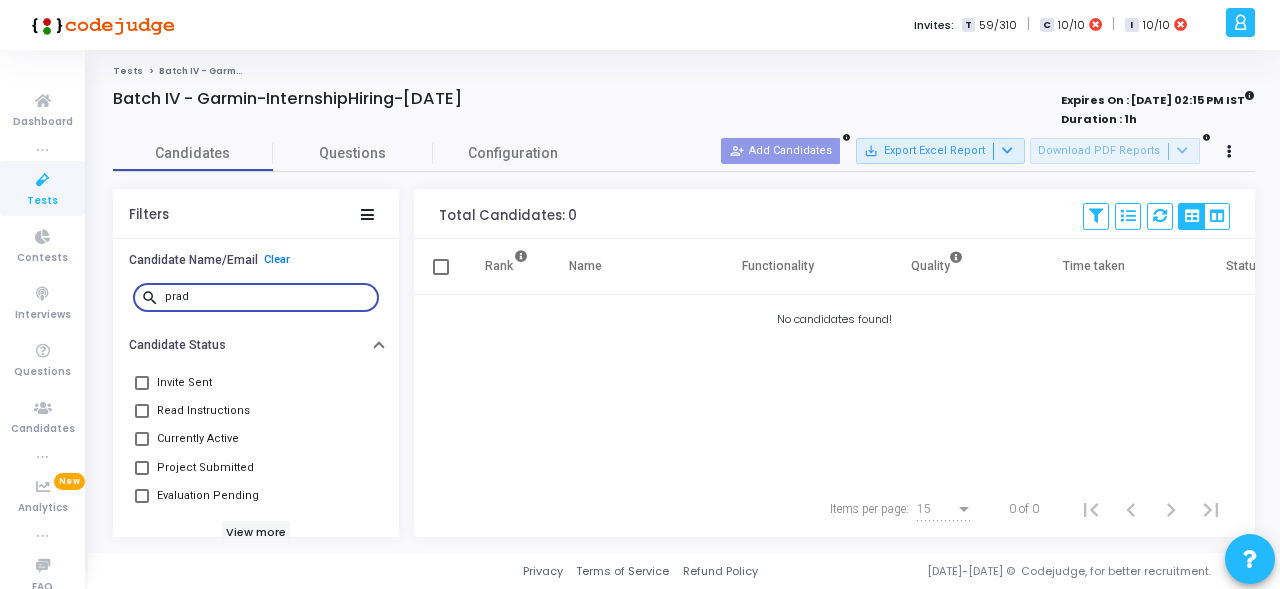 type on "prad" 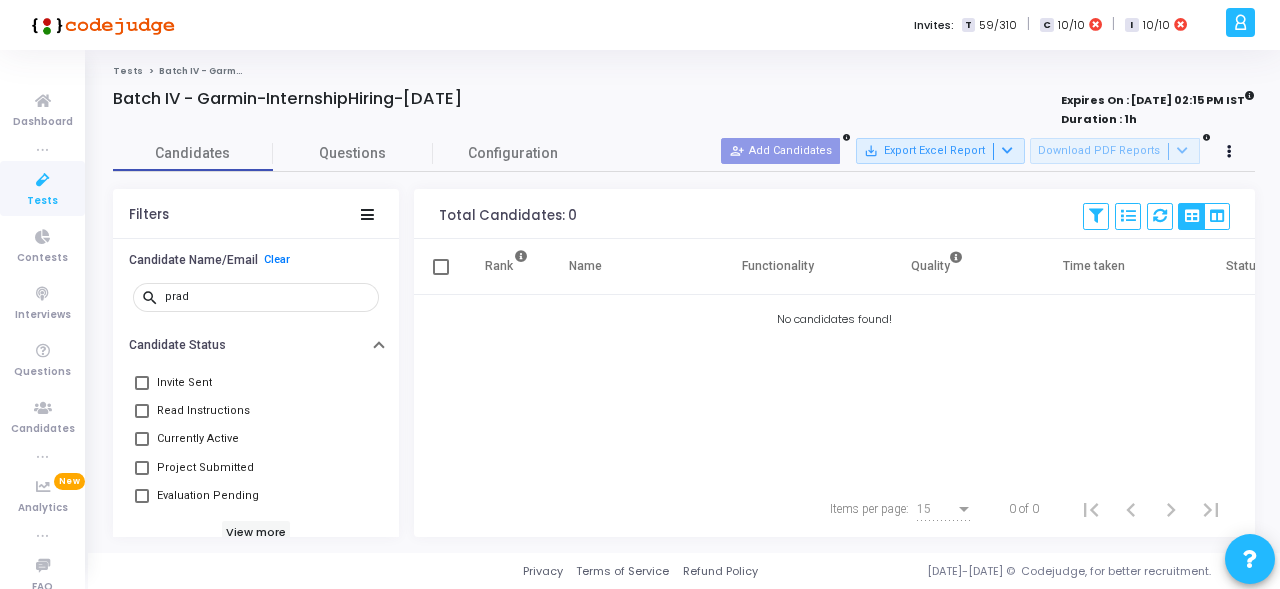 click on "Tests" 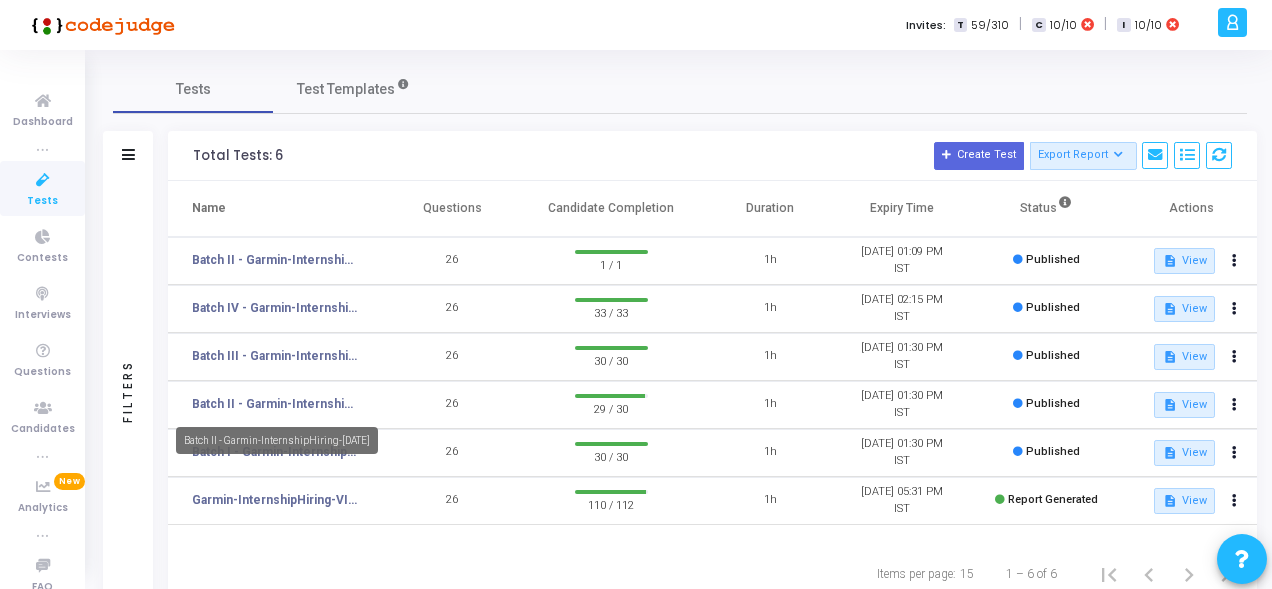 click on "Batch II - Garmin-InternshipHiring-Jul23rd" at bounding box center [277, 440] 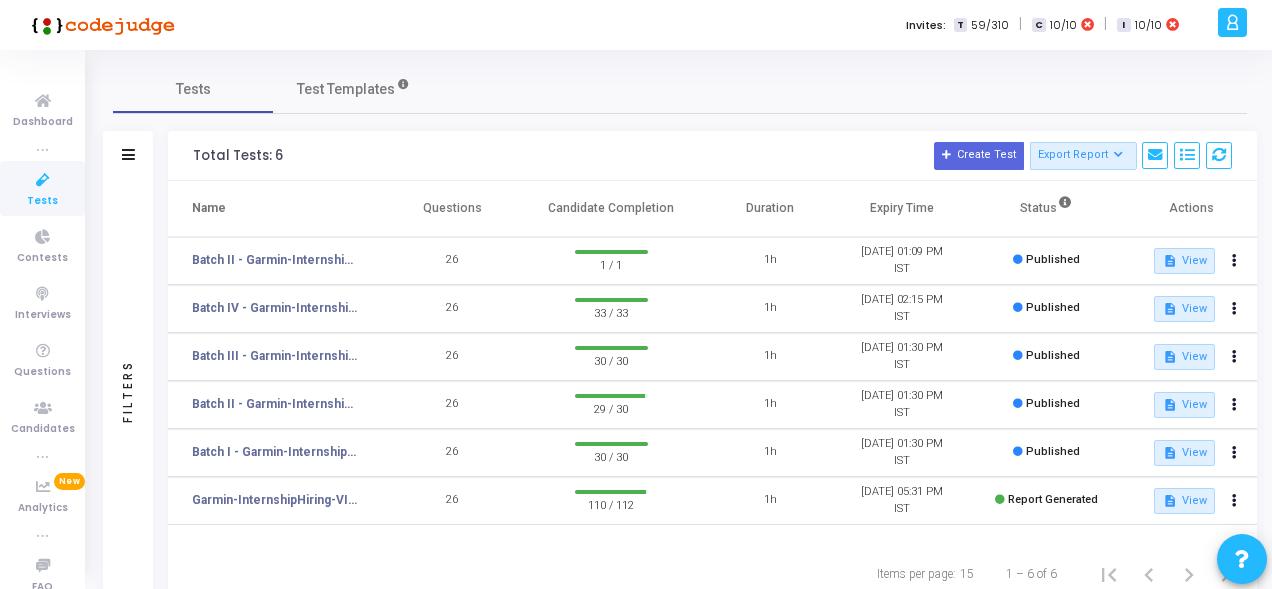 click on "26" 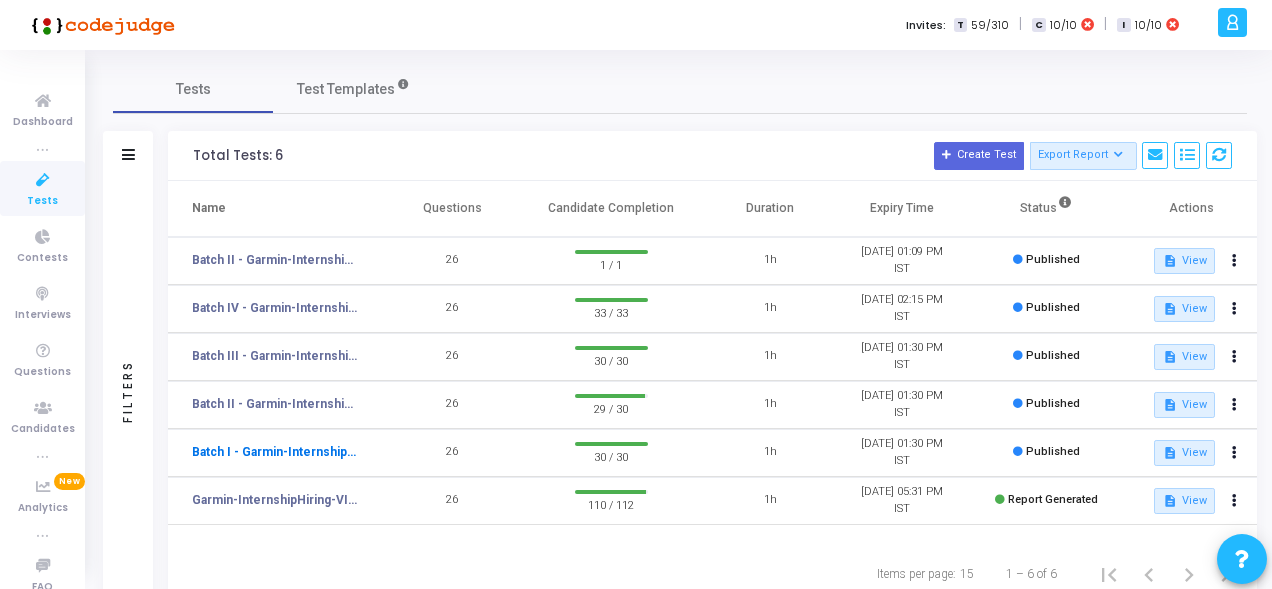 click on "Batch I - Garmin-InternshipHiring-[DATE]" 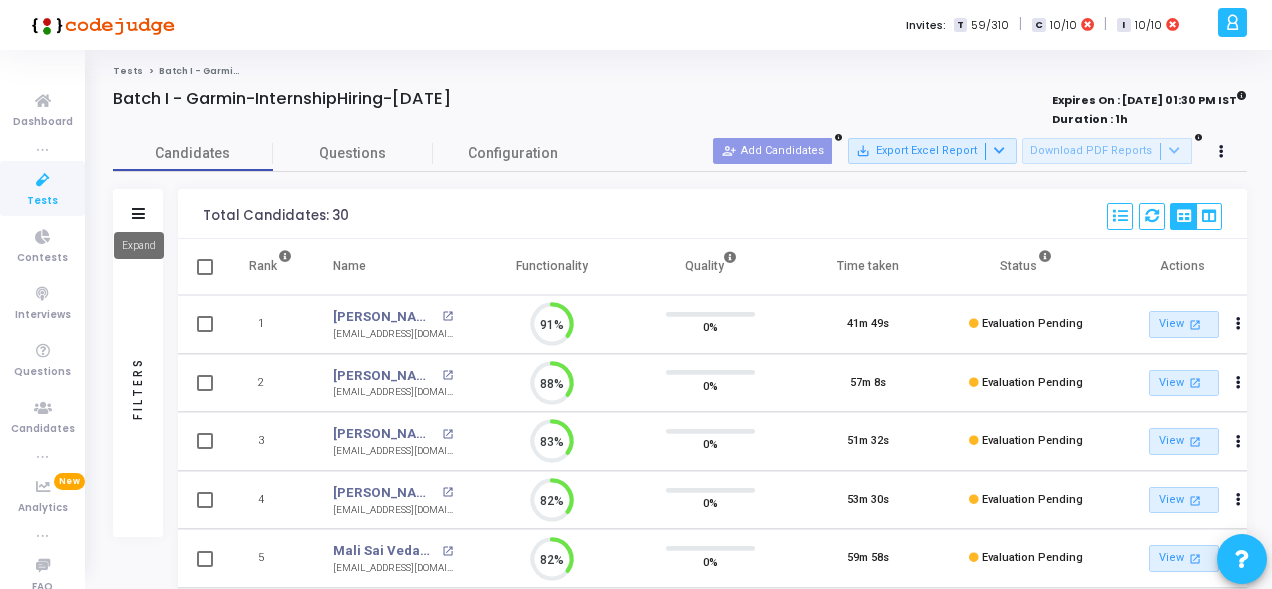 click at bounding box center (138, 213) 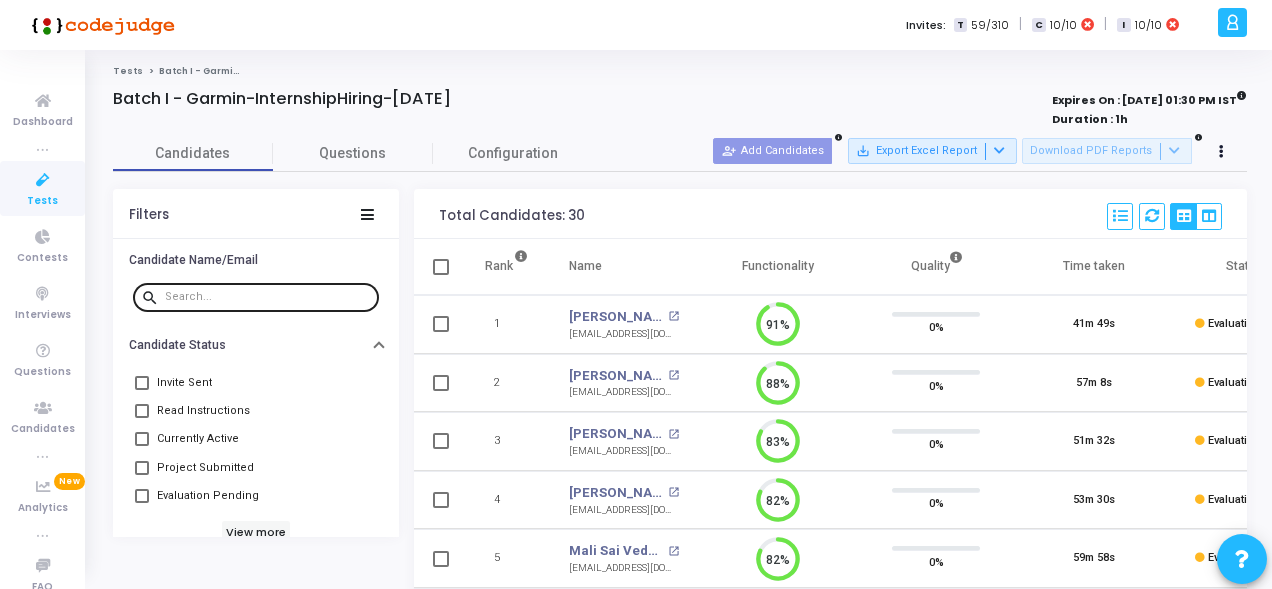 click at bounding box center [268, 297] 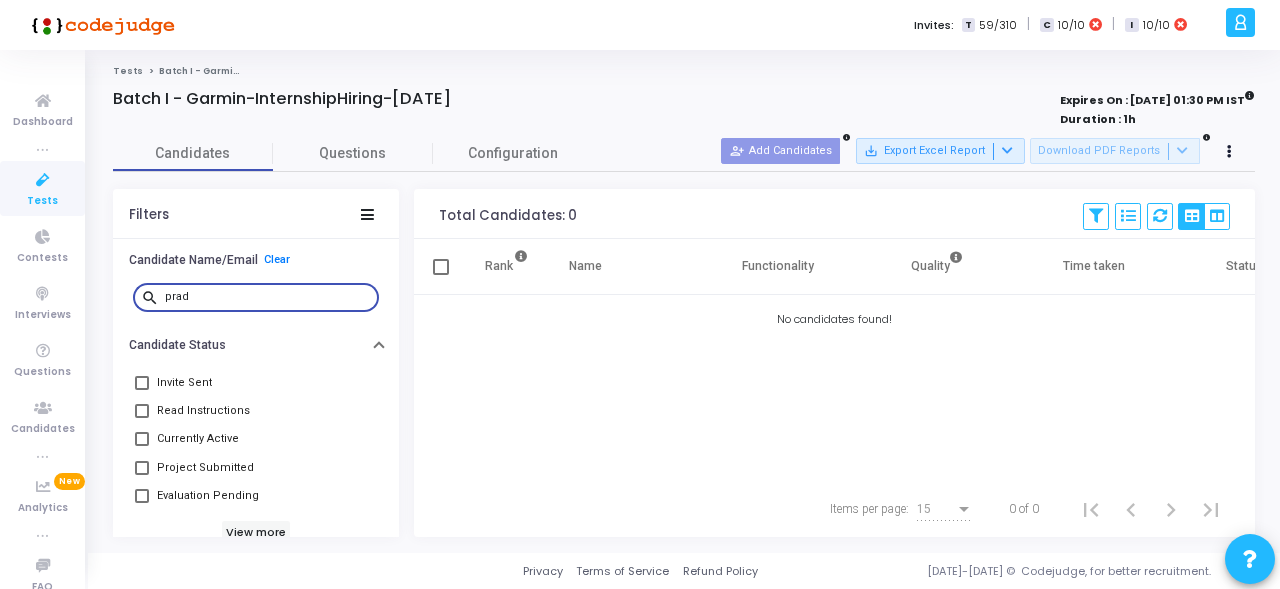 type on "prad" 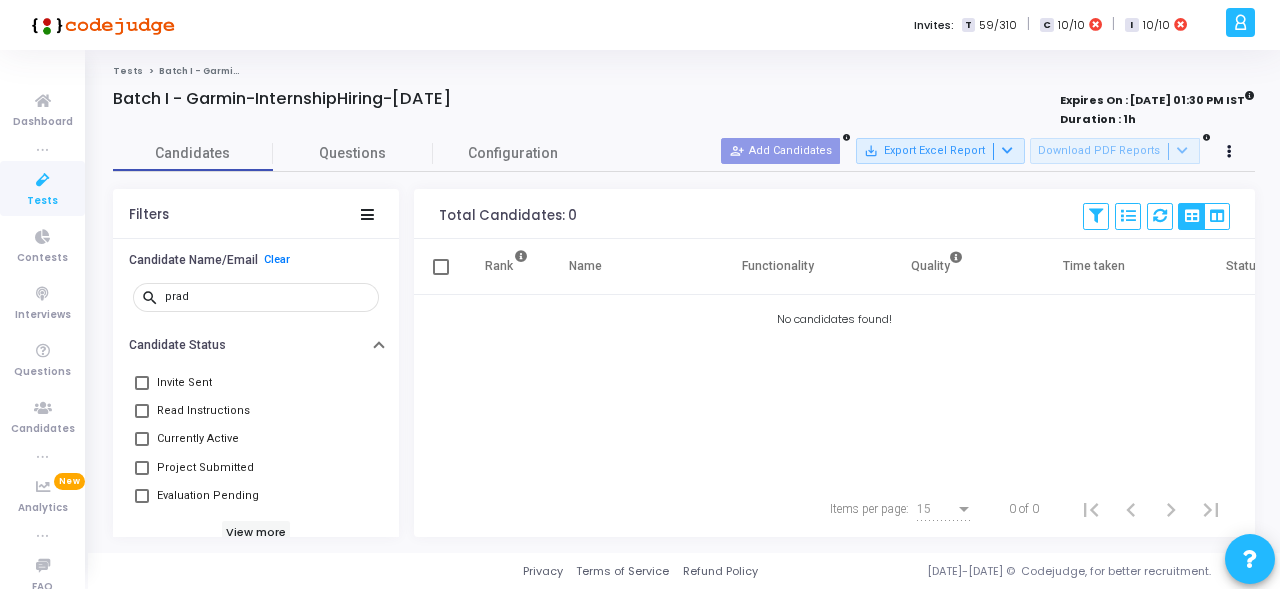 click on "Tests" 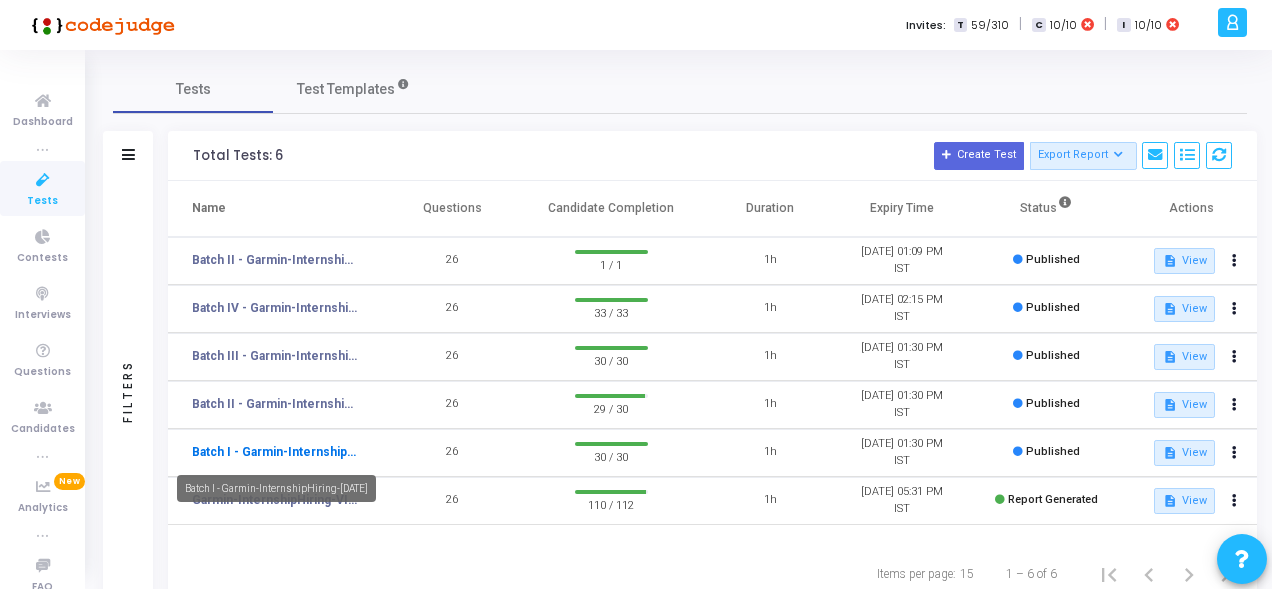click on "Batch I - Garmin-InternshipHiring-[DATE]" 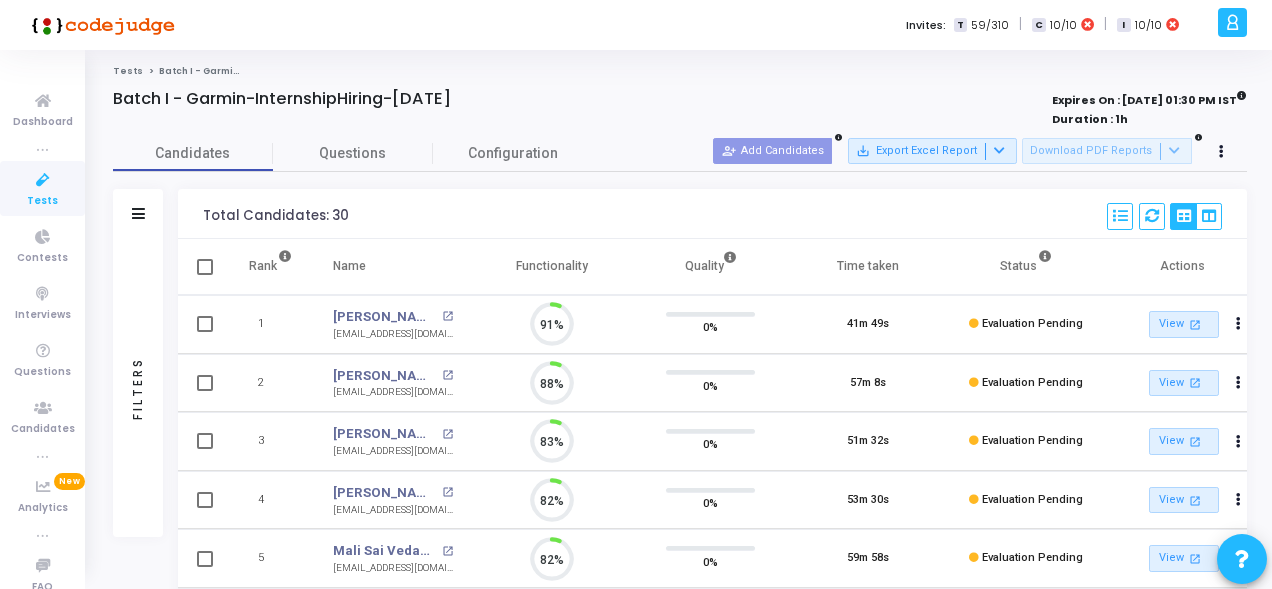 scroll, scrollTop: 9, scrollLeft: 8, axis: both 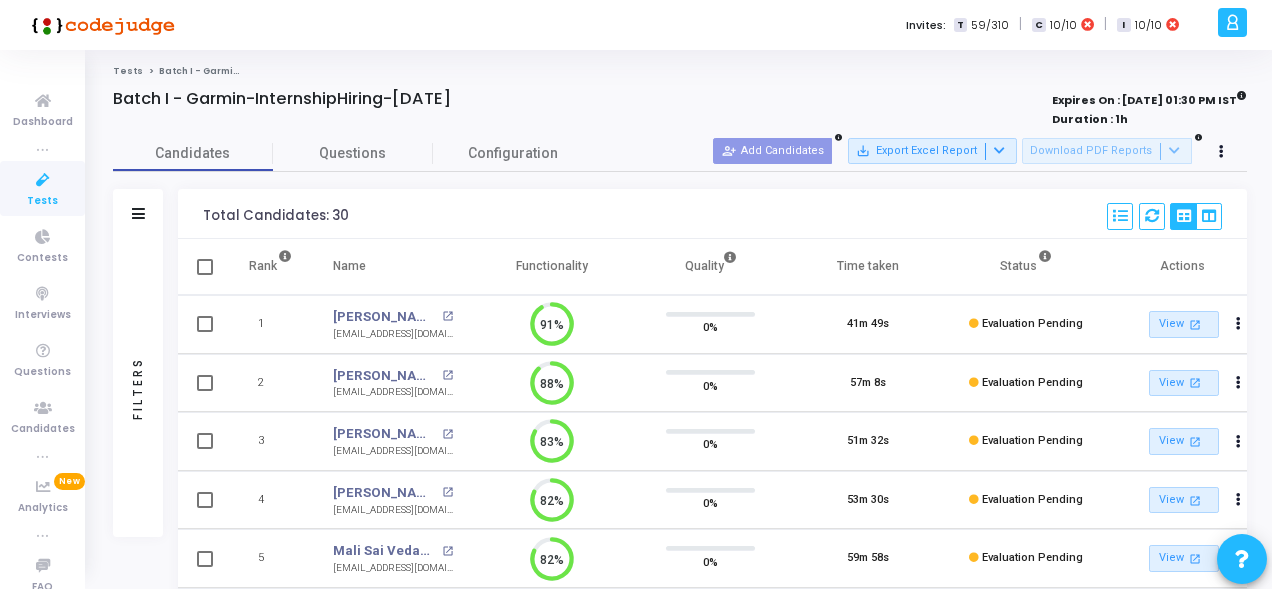 click on "Filters" at bounding box center [138, 214] 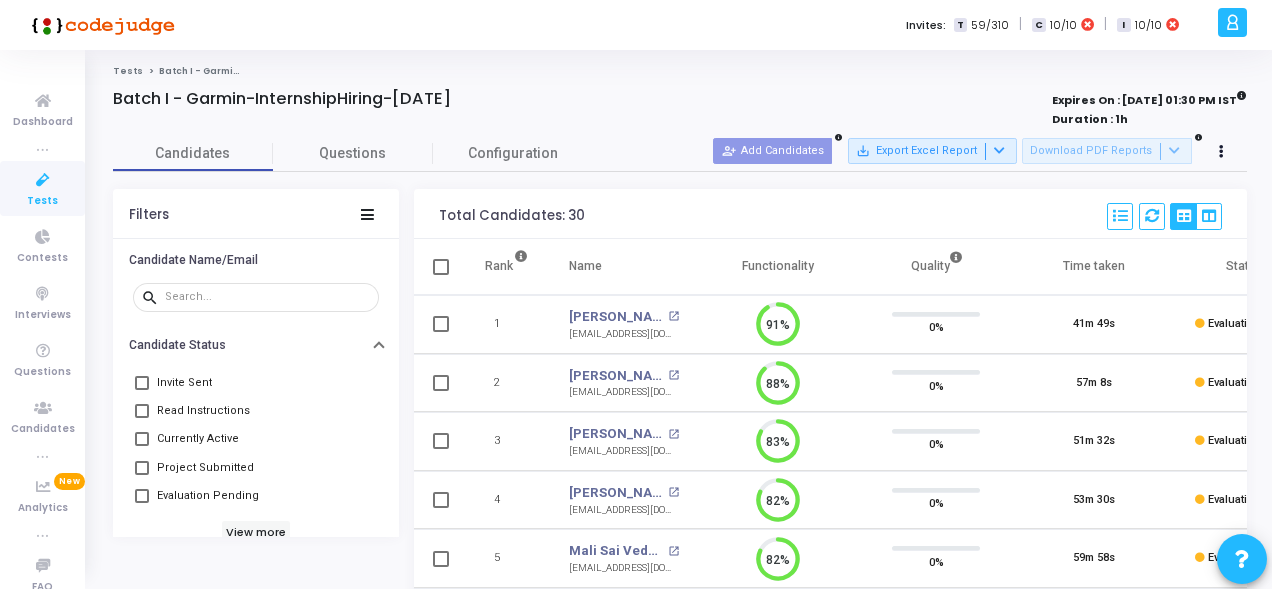 click on "Tests" 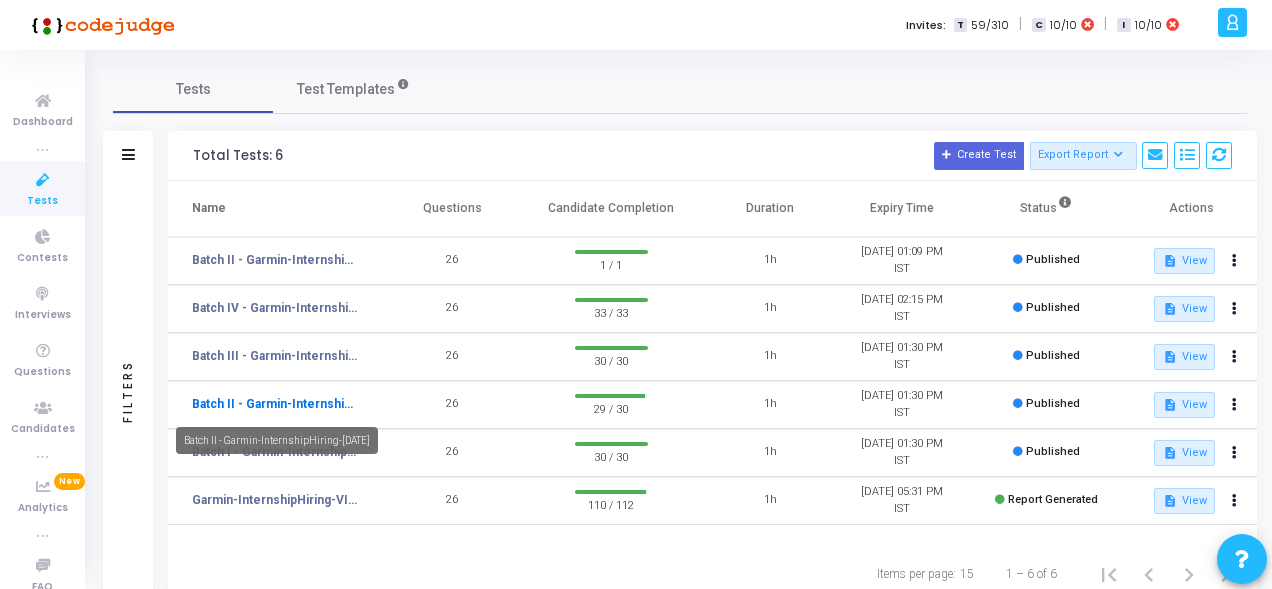 click on "Batch II - Garmin-InternshipHiring-Jul23rd" 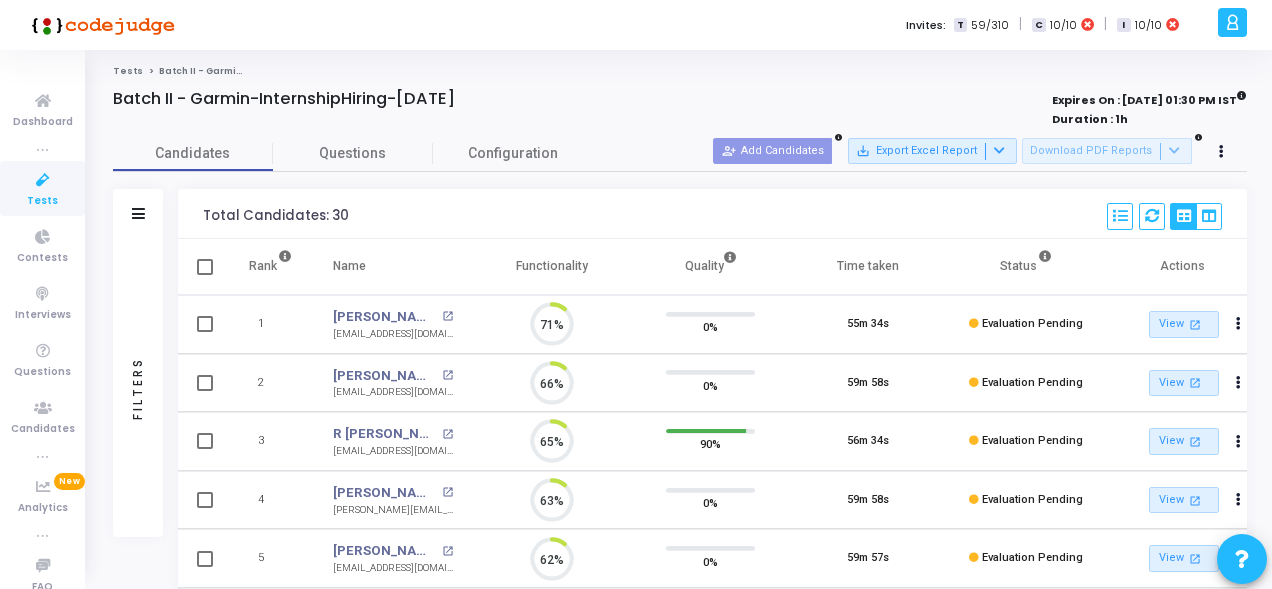 scroll, scrollTop: 9, scrollLeft: 8, axis: both 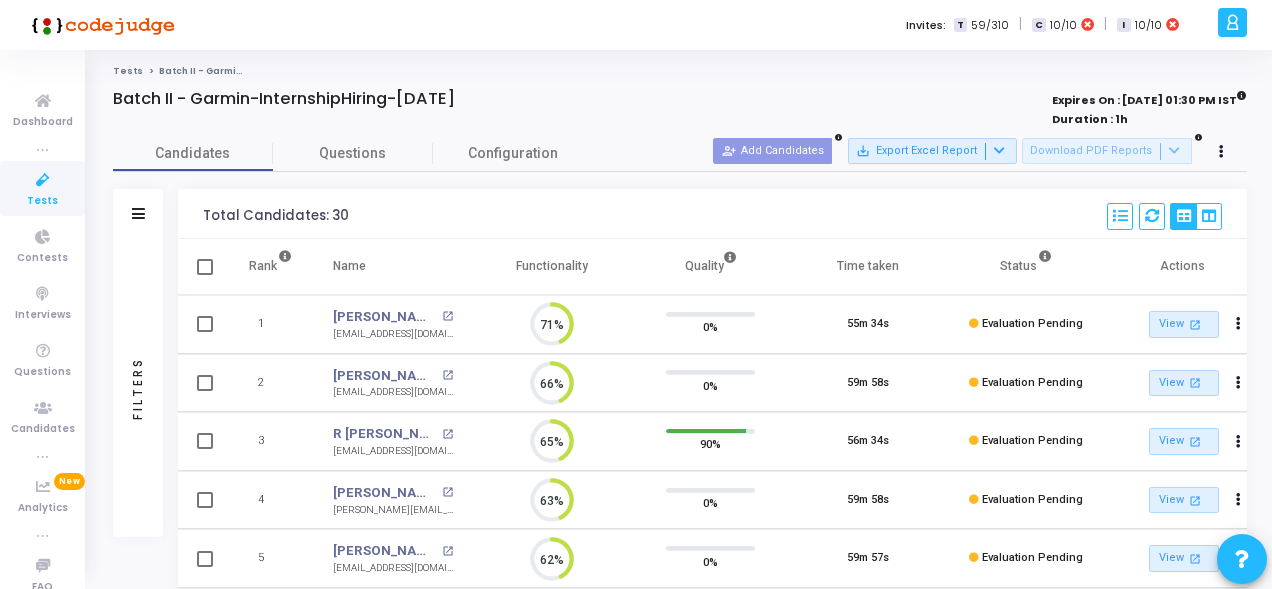 click at bounding box center (138, 214) 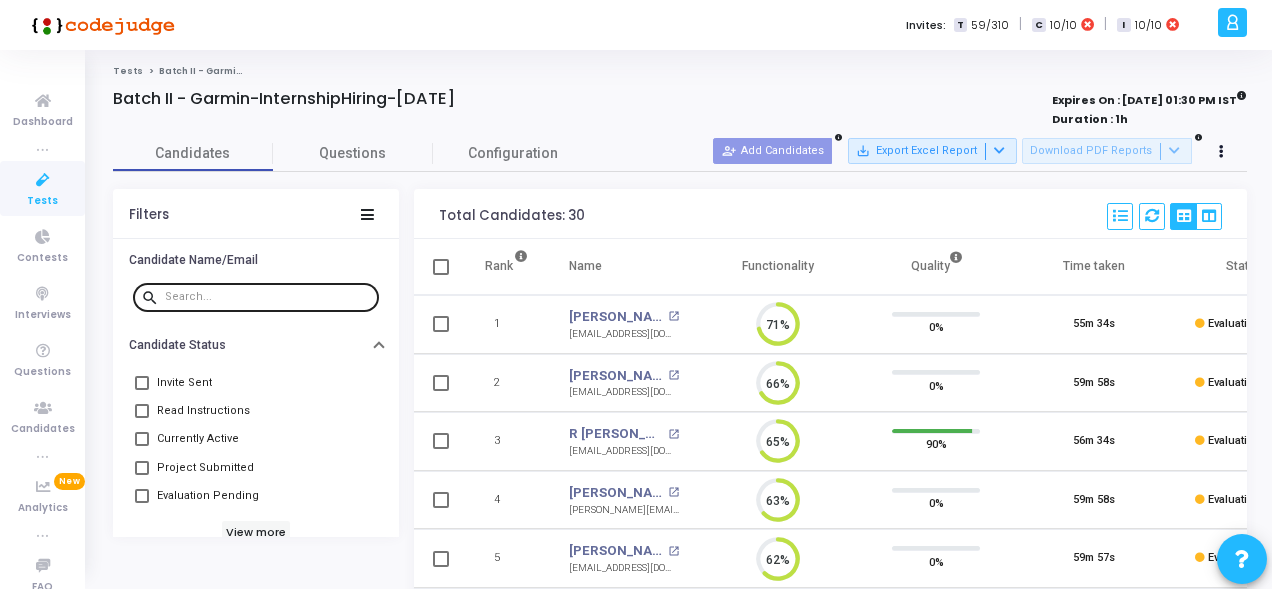 click at bounding box center [268, 297] 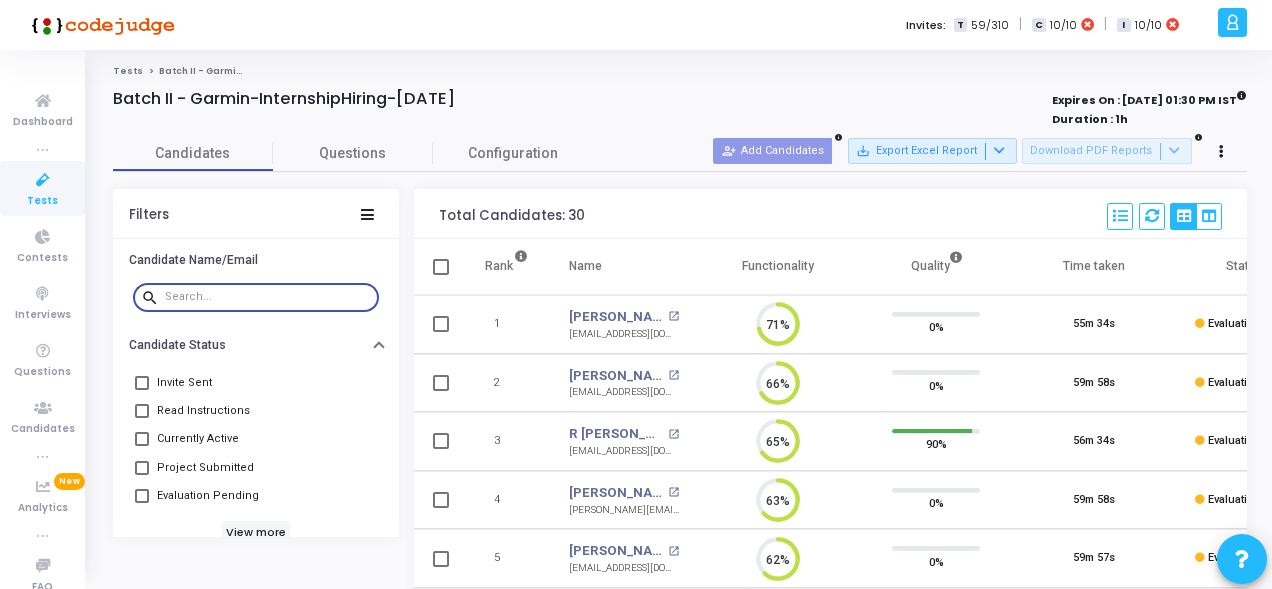 paste on "R Pradyumna Prahas" 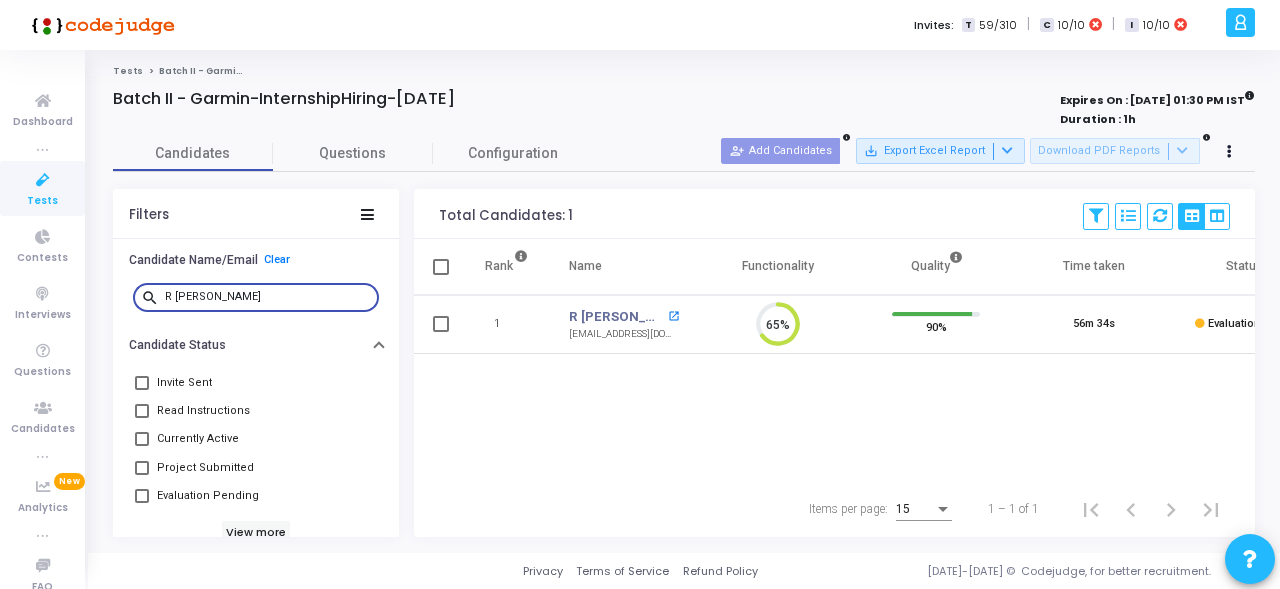 type on "R Pradyumna Prahas" 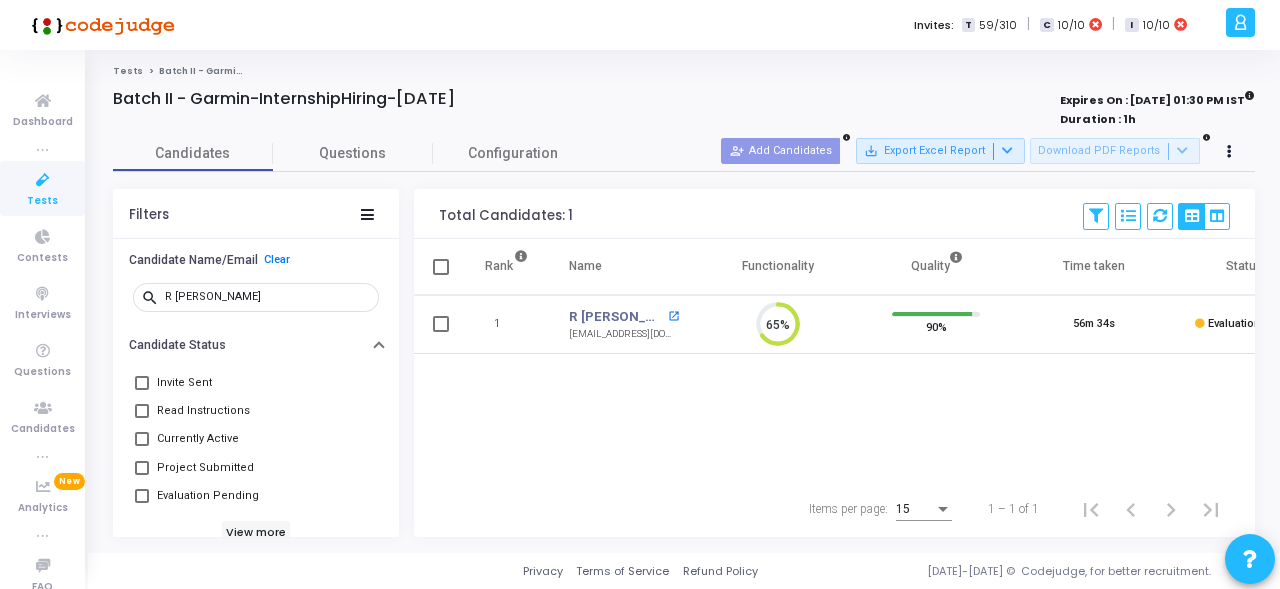 click on "open_in_new" at bounding box center [673, 316] 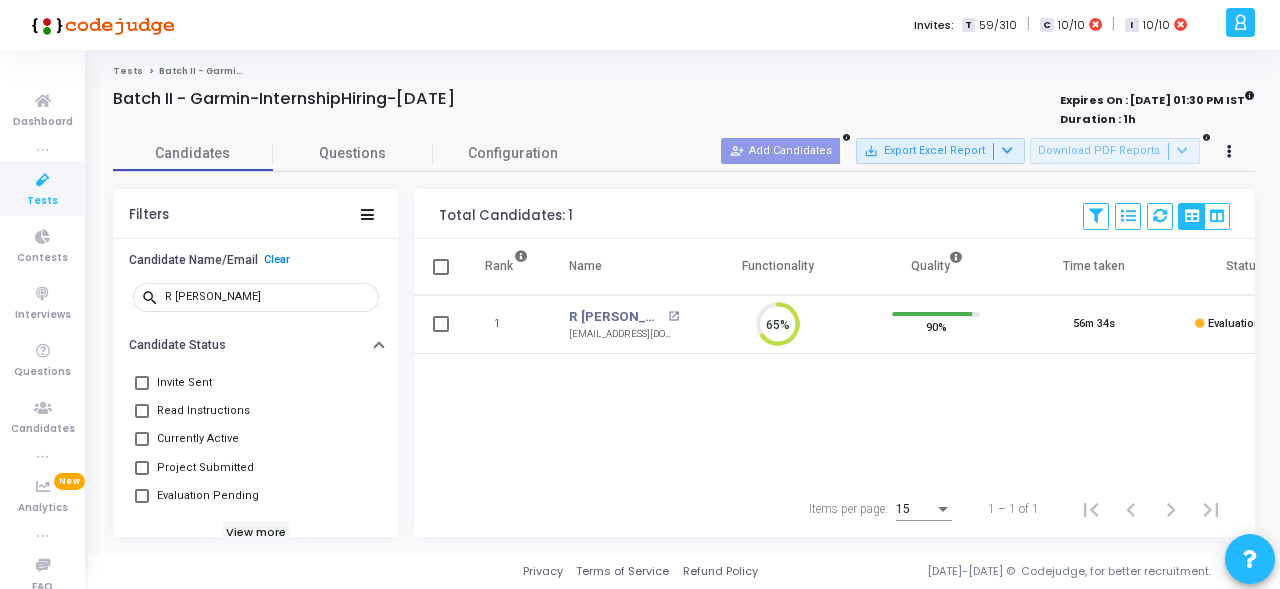 click on "Tests" 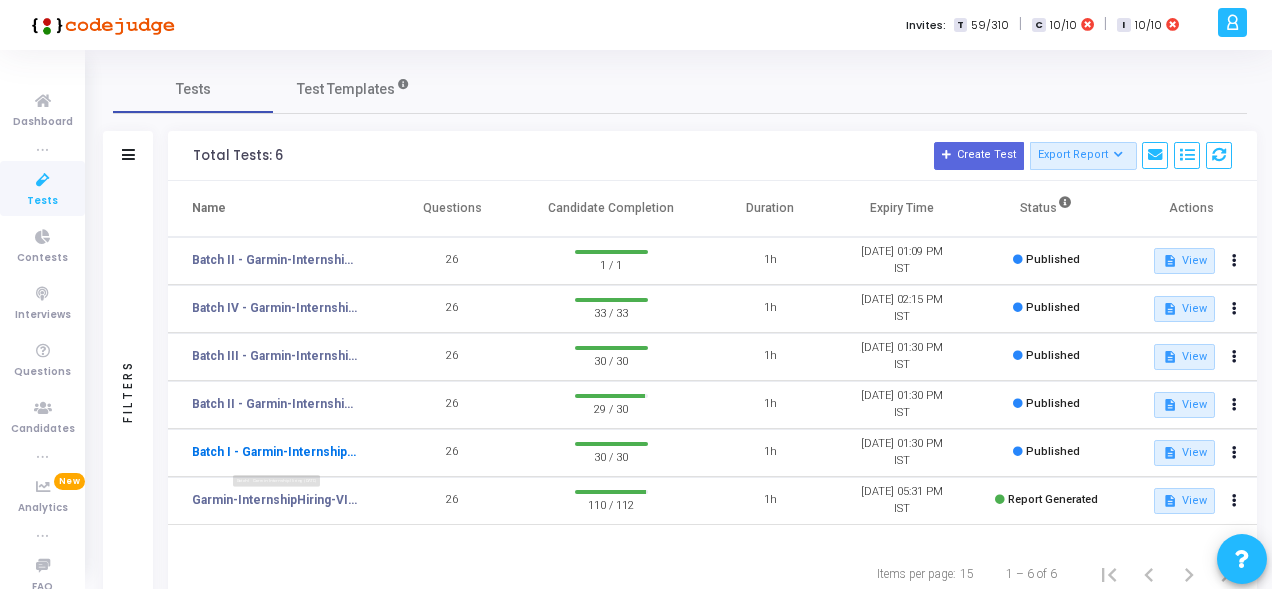 click on "Batch I - Garmin-InternshipHiring-[DATE]" 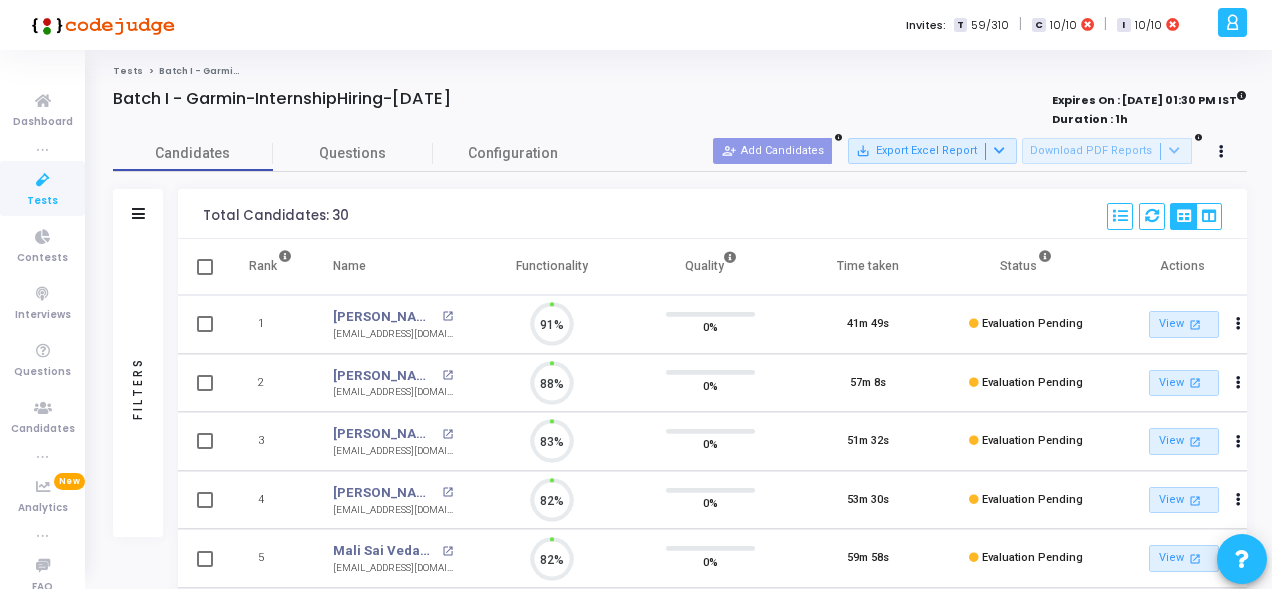 scroll, scrollTop: 9, scrollLeft: 8, axis: both 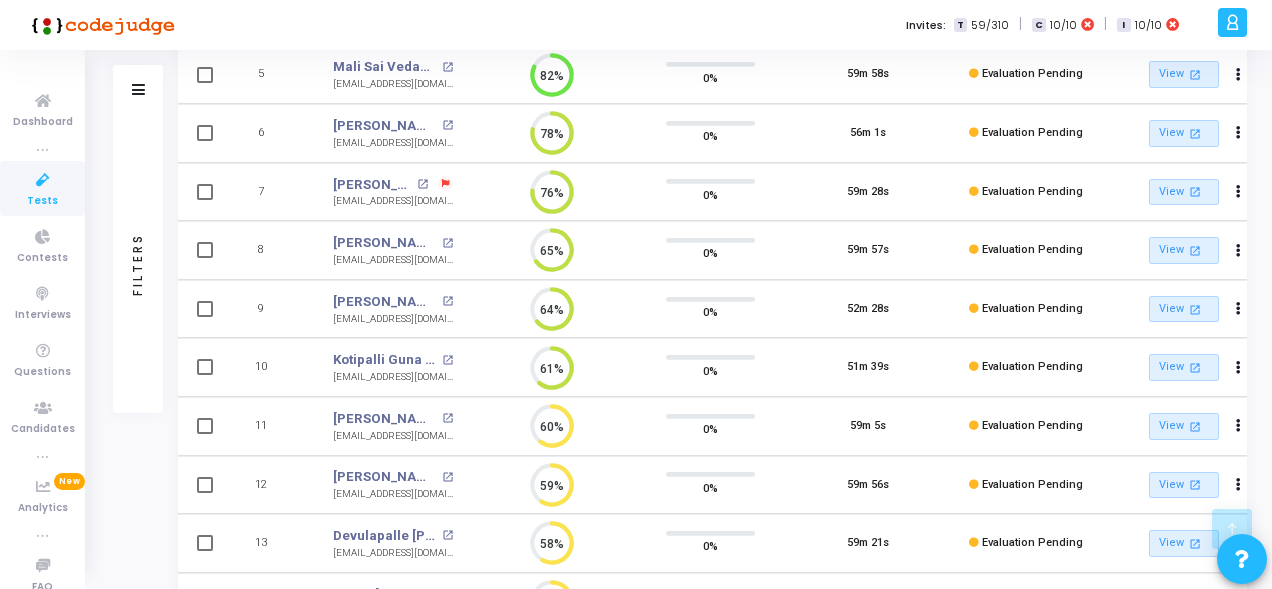 click at bounding box center (446, 184) 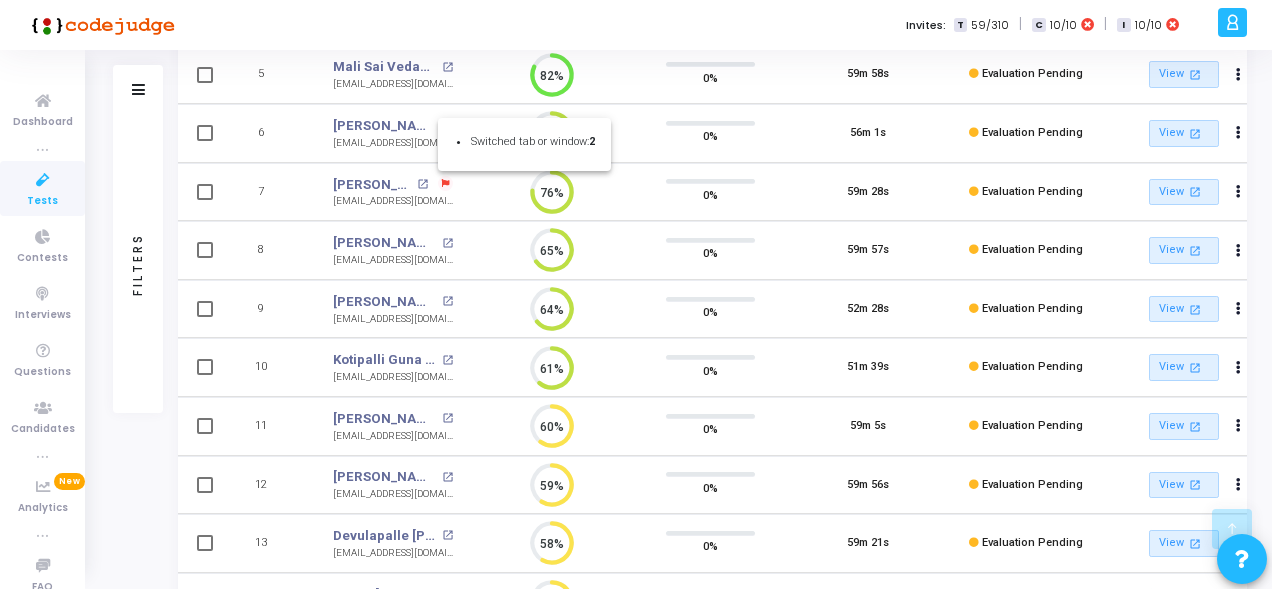 click at bounding box center (636, 294) 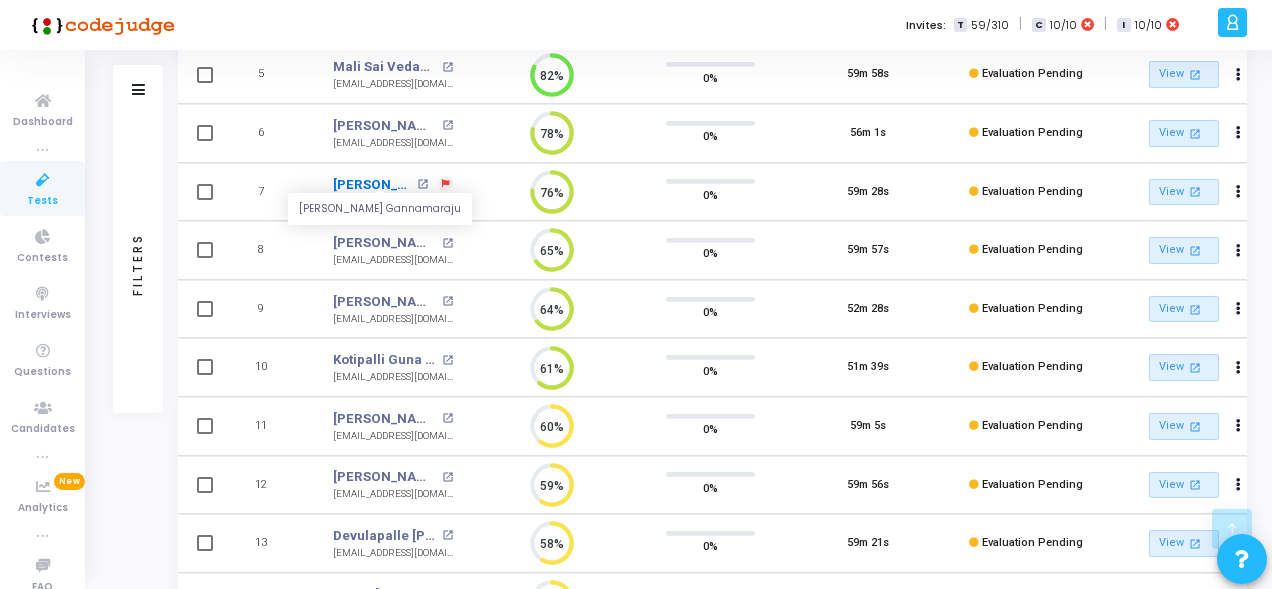 click on "Gokul Kashyap Gannamaraju" at bounding box center (372, 185) 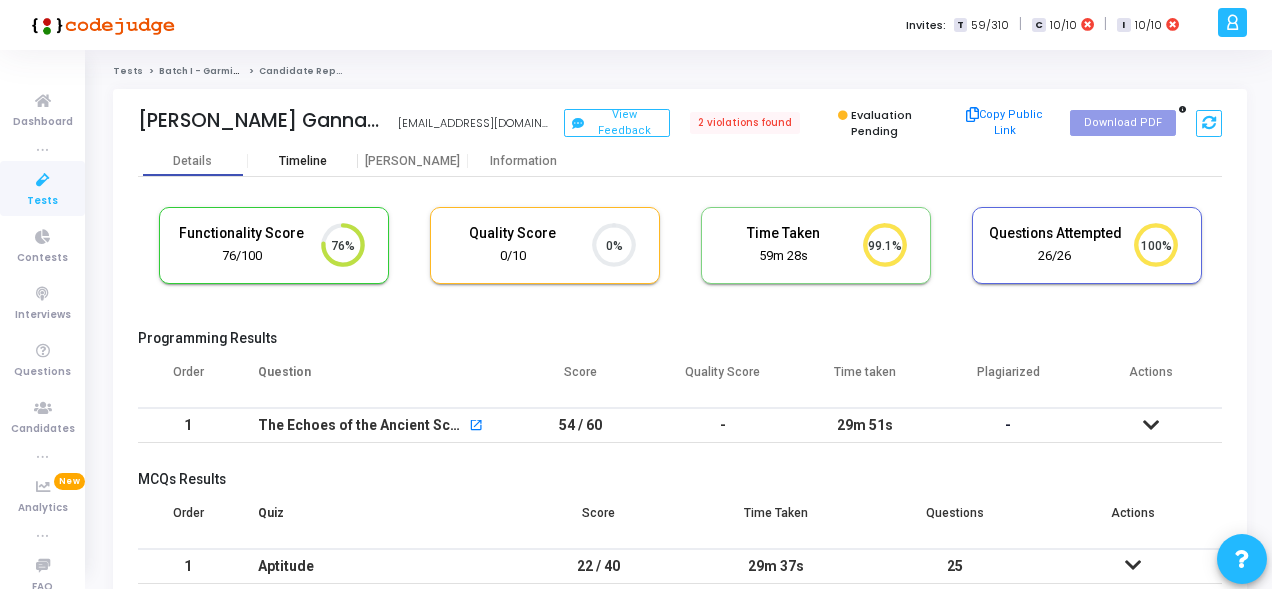click on "Timeline" at bounding box center (303, 161) 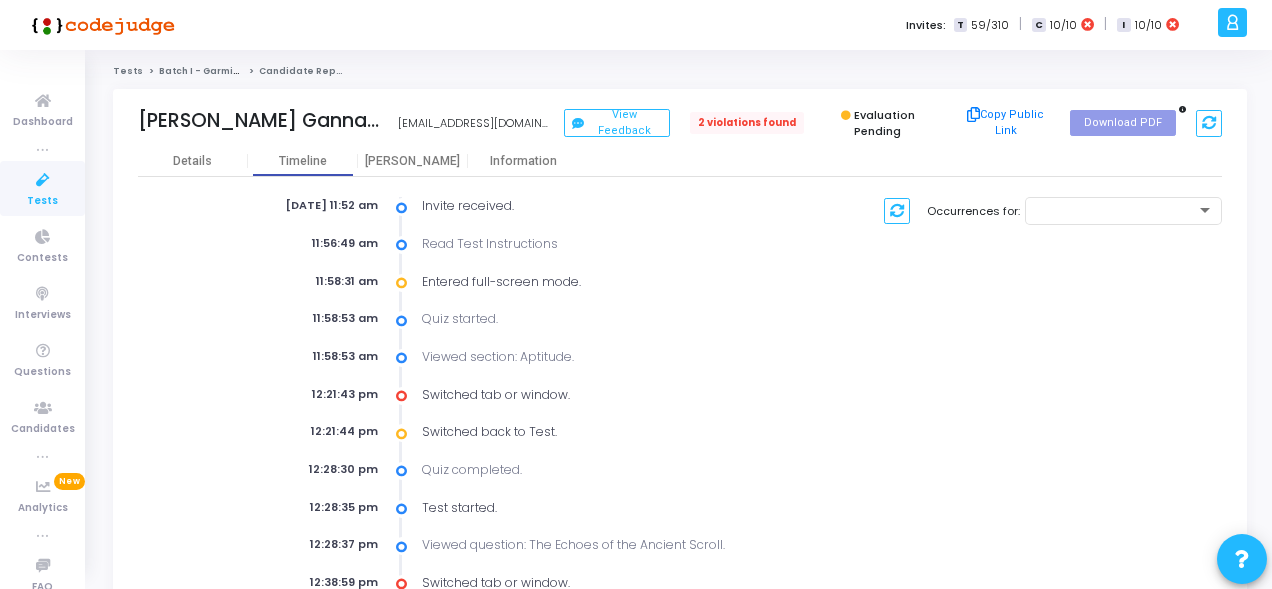 click on "2 violations found" 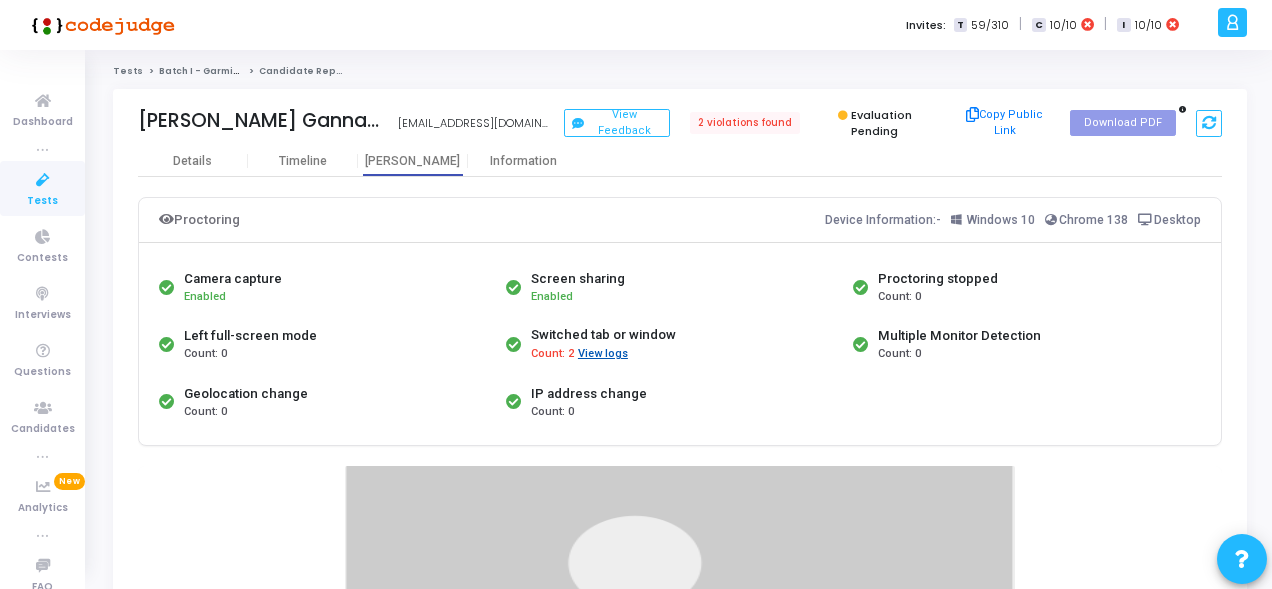 click on "View logs" at bounding box center (603, 354) 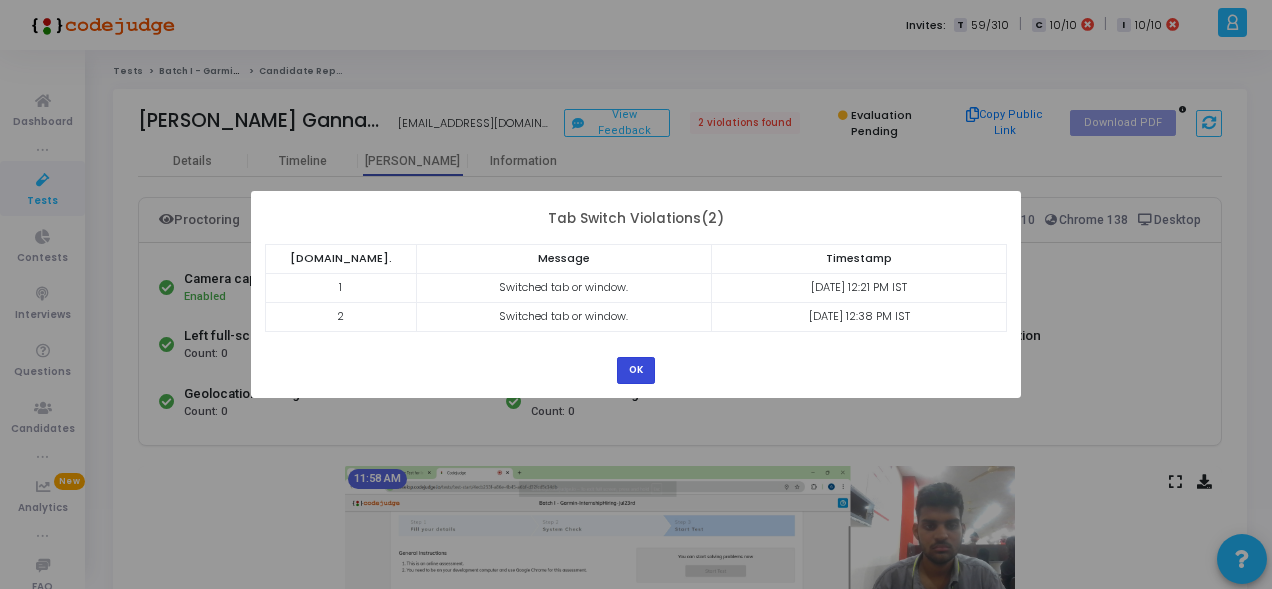 click on "OK" at bounding box center [636, 370] 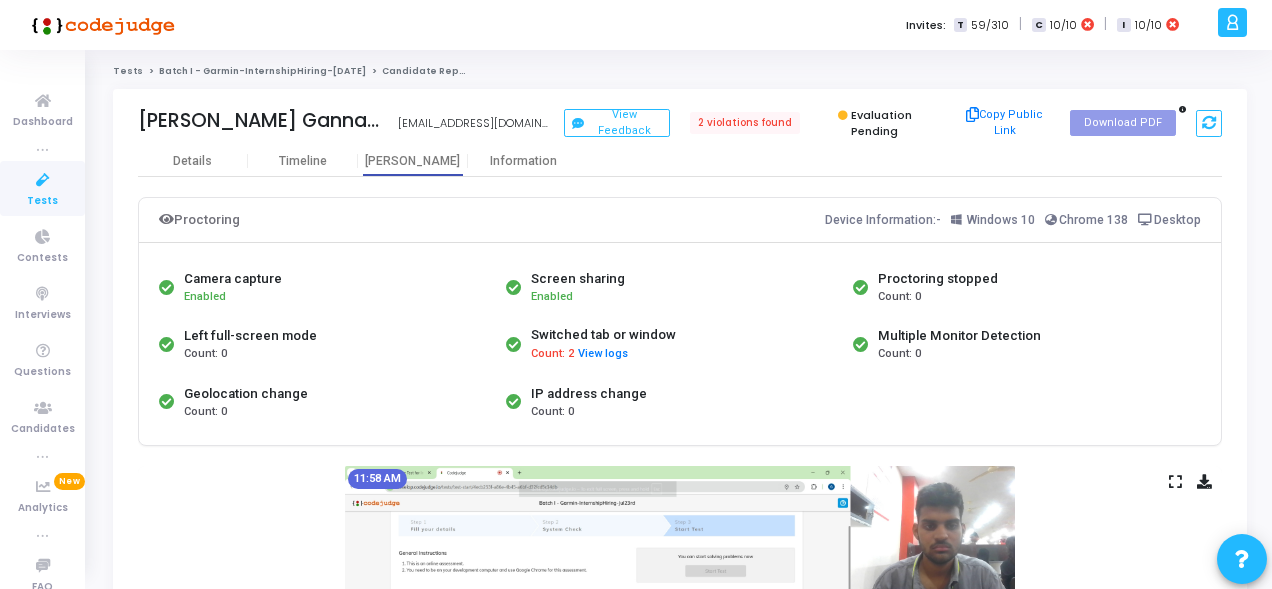 click on "Batch I - Garmin-InternshipHiring-[DATE]" 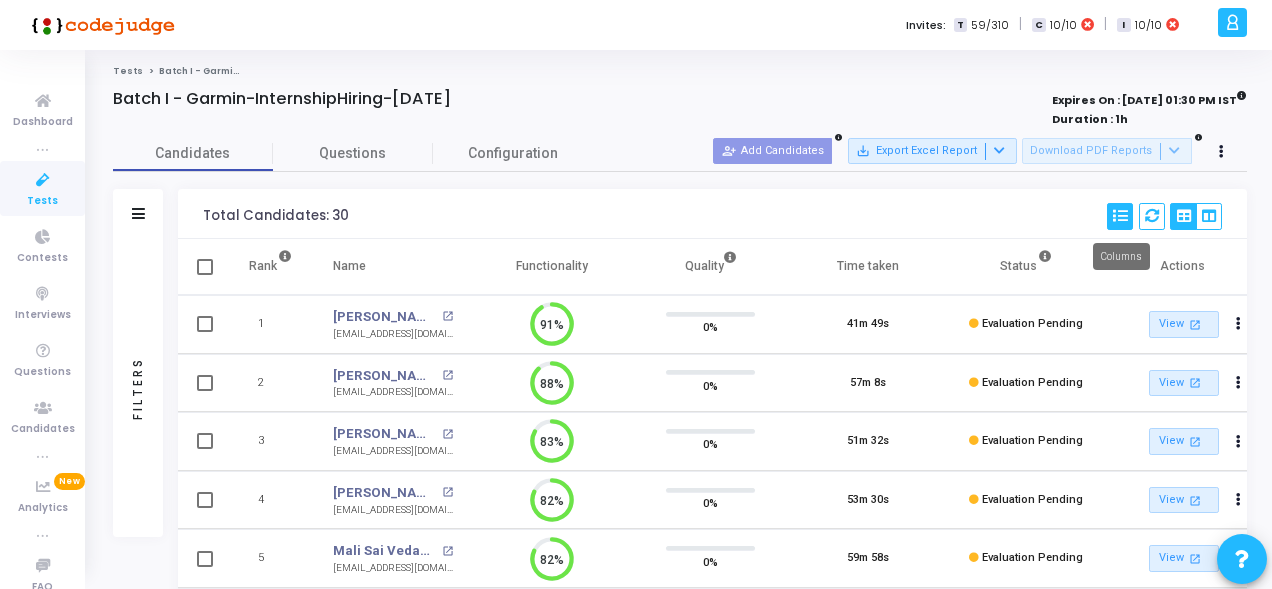 click at bounding box center [1120, 216] 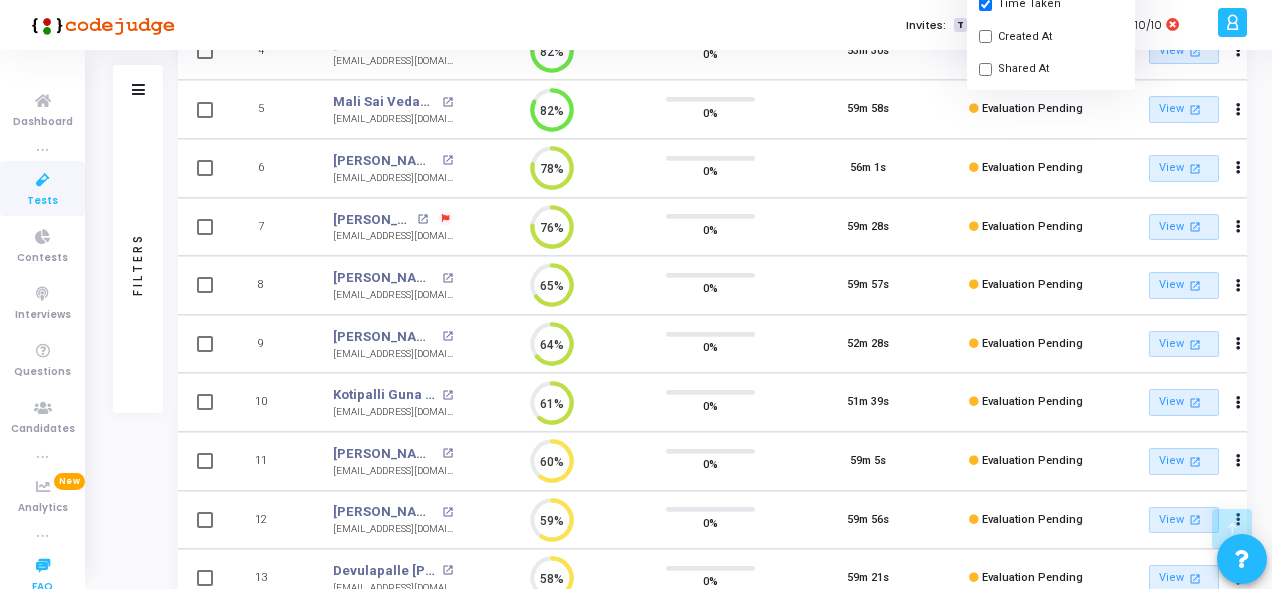 type 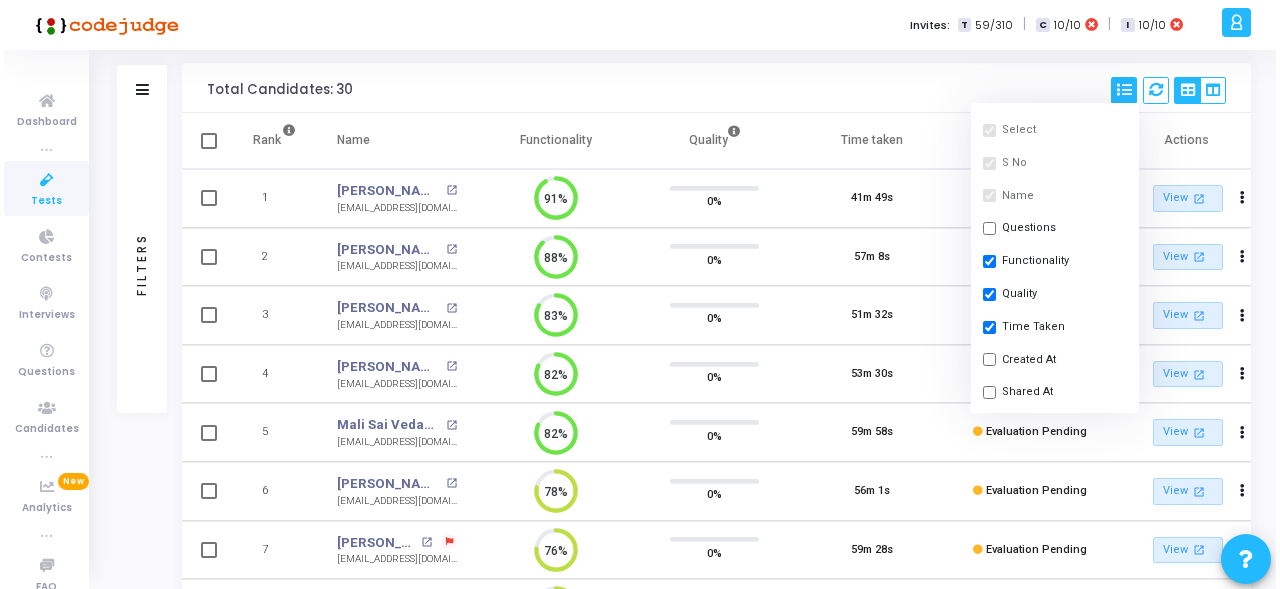 scroll, scrollTop: 0, scrollLeft: 0, axis: both 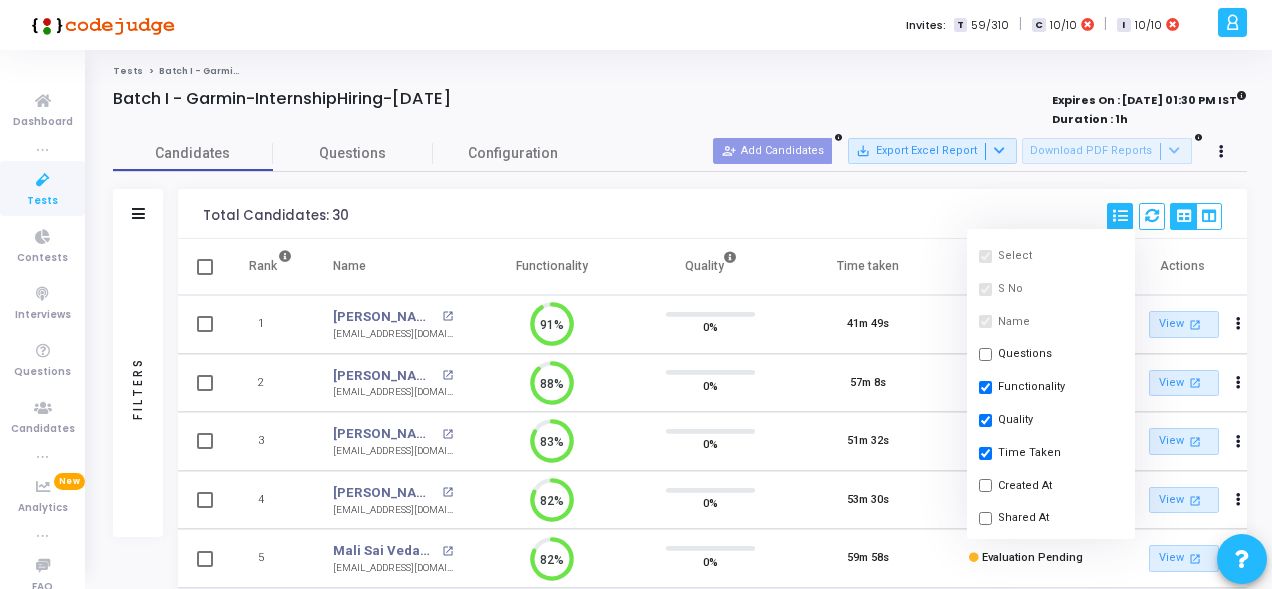 click on "Tests" 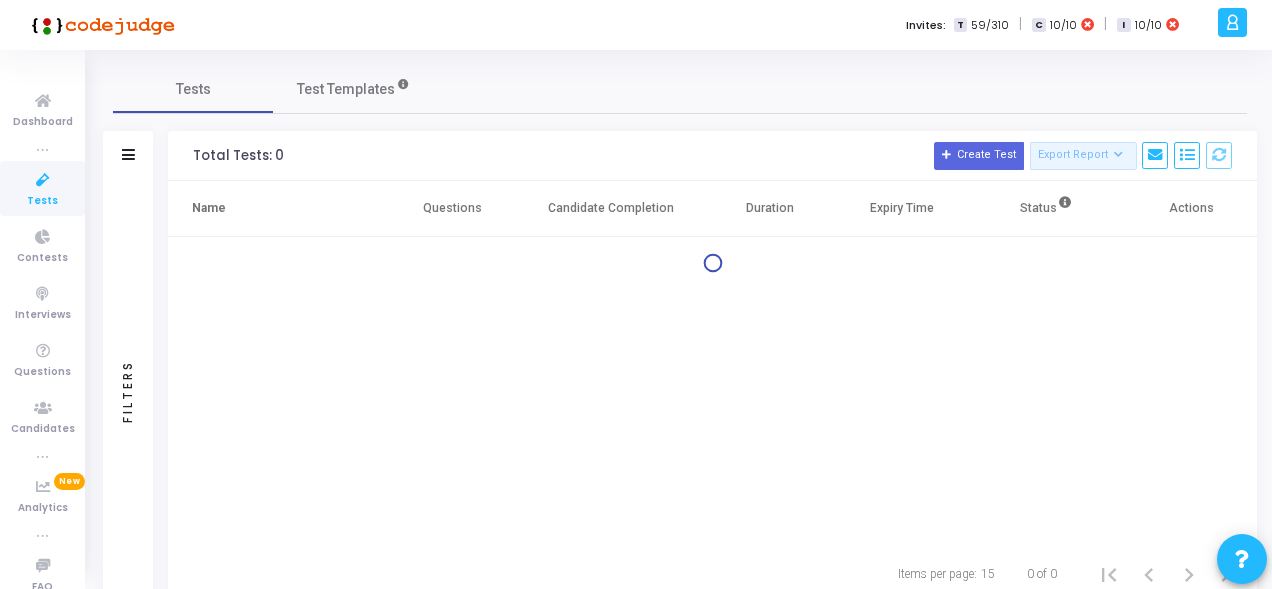 click on "Tests   Test Templates" 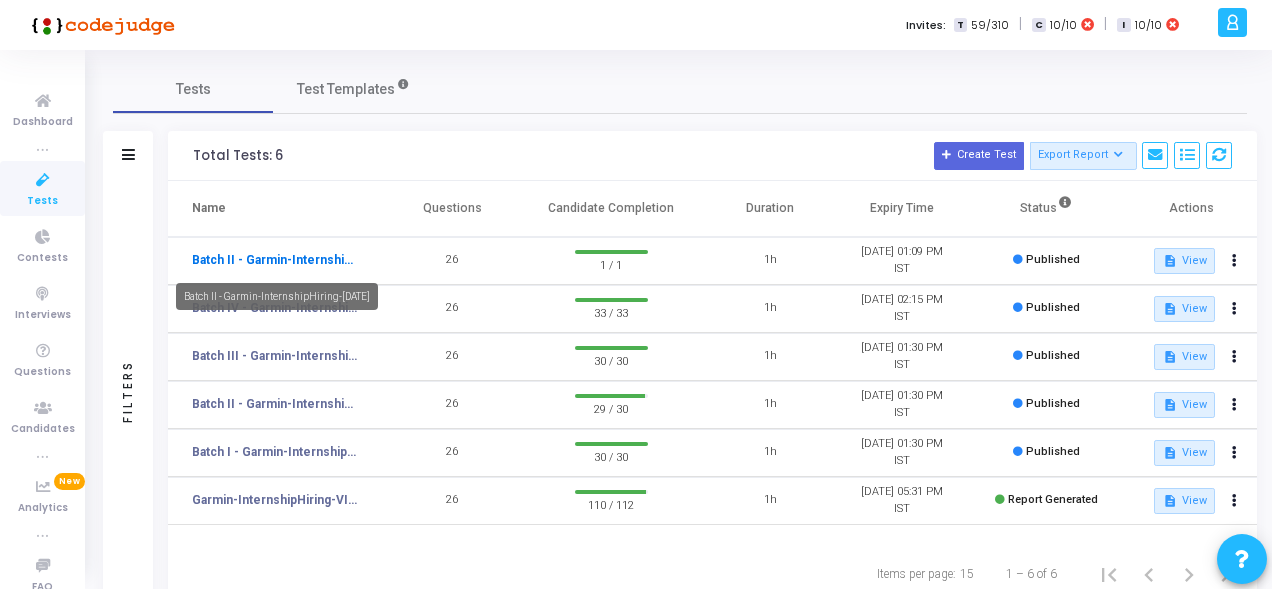 click on "Batch II - Garmin-InternshipHiring-Jul23rd" at bounding box center (275, 260) 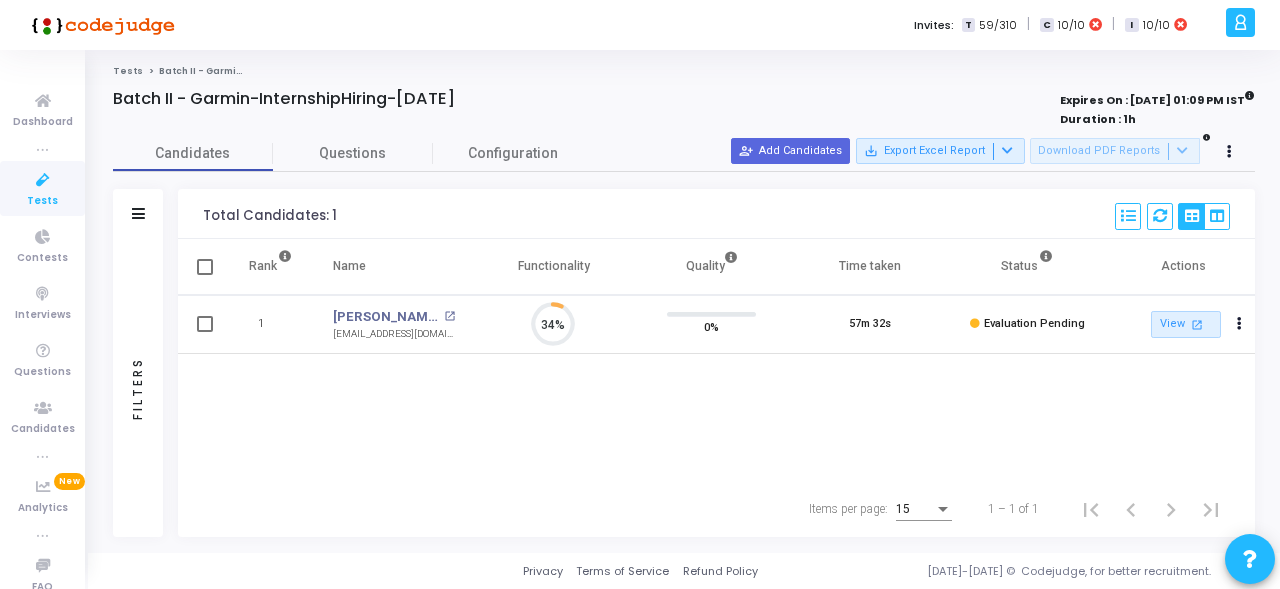 scroll, scrollTop: 9, scrollLeft: 8, axis: both 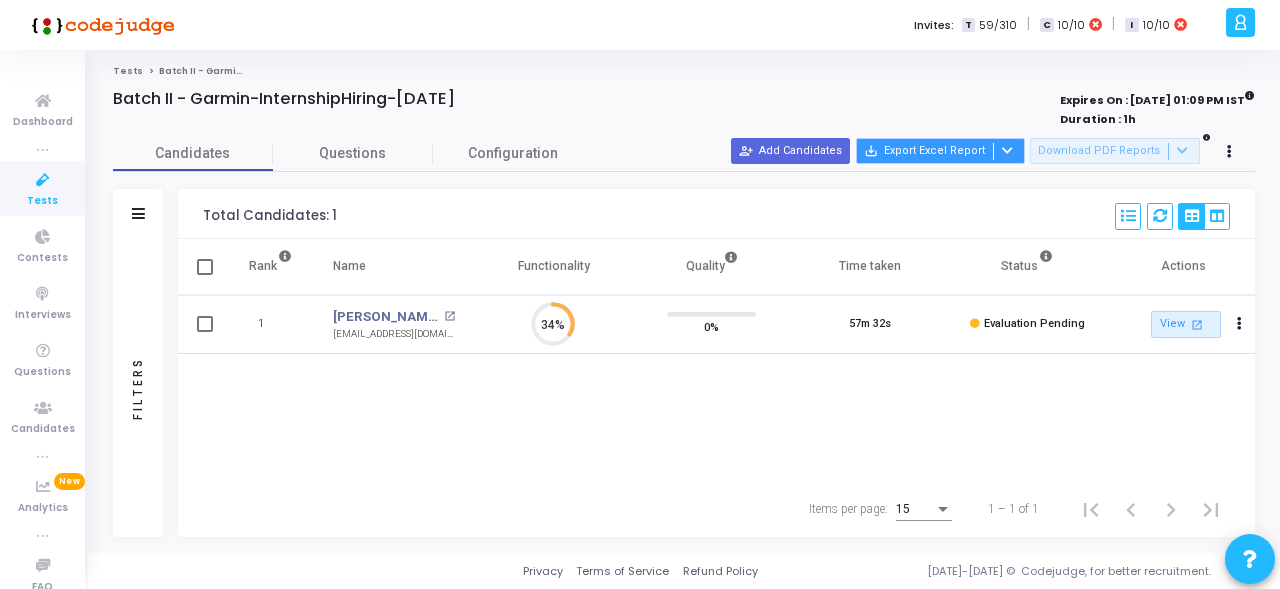 click at bounding box center (1007, 150) 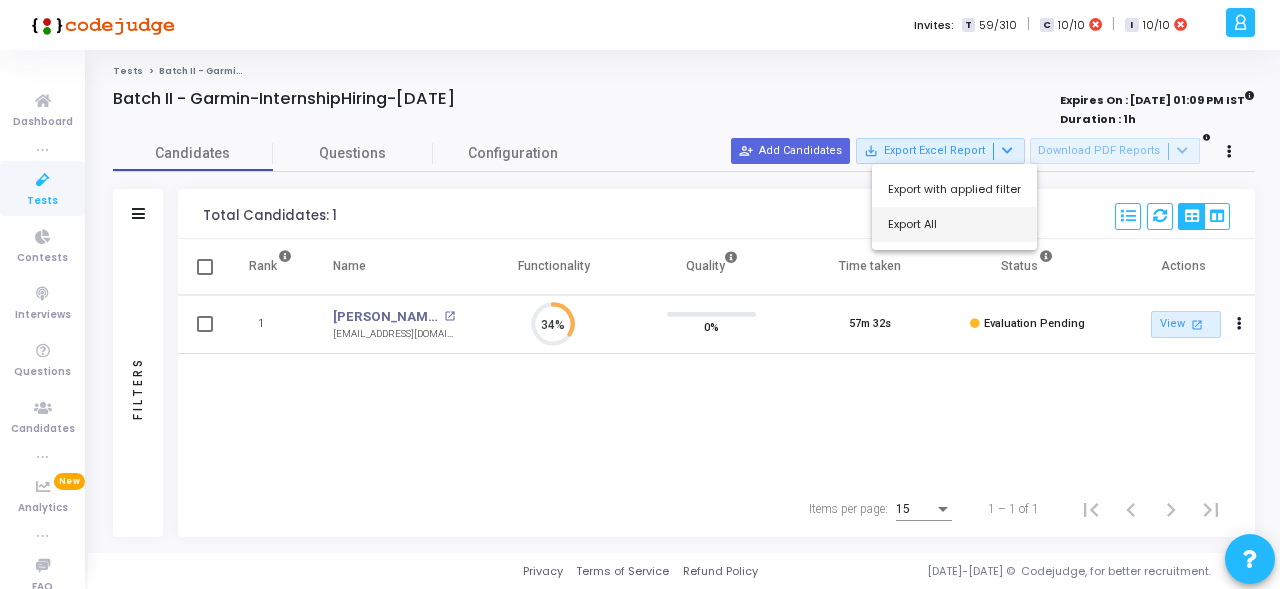 click on "Export All" at bounding box center (954, 224) 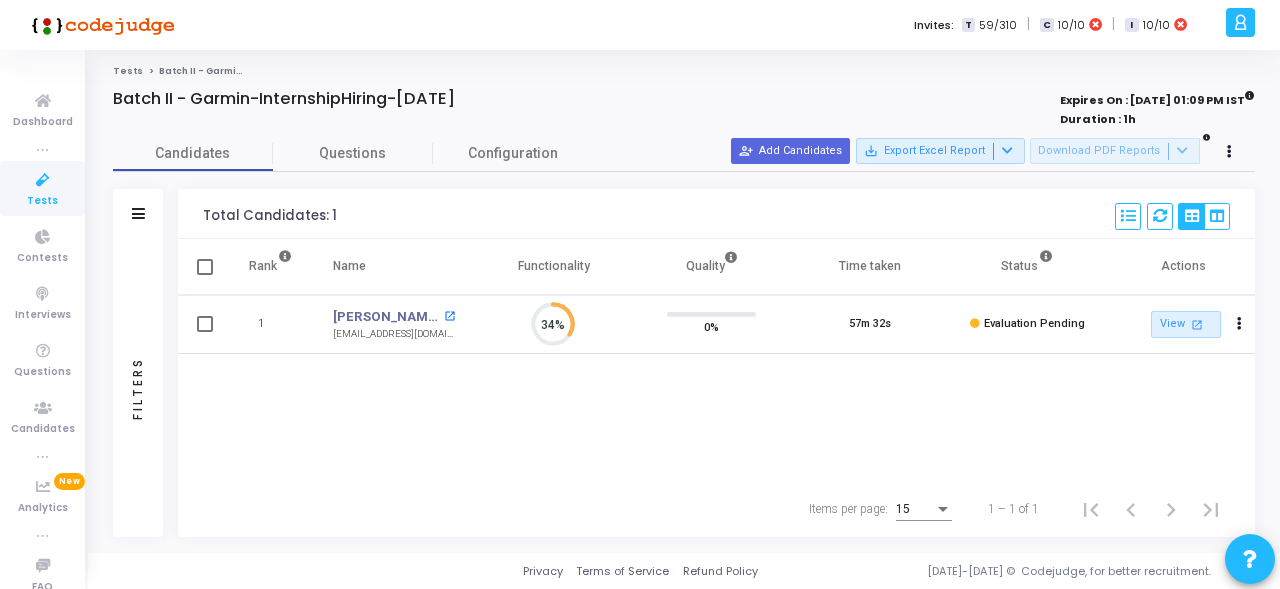 click on "open_in_new" at bounding box center [449, 316] 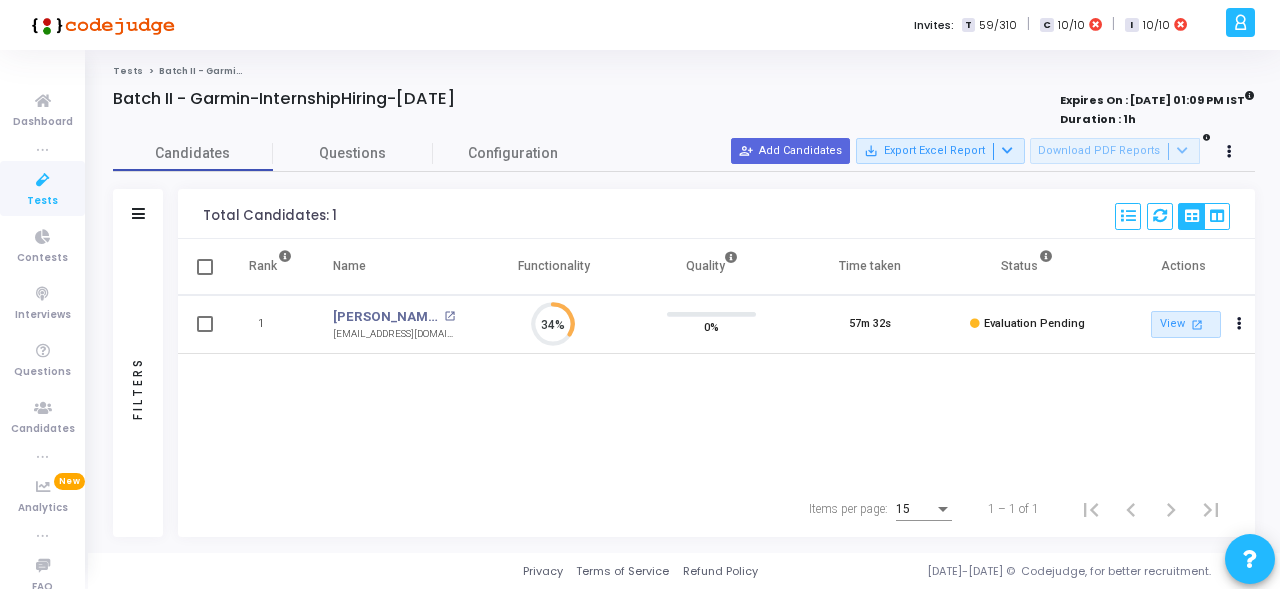 drag, startPoint x: 560, startPoint y: 325, endPoint x: 529, endPoint y: 321, distance: 31.257 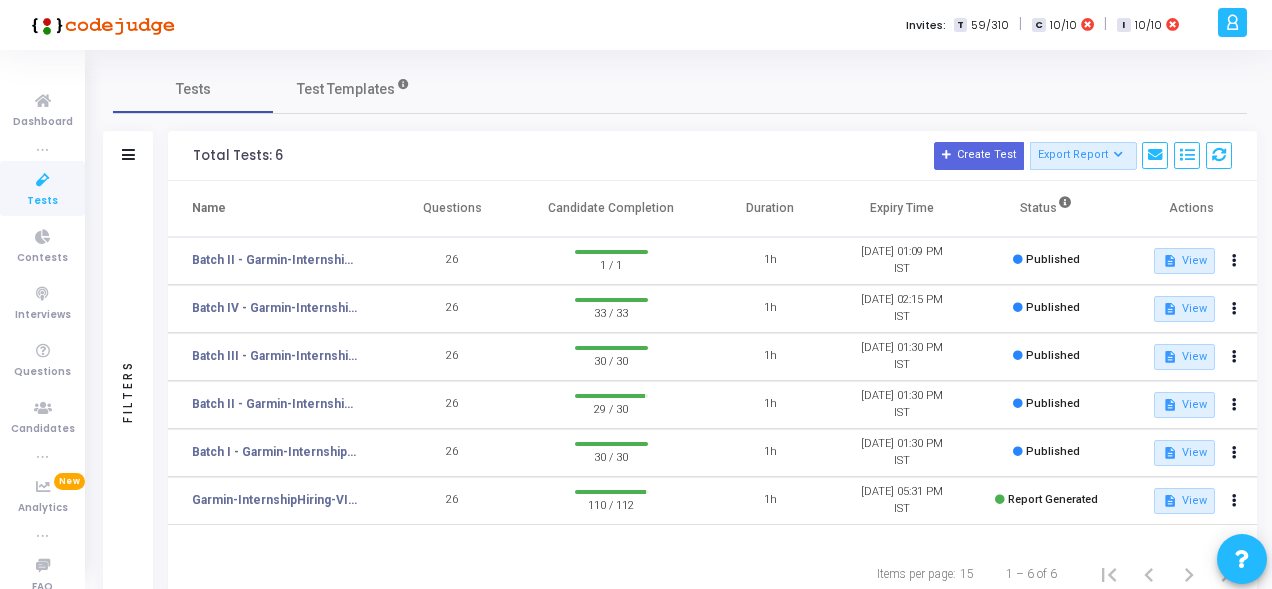 click on "Batch I - Garmin-InternshipHiring-[DATE]" 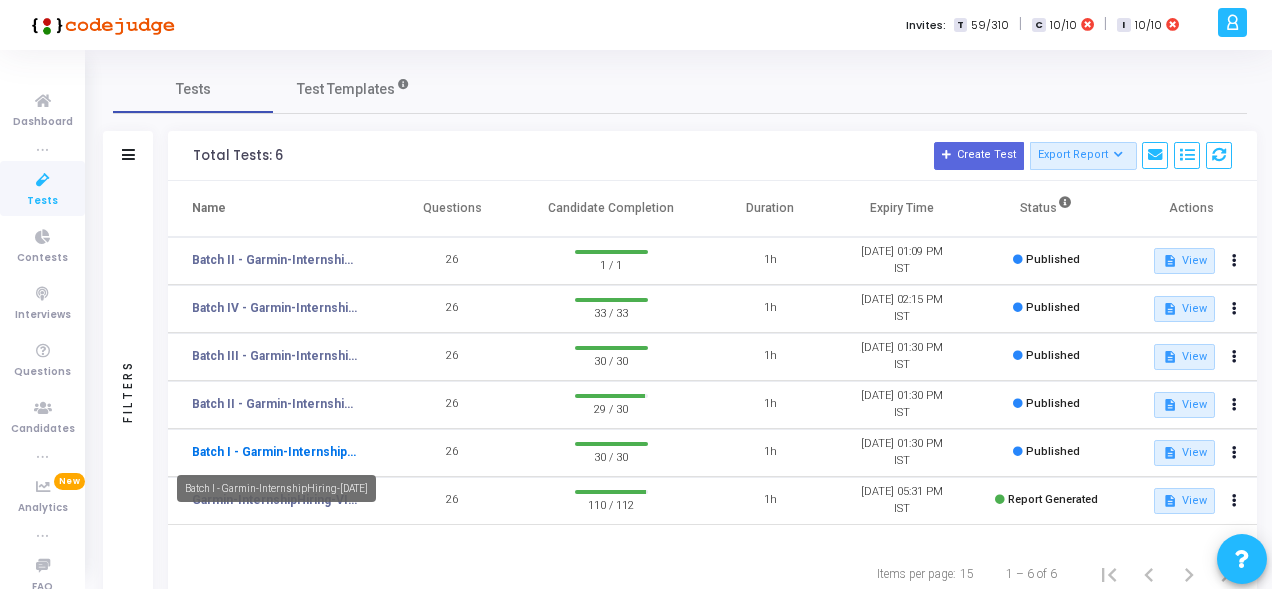 click on "Batch I - Garmin-InternshipHiring-[DATE]" 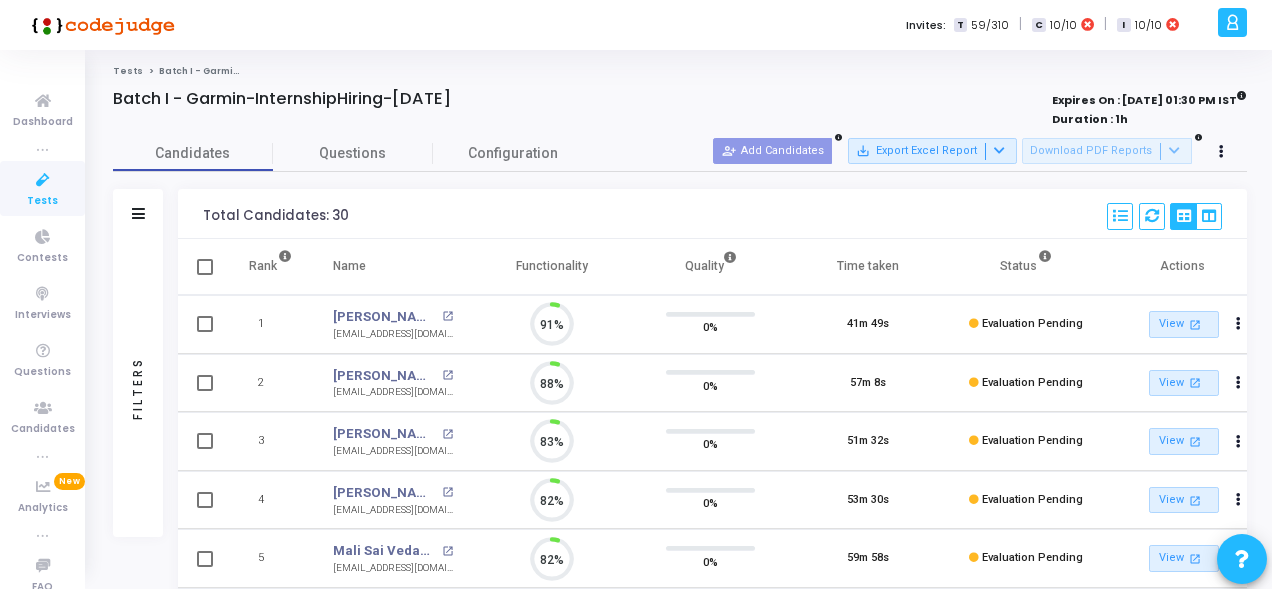 scroll, scrollTop: 9, scrollLeft: 8, axis: both 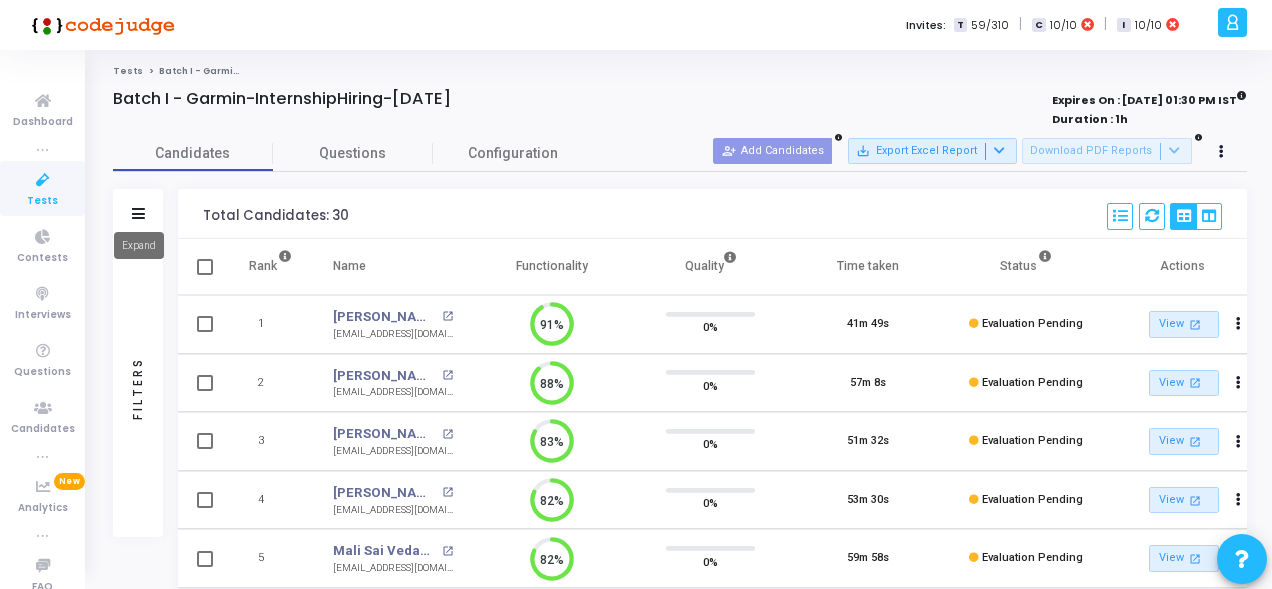 click at bounding box center (138, 213) 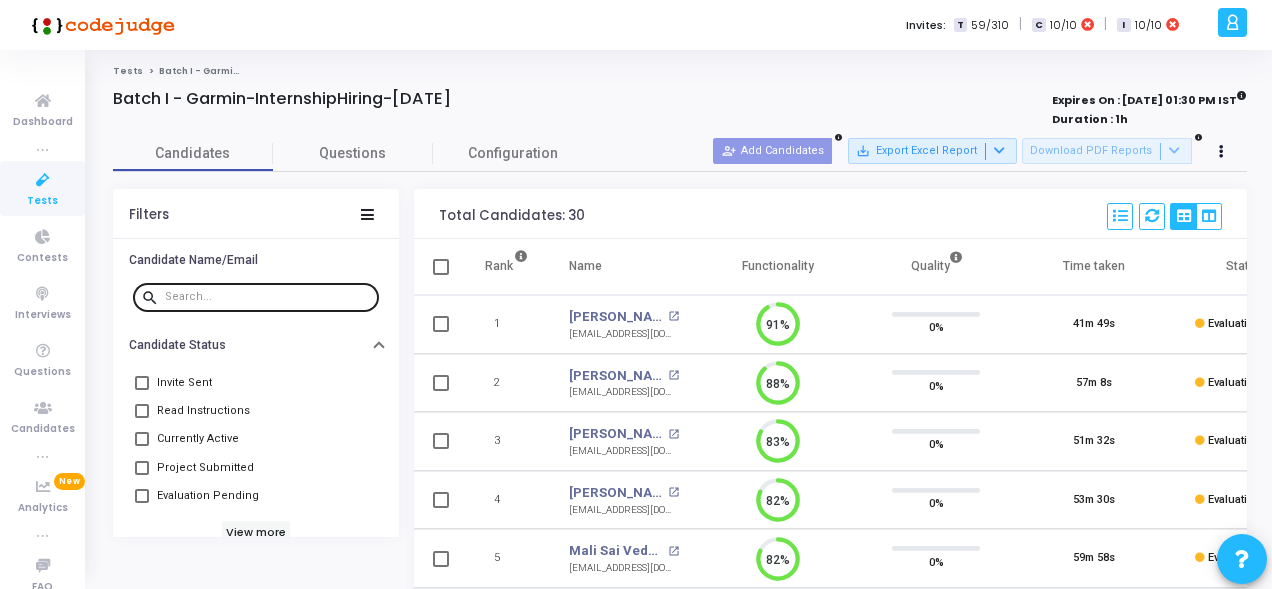 click at bounding box center [268, 297] 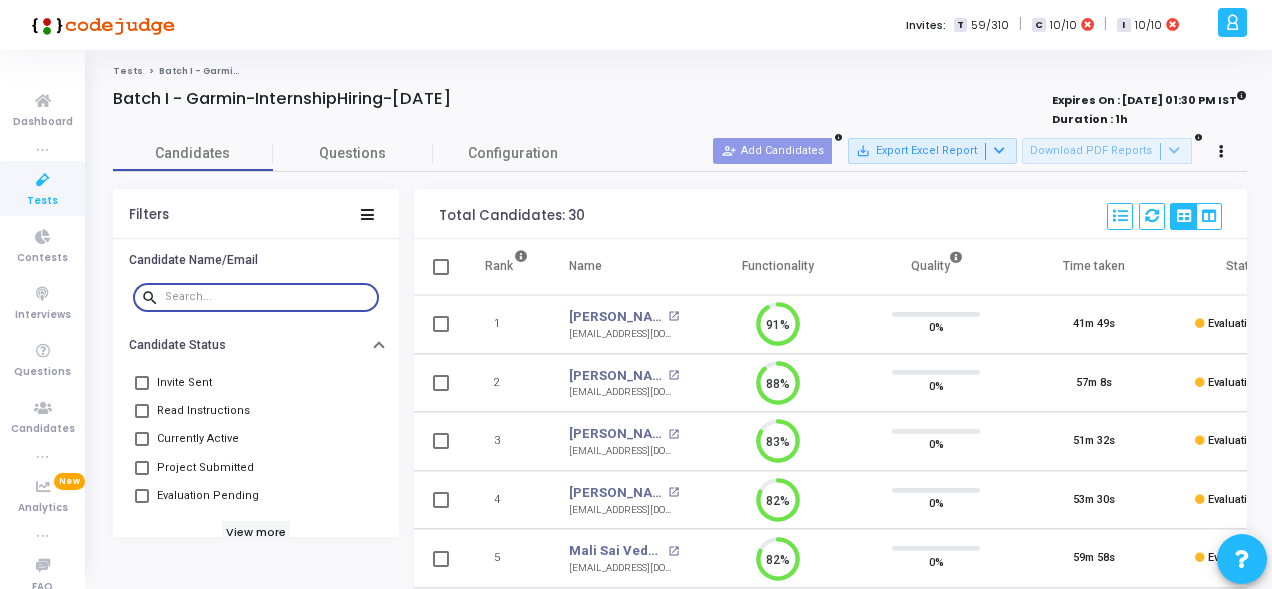 paste on "[PERSON_NAME]" 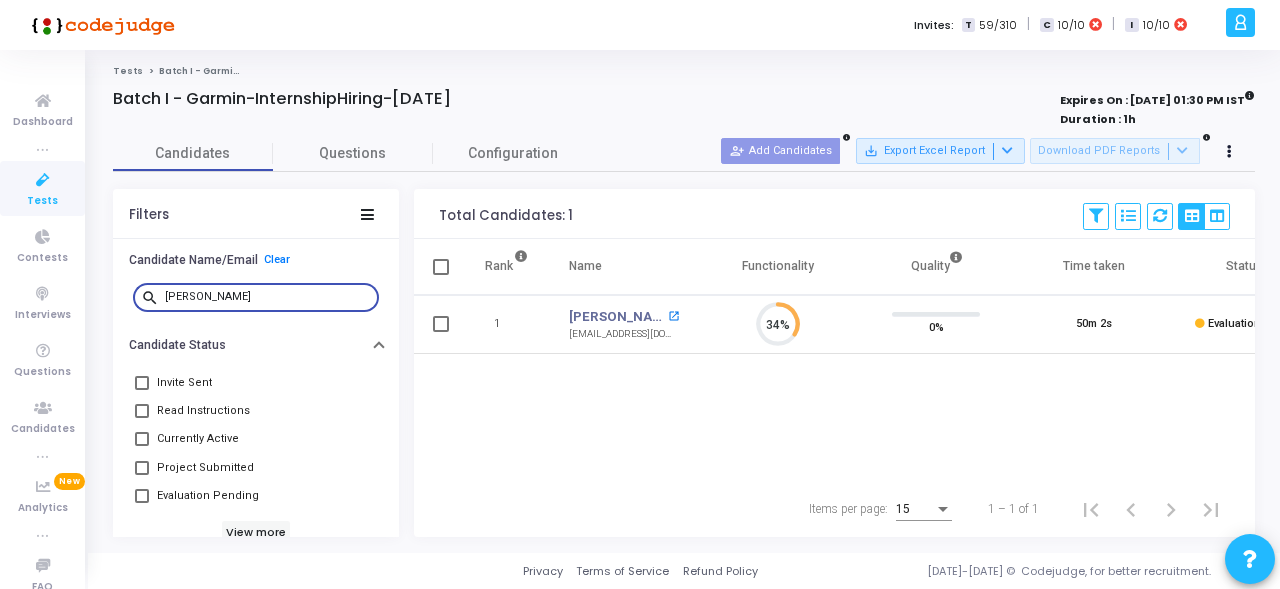 type on "[PERSON_NAME]" 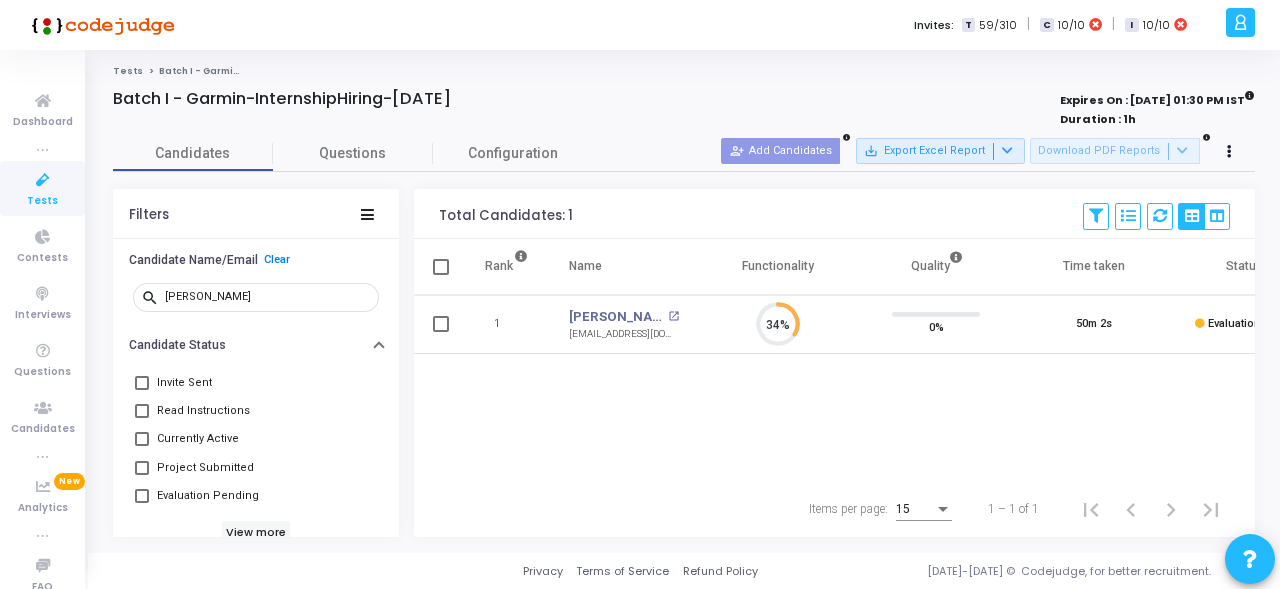 click on "Tests" 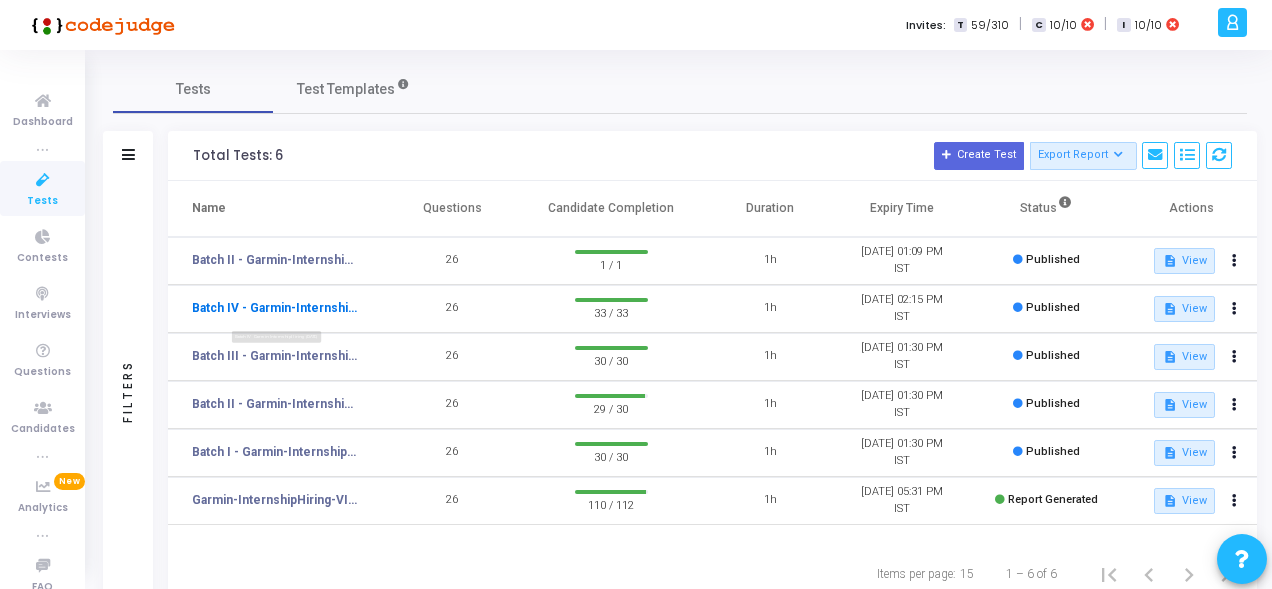 click on "Batch IV - Garmin-InternshipHiring-Jul23rd" 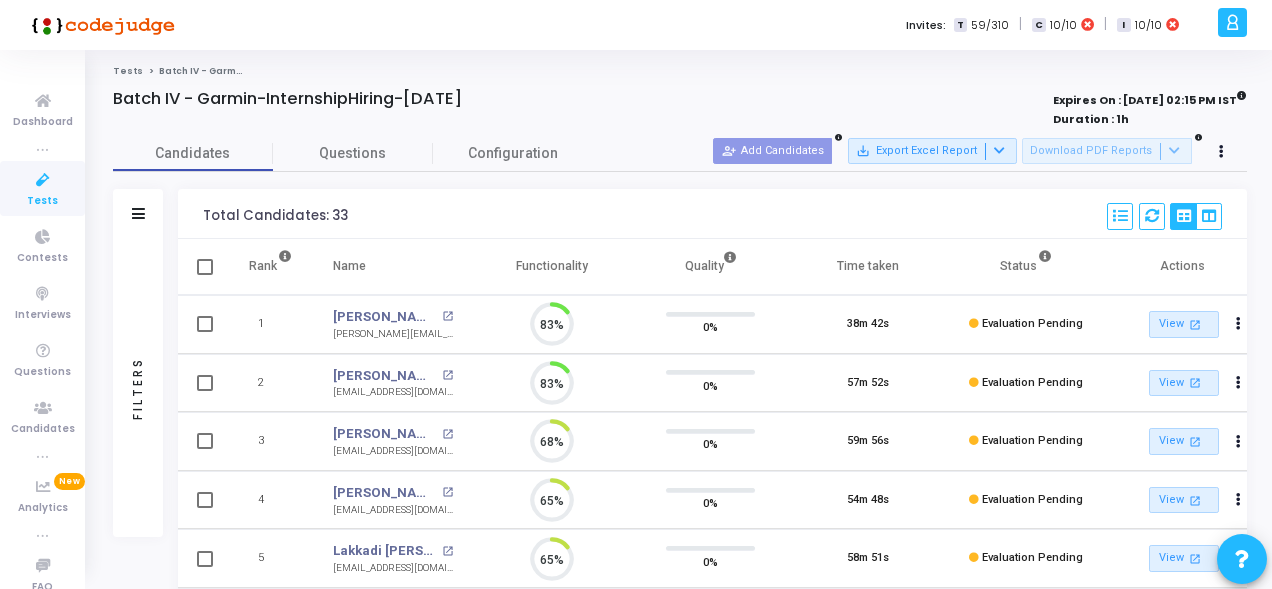 scroll, scrollTop: 9, scrollLeft: 8, axis: both 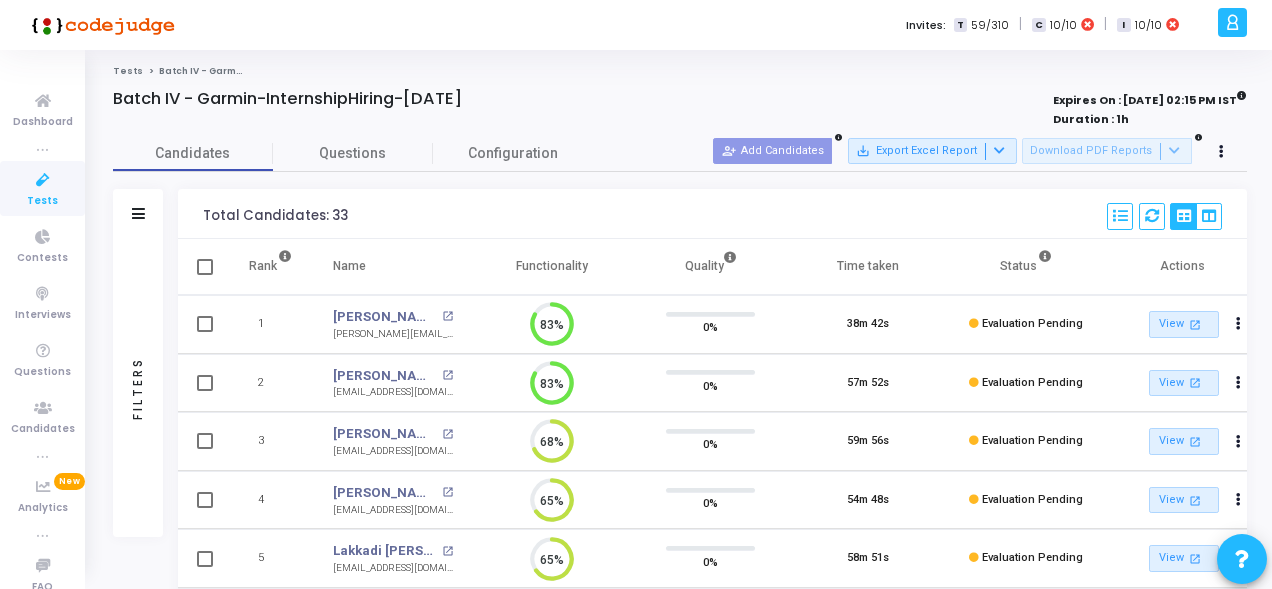 click on "Filters" at bounding box center [138, 214] 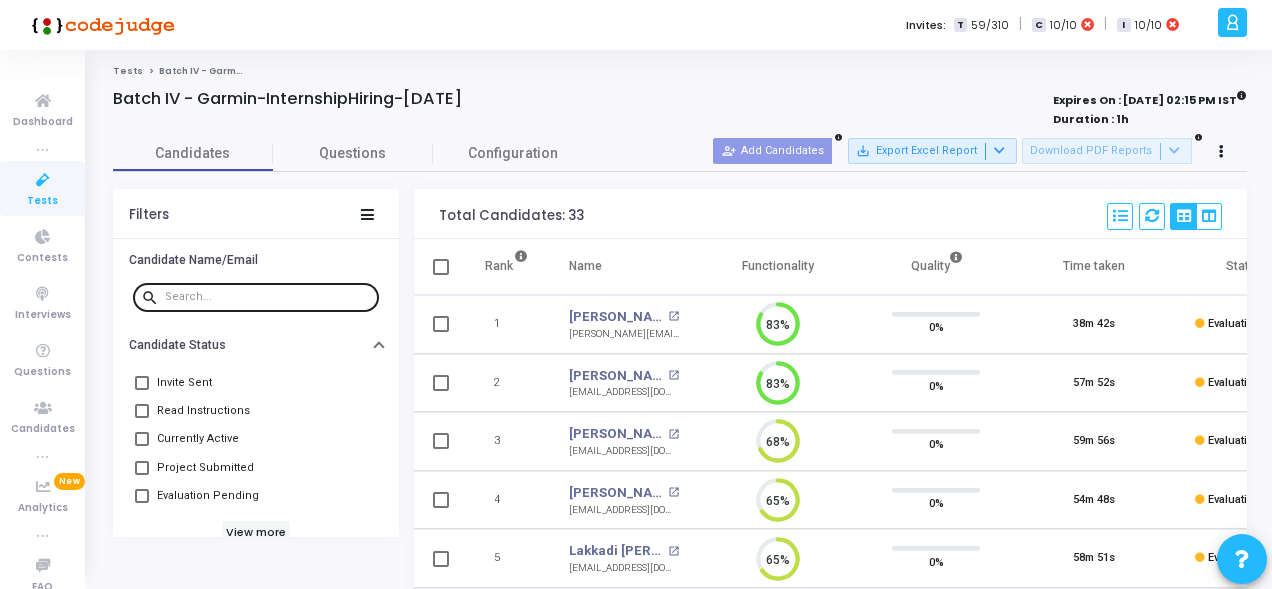 click at bounding box center [268, 297] 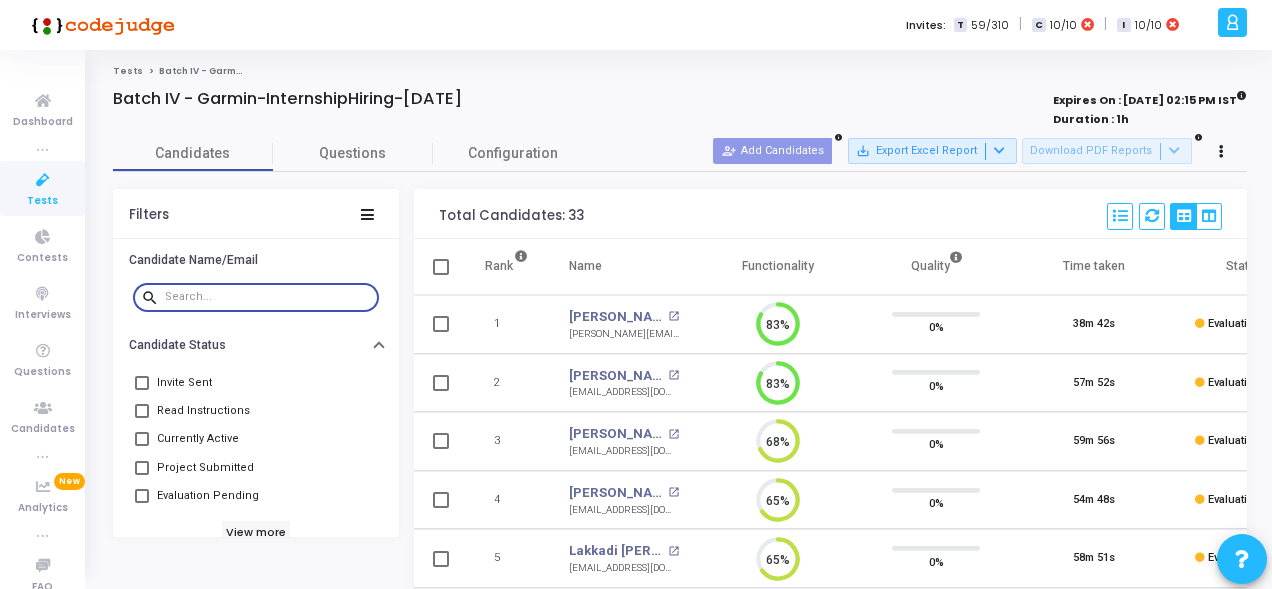 paste on "Chebrolu Lakshmi Bhavana" 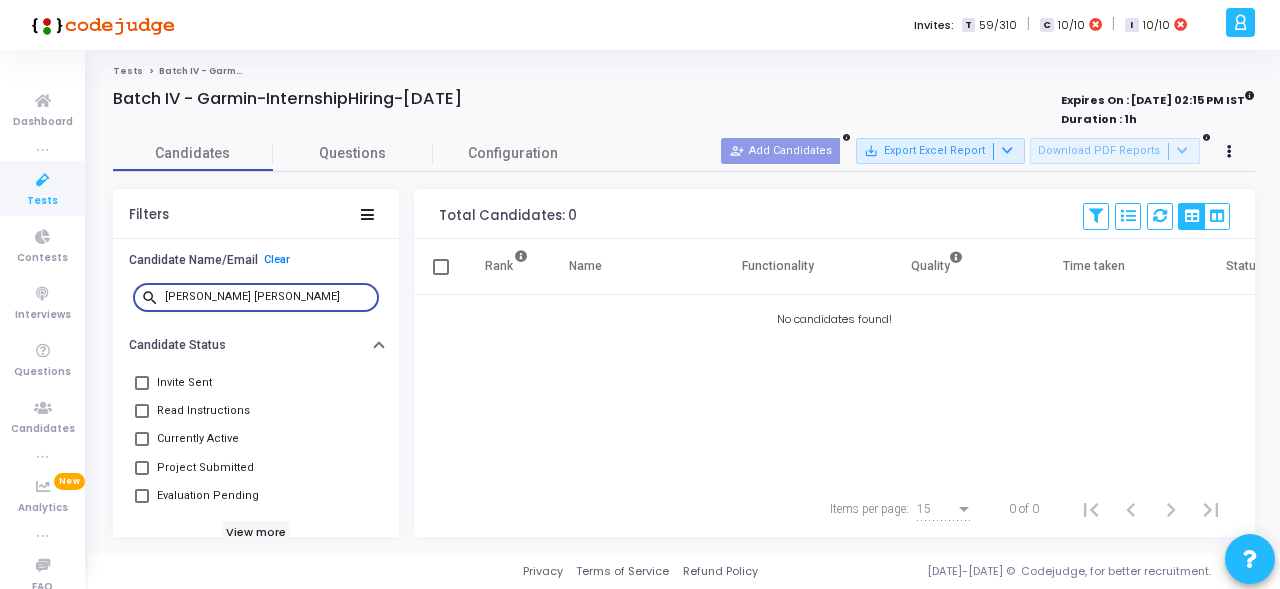 drag, startPoint x: 302, startPoint y: 295, endPoint x: 209, endPoint y: 295, distance: 93 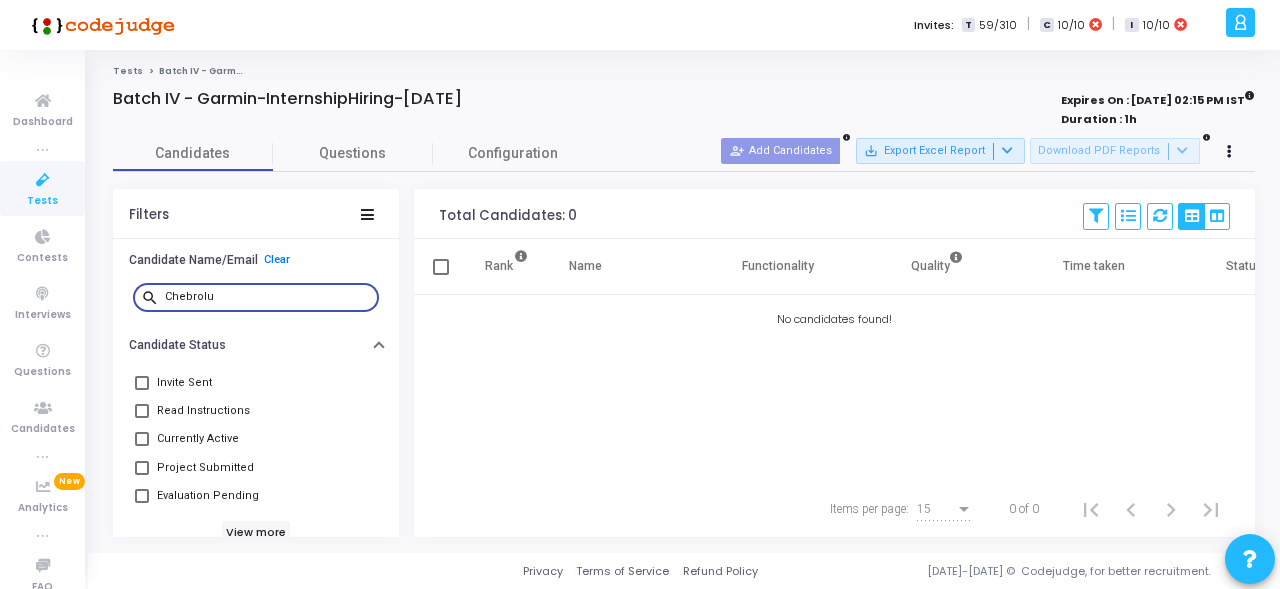 type on "Chebrolu" 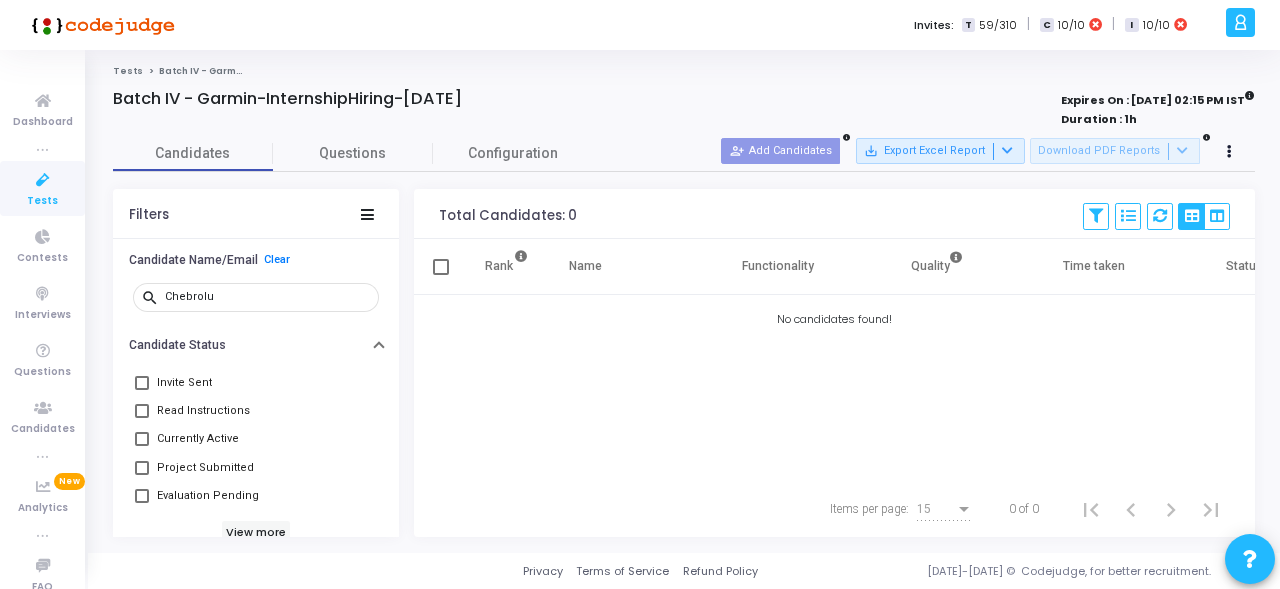 click on "Tests" 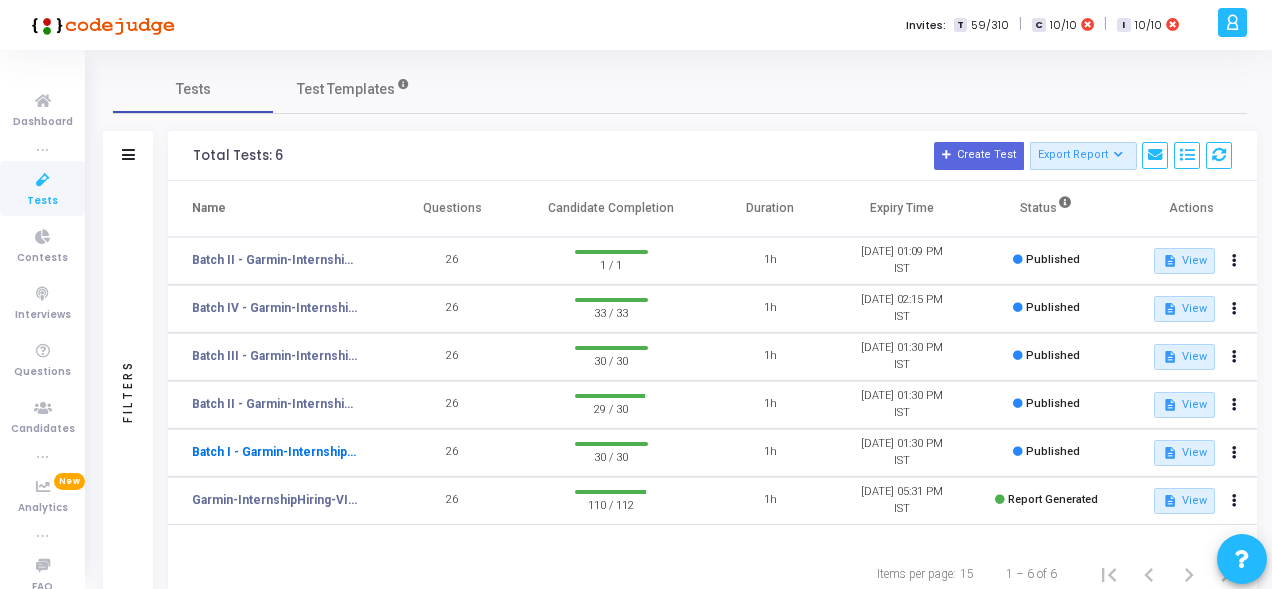 click on "Batch I - Garmin-InternshipHiring-[DATE]" 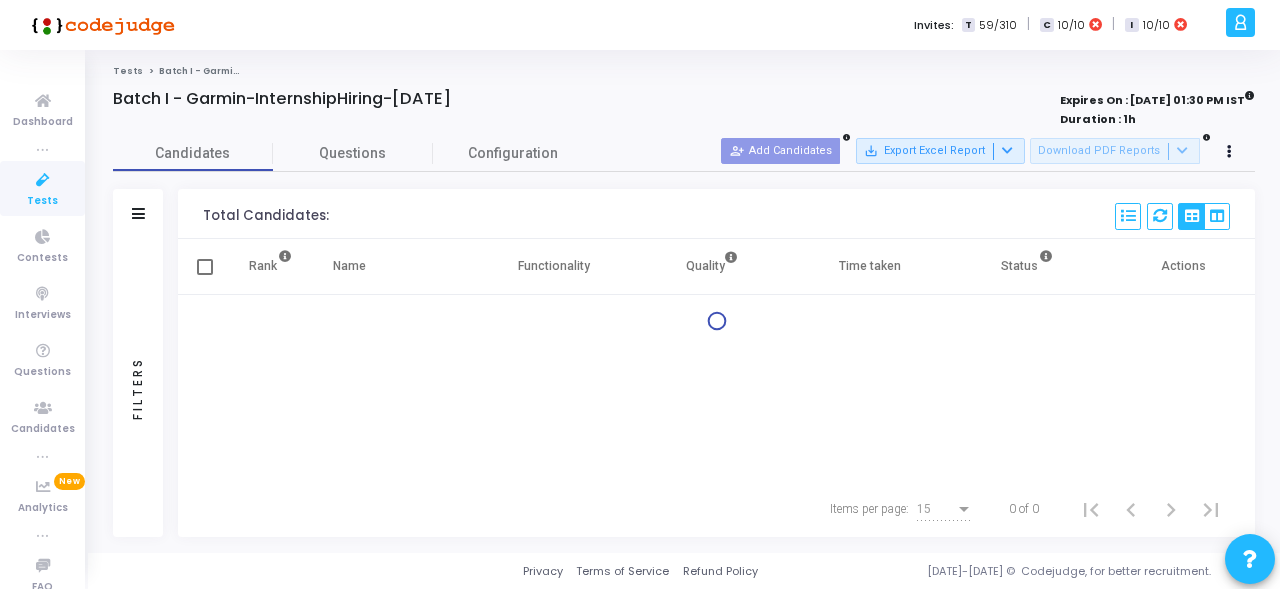 click on "Filters" at bounding box center (138, 214) 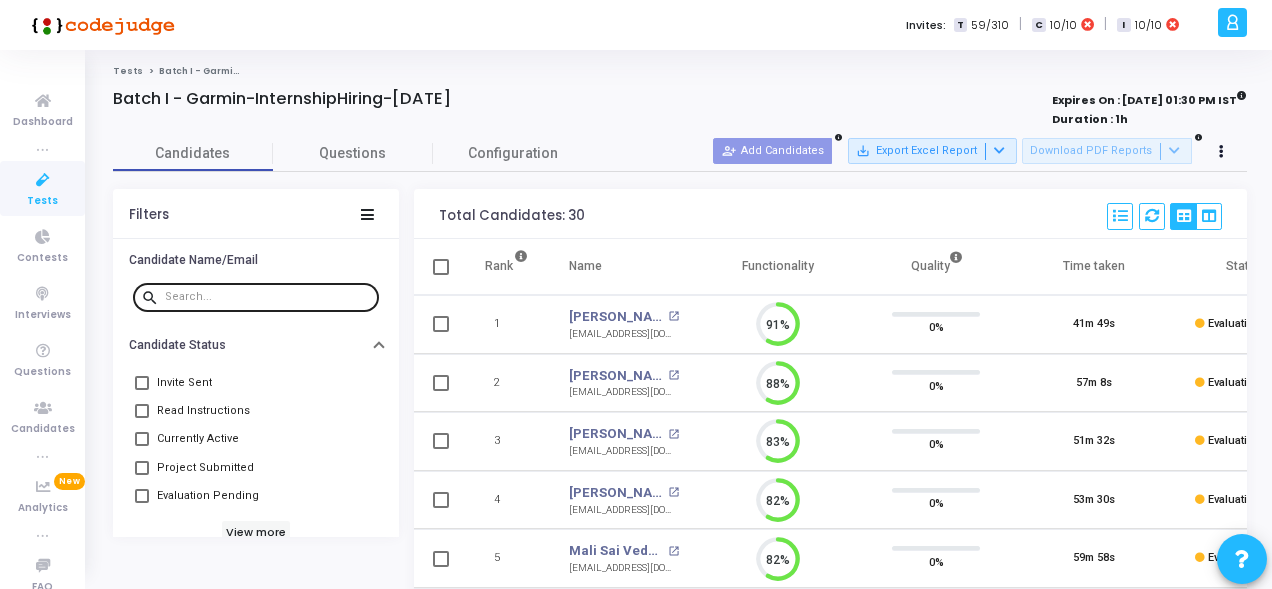 click at bounding box center (268, 297) 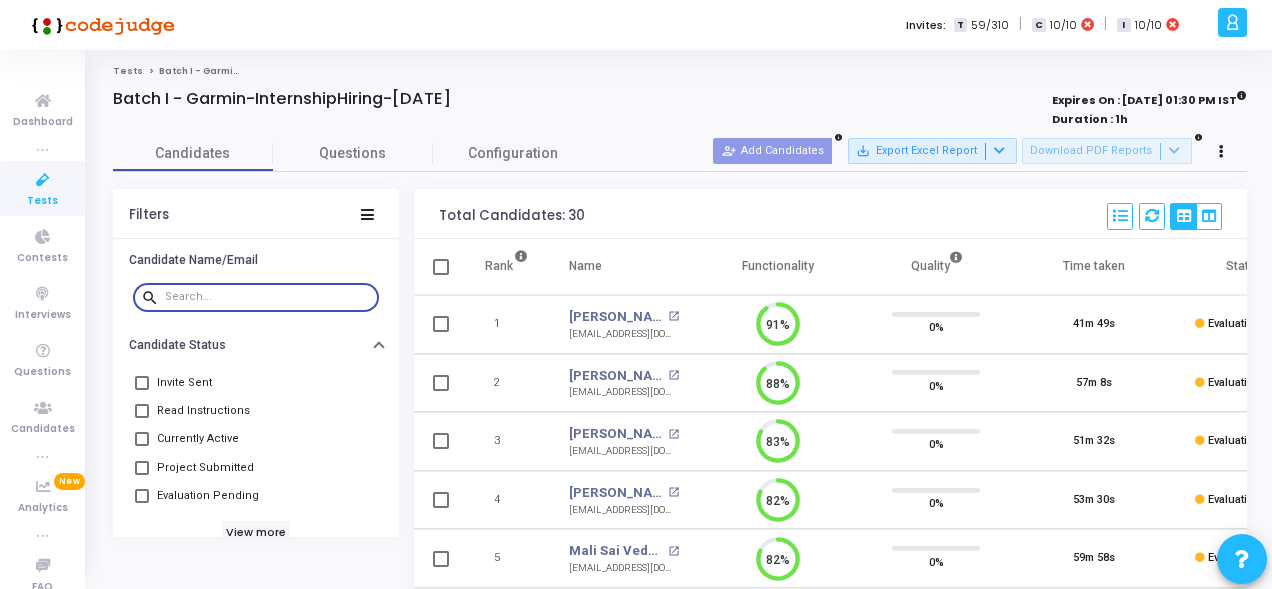 paste on "Chebrolu Lakshmi Bhavana" 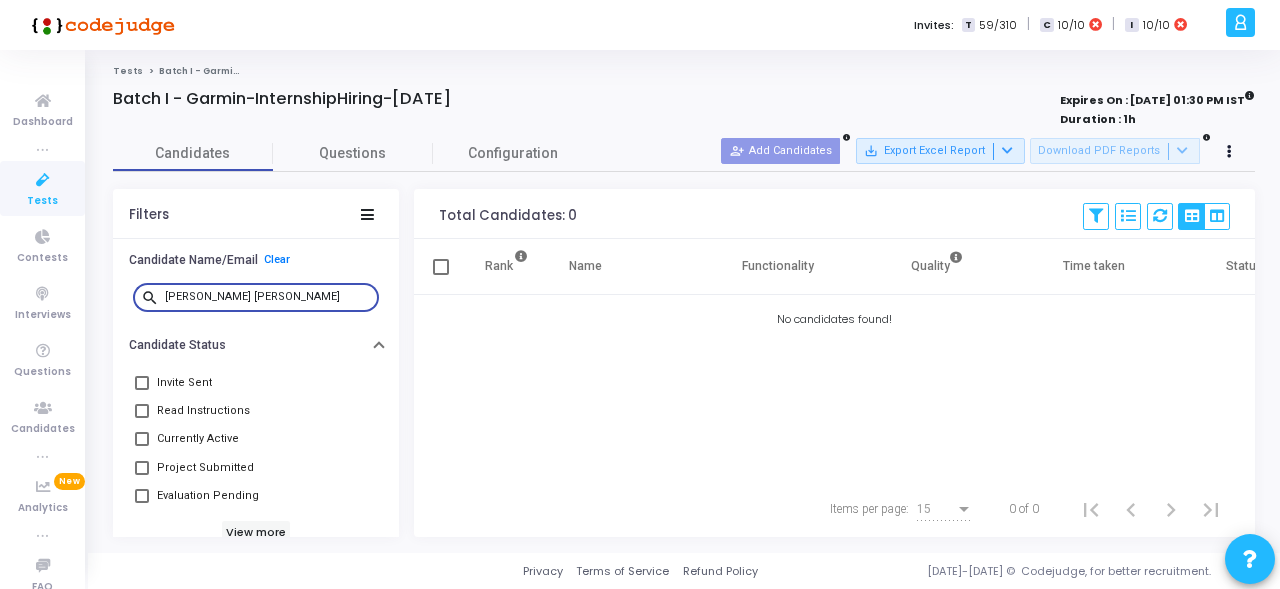 drag, startPoint x: 306, startPoint y: 294, endPoint x: 217, endPoint y: 288, distance: 89.20202 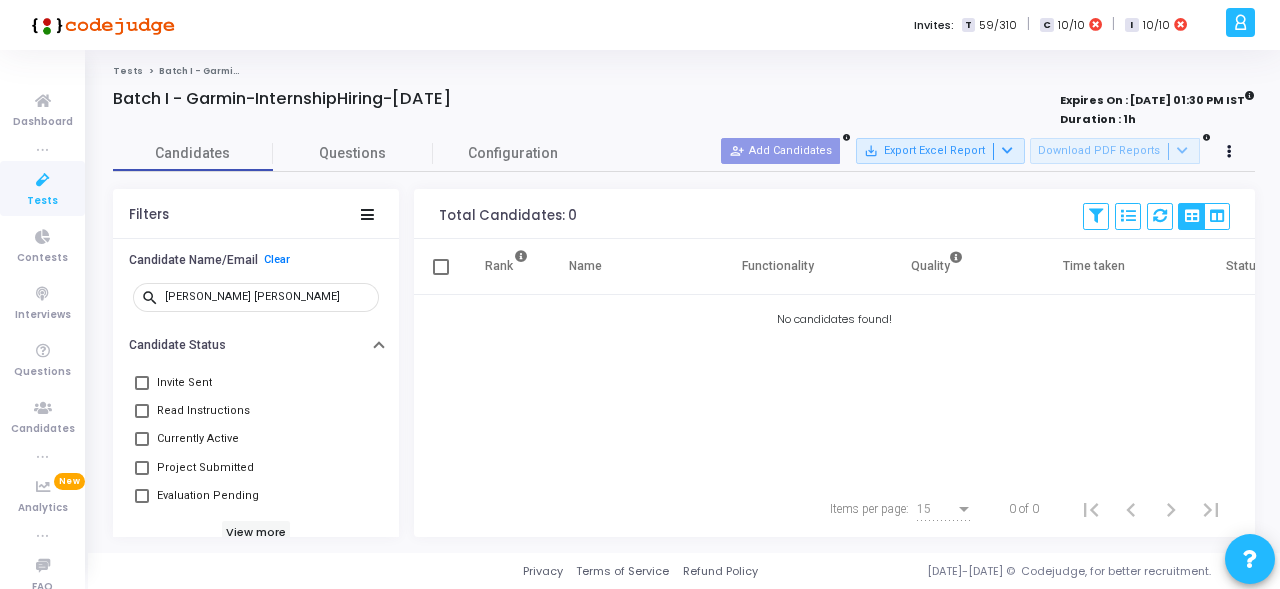 click on "Tests" 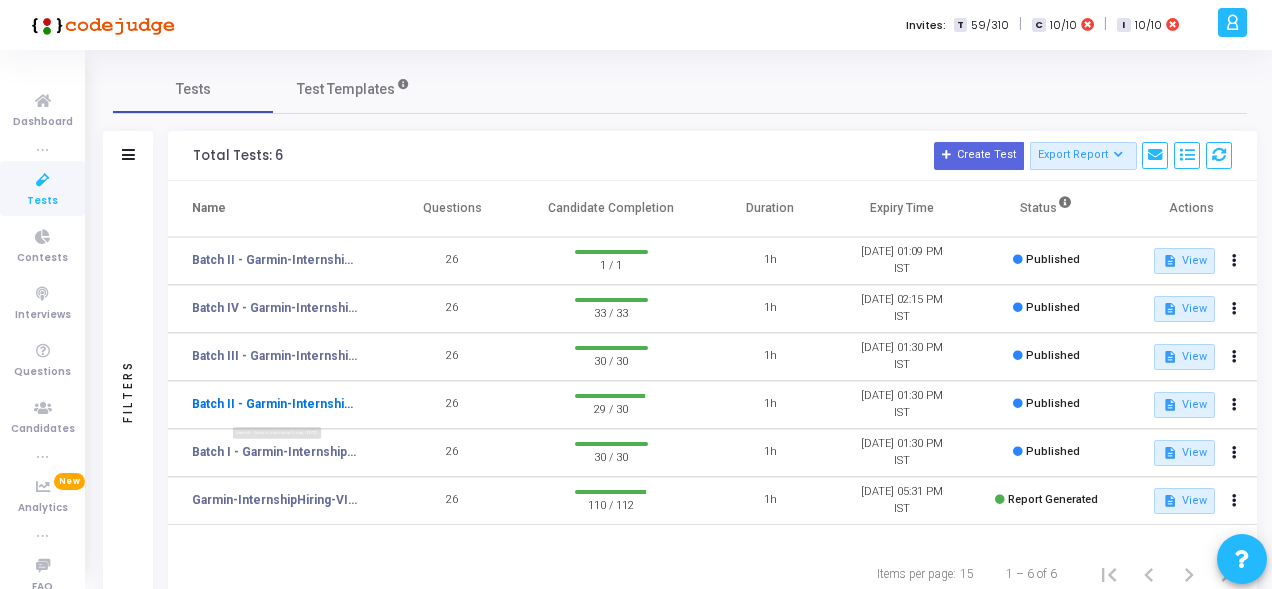 click on "Batch II - Garmin-InternshipHiring-Jul23rd" 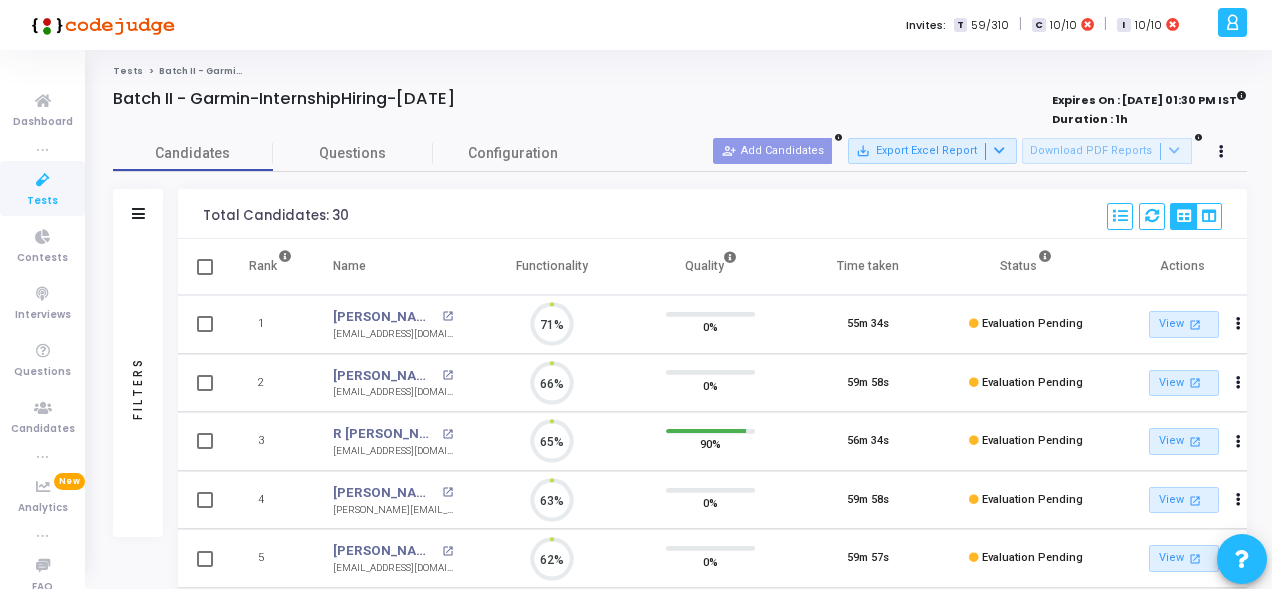 click on "Filters" at bounding box center (138, 214) 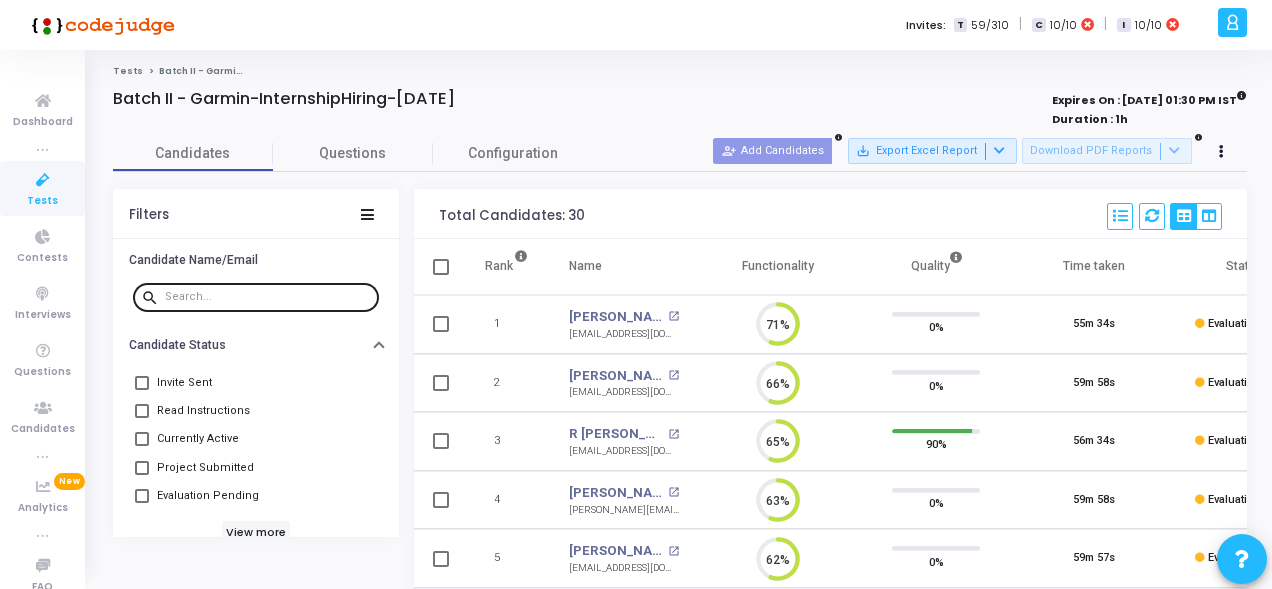 click at bounding box center [268, 297] 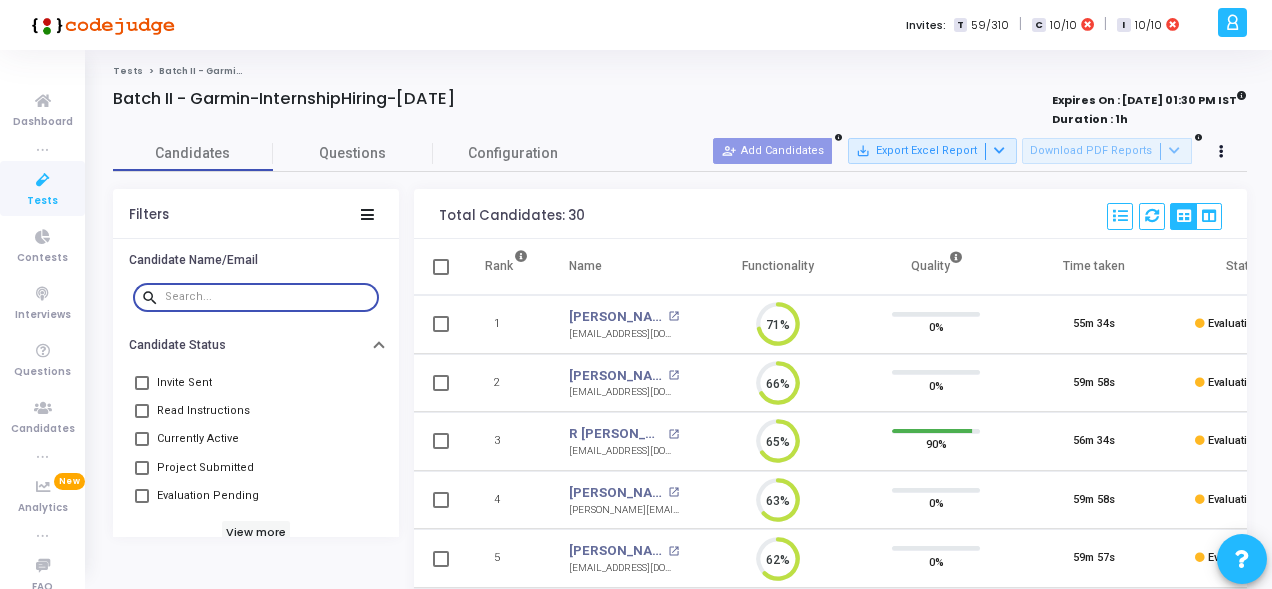 paste on "Chebrolu Lakshmi Bhavana" 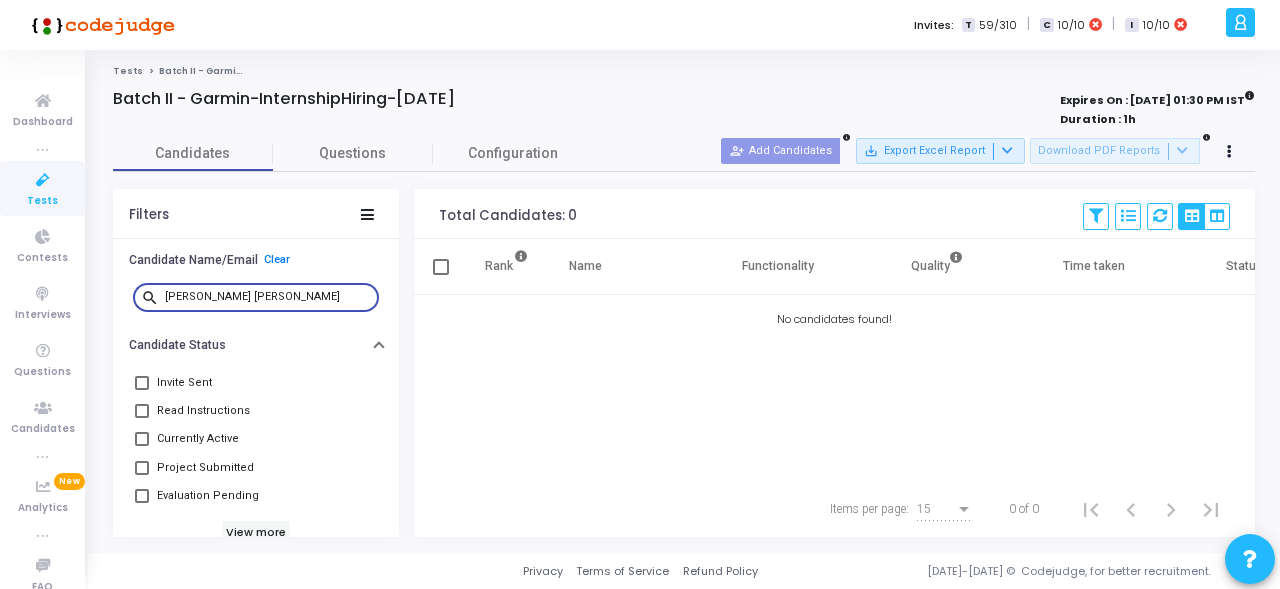 type on "Chebrolu Lakshmi Bhavana" 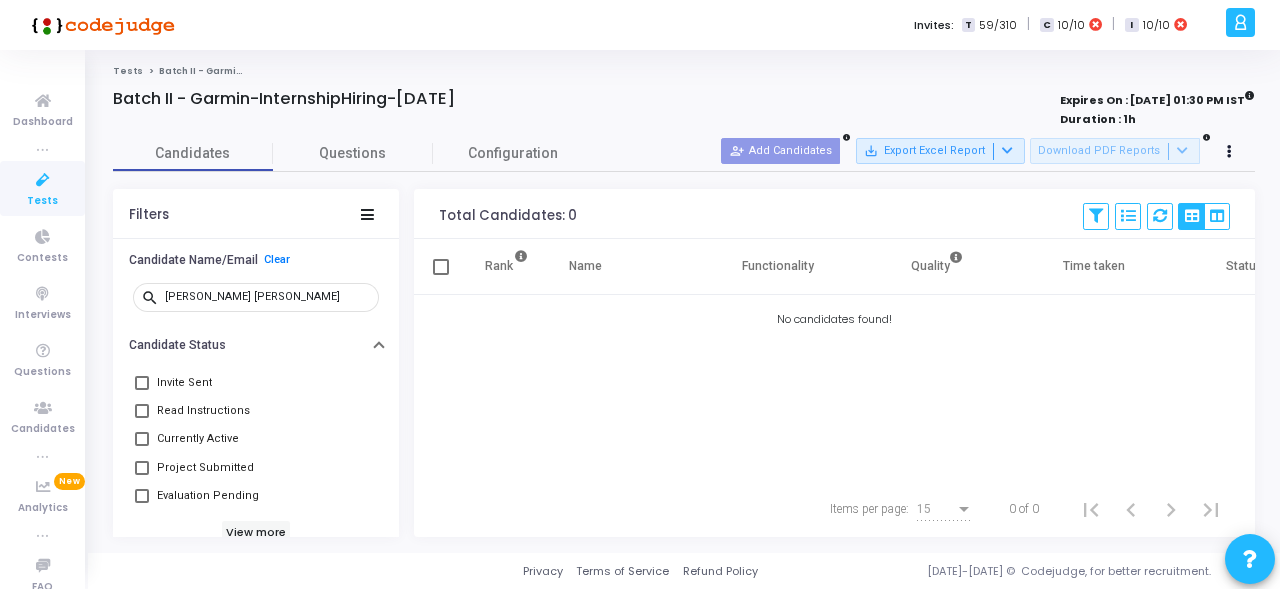 click on "Tests" 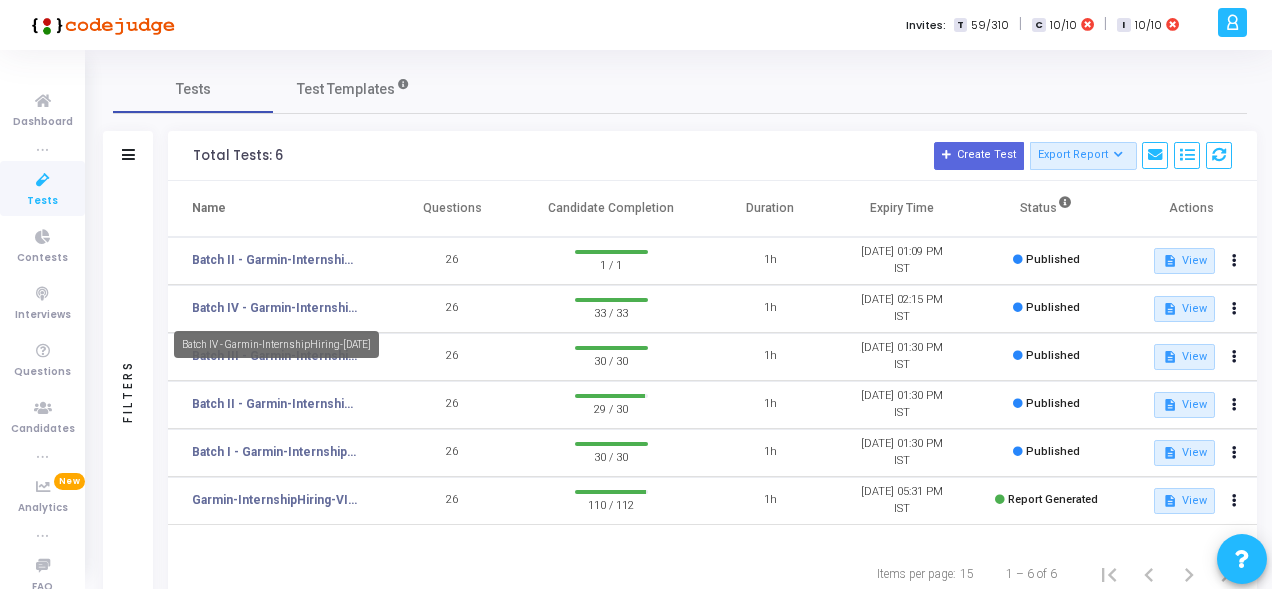 click on "Batch IV - Garmin-InternshipHiring-Jul23rd" at bounding box center [276, 344] 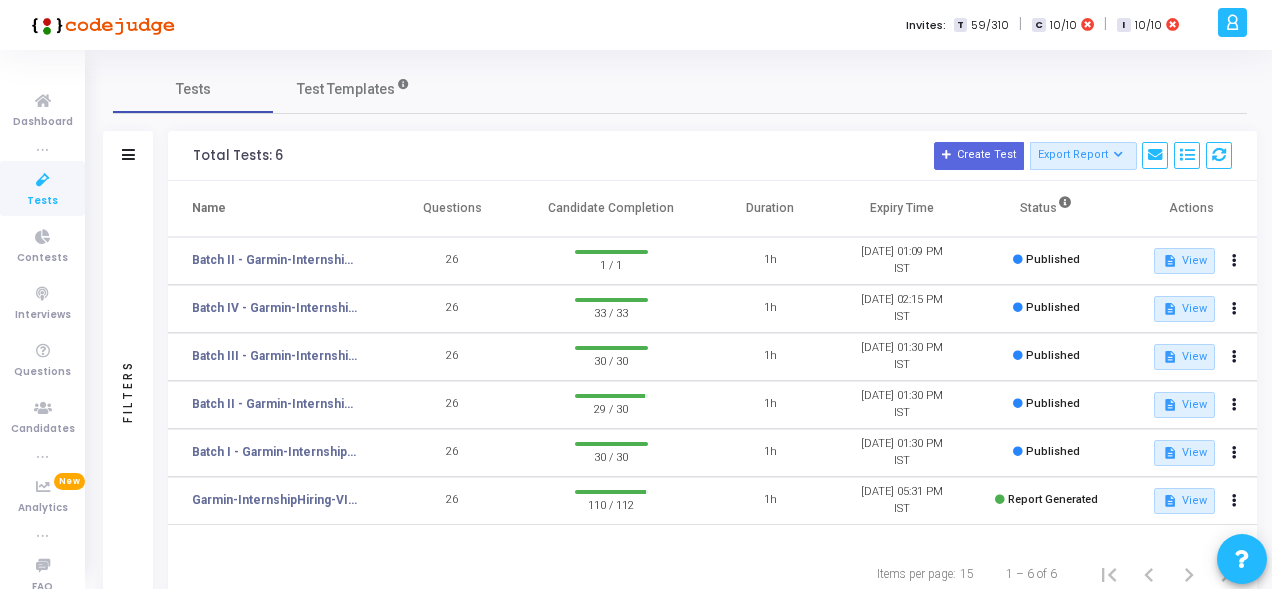 click on "Batch III - Garmin-InternshipHiring-Jul23rd" 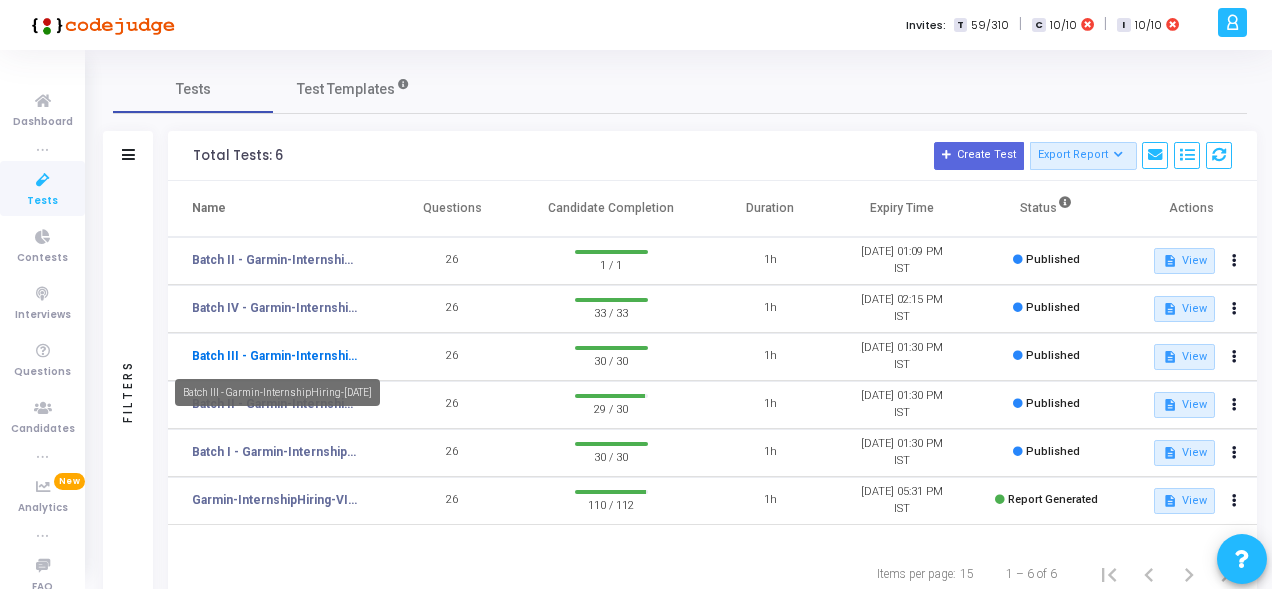 click on "Batch III - Garmin-InternshipHiring-Jul23rd" 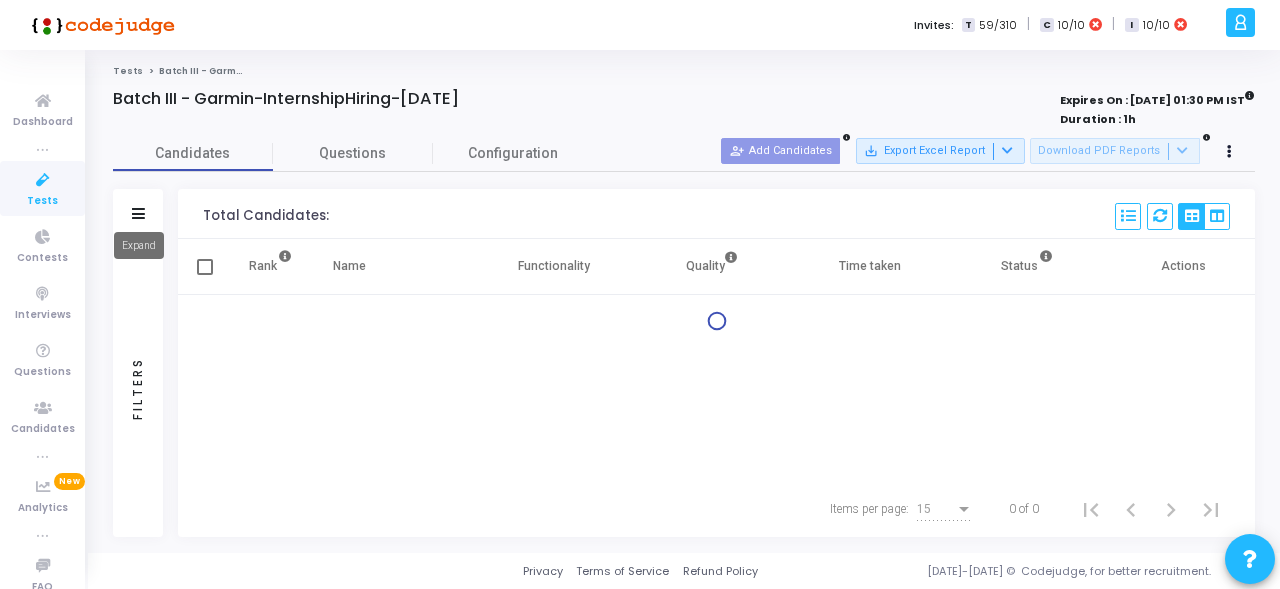click at bounding box center [138, 213] 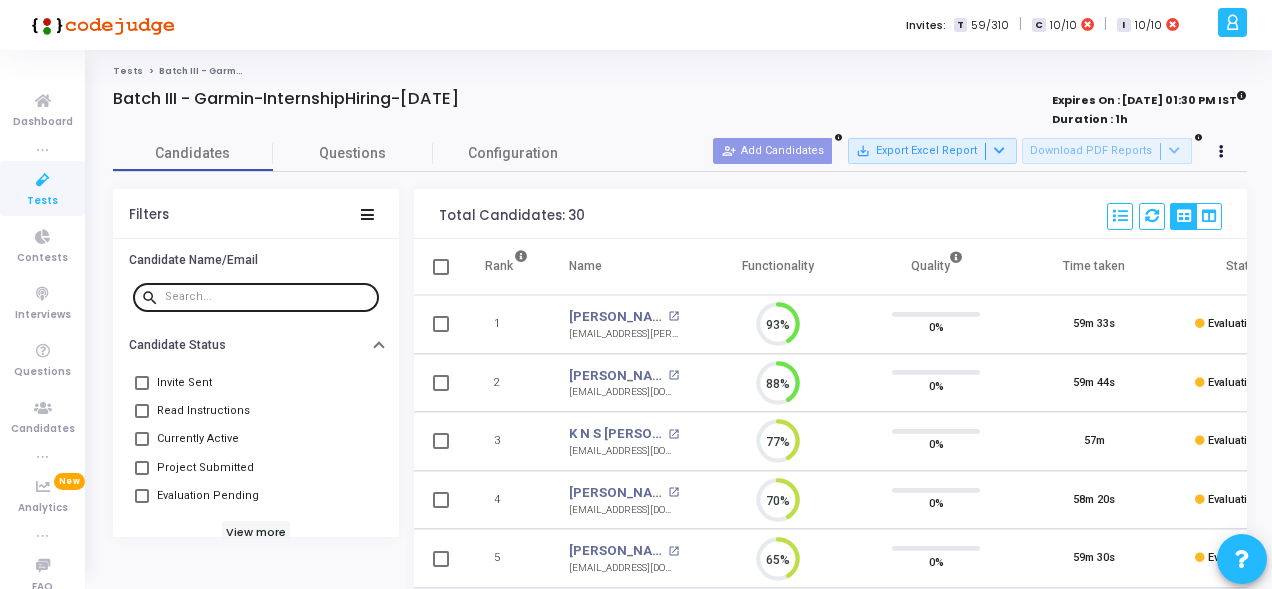 click at bounding box center (268, 297) 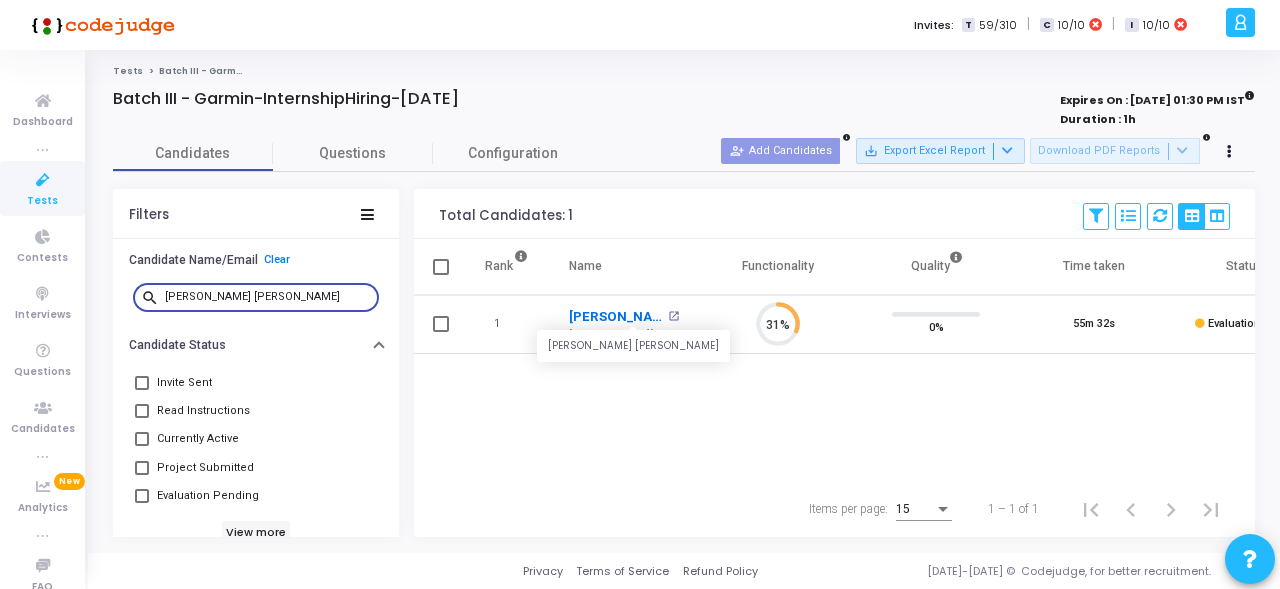 type on "Chebrolu Lakshmi Bhavana" 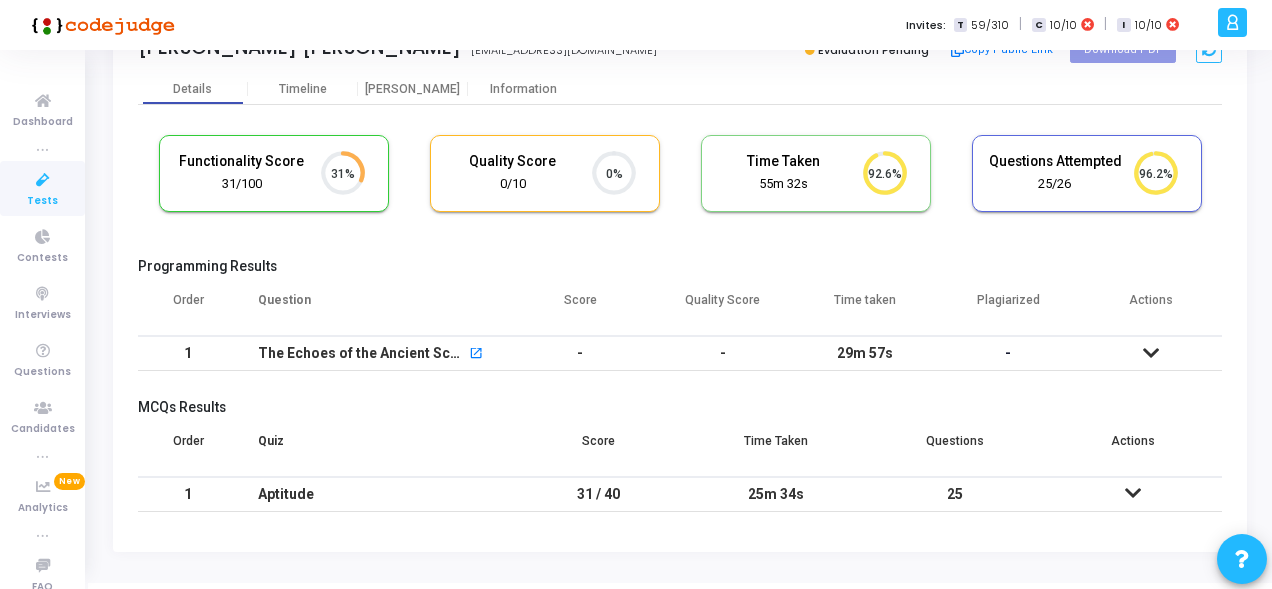 click at bounding box center [1150, 353] 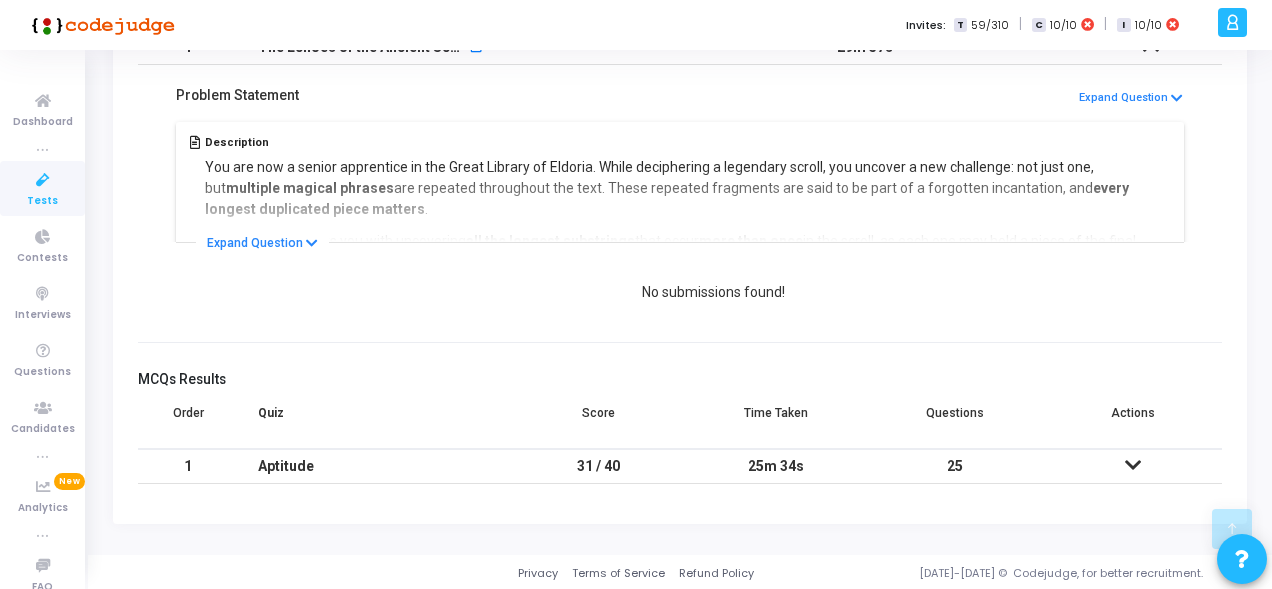 click on "No submissions found!" at bounding box center [713, 292] 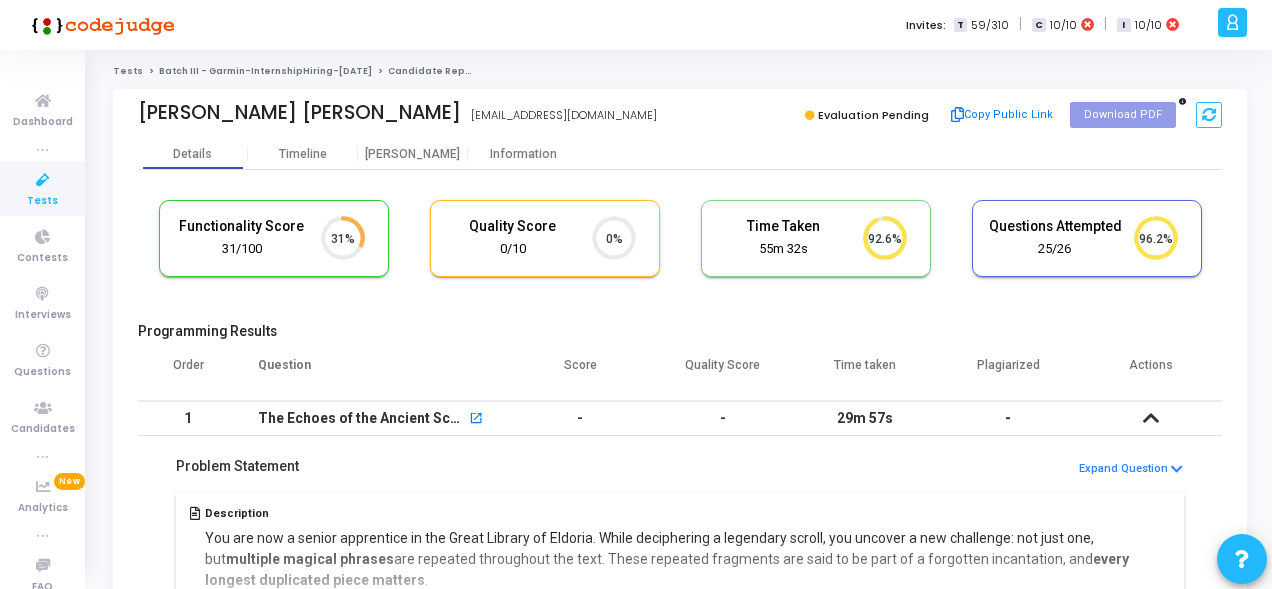 click on "Batch III - Garmin-InternshipHiring-Jul23rd" 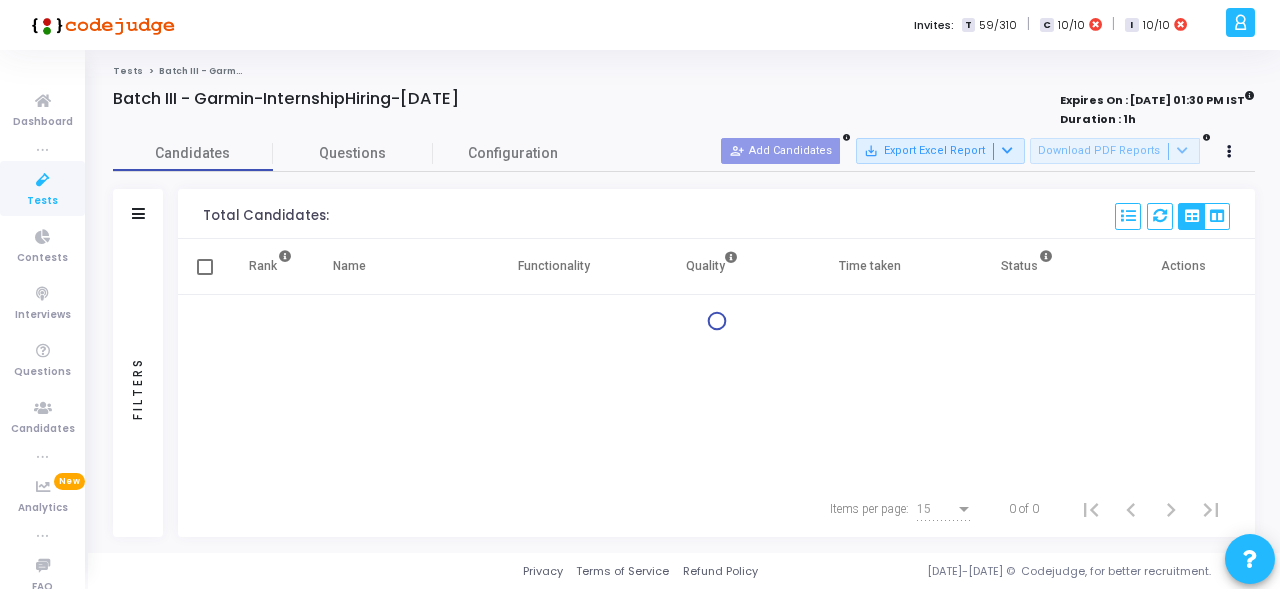 click at bounding box center [138, 213] 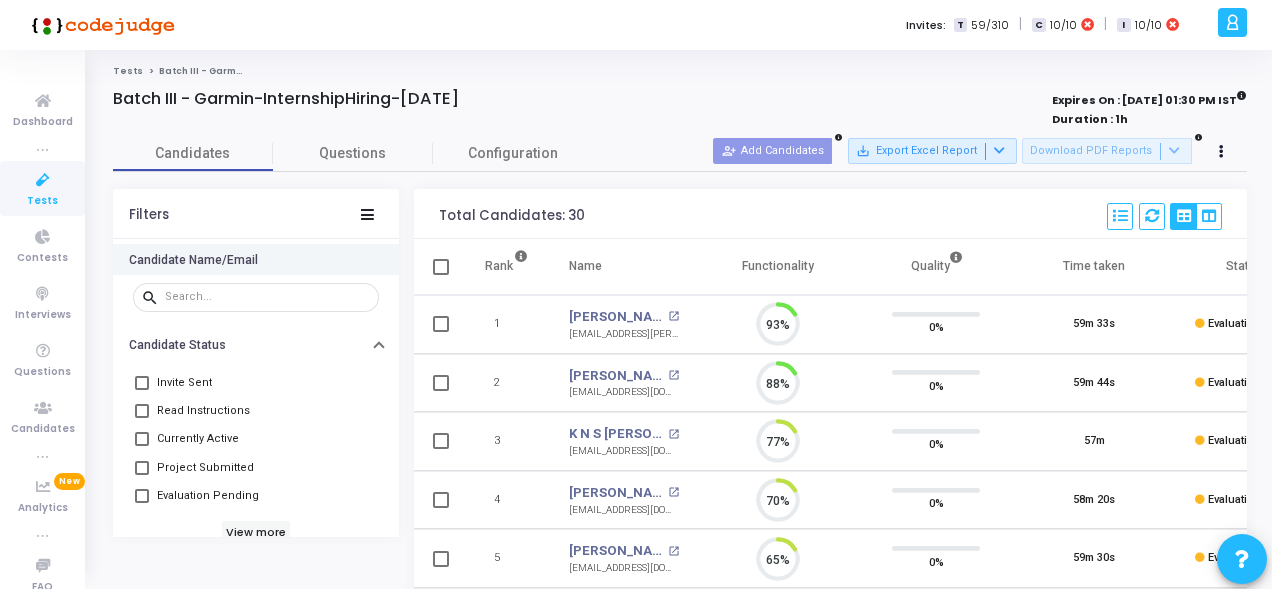 scroll, scrollTop: 9, scrollLeft: 8, axis: both 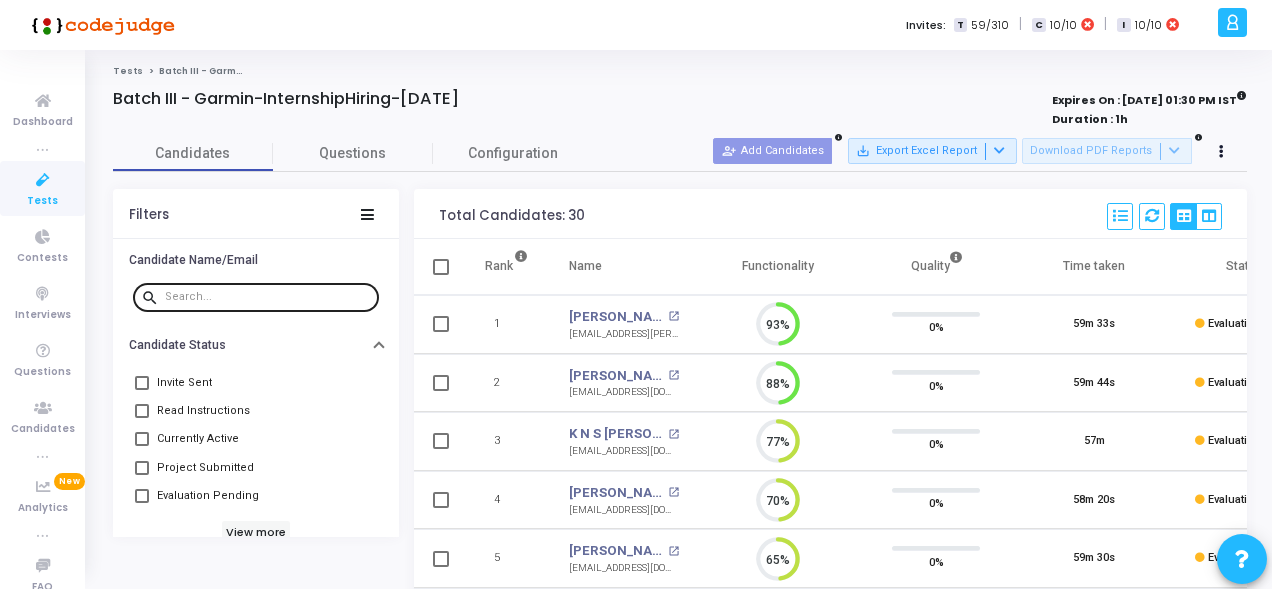 click at bounding box center [268, 297] 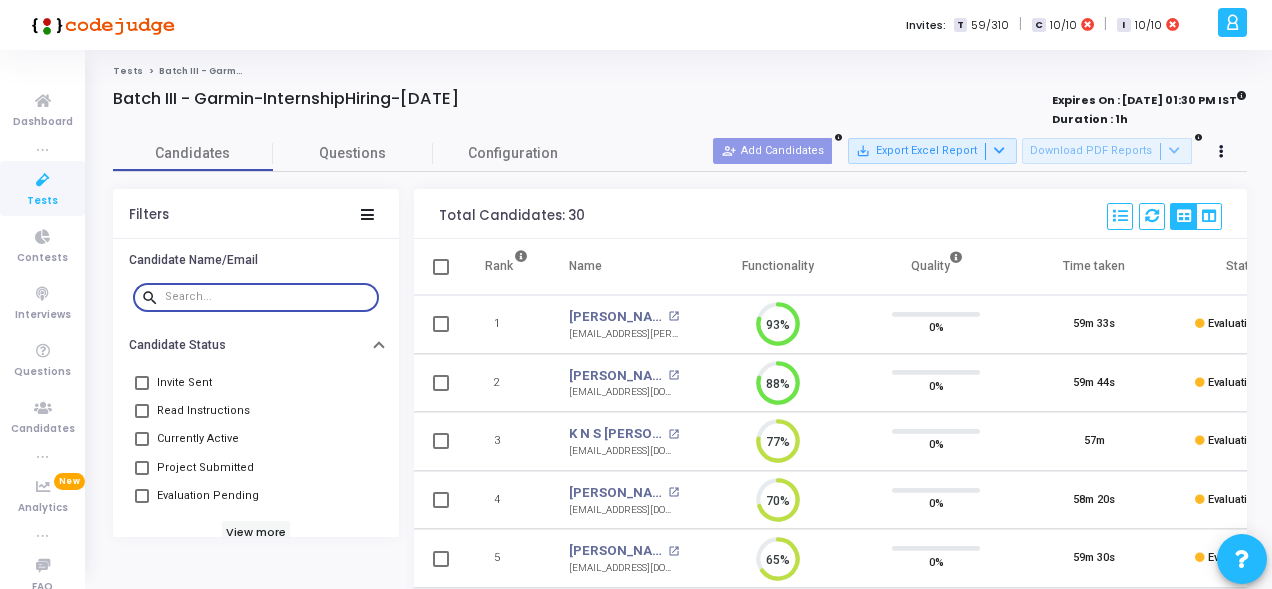 paste on "Atla Pavani" 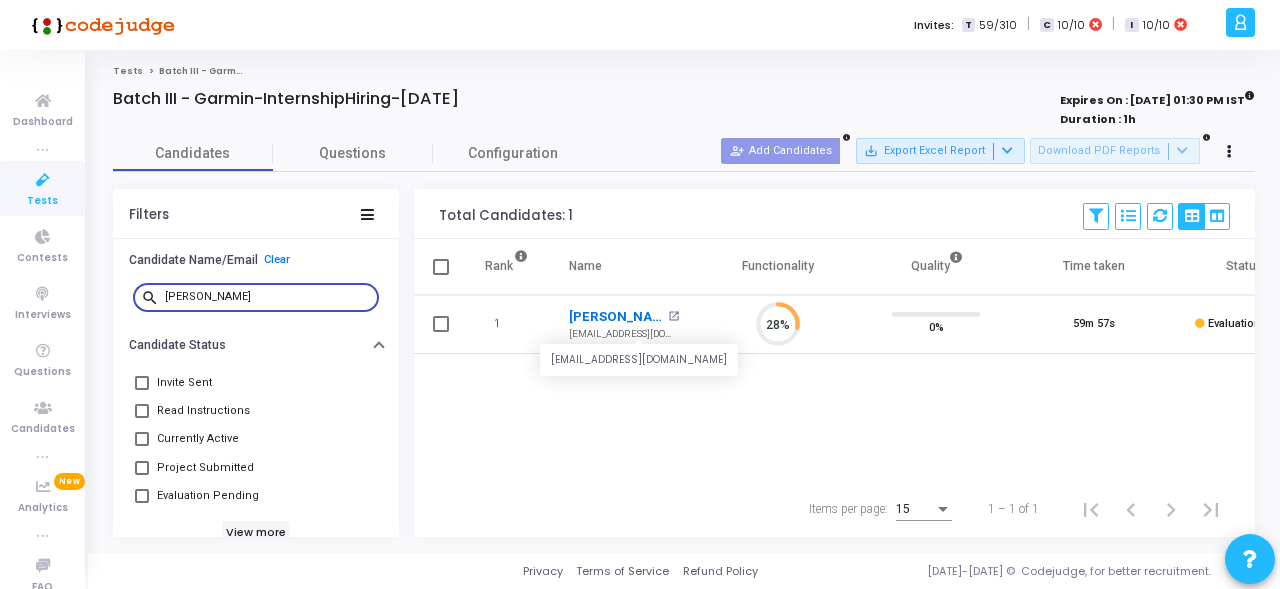 type on "Atla Pavani" 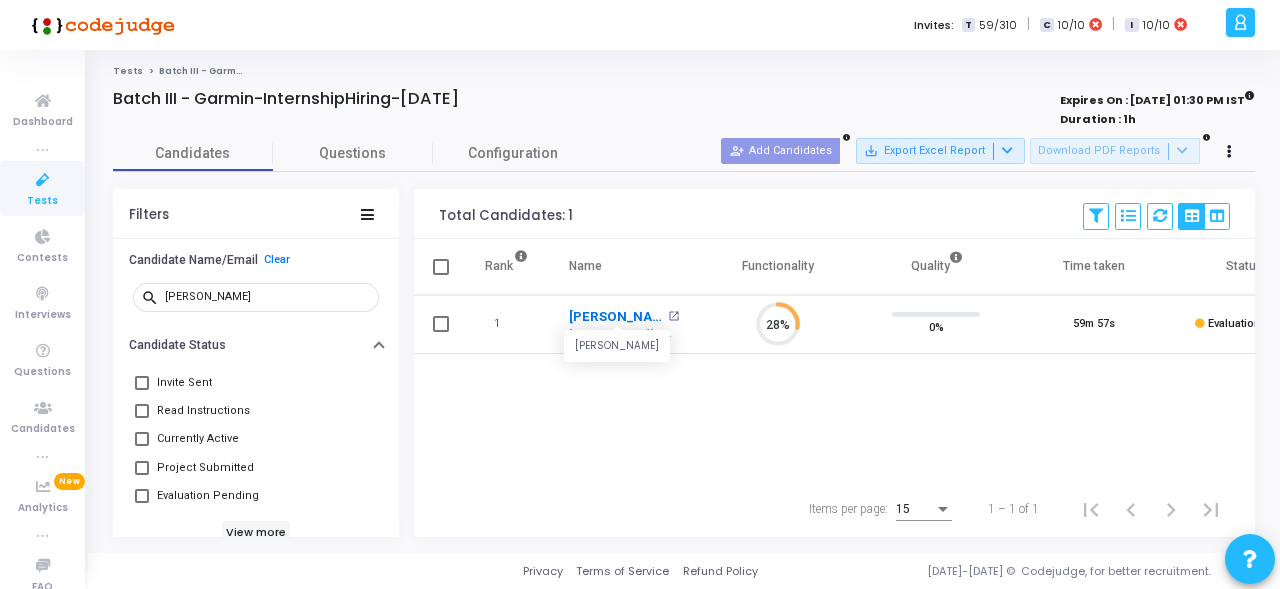 click on "Atla Pavani" at bounding box center [616, 317] 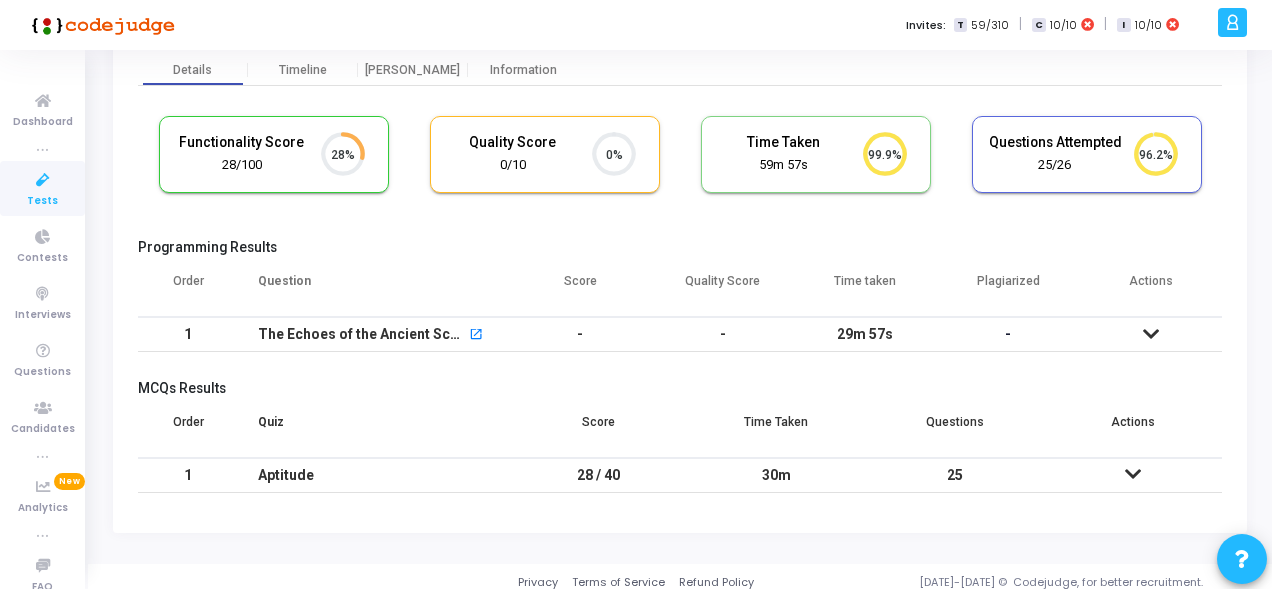 click at bounding box center [1150, 334] 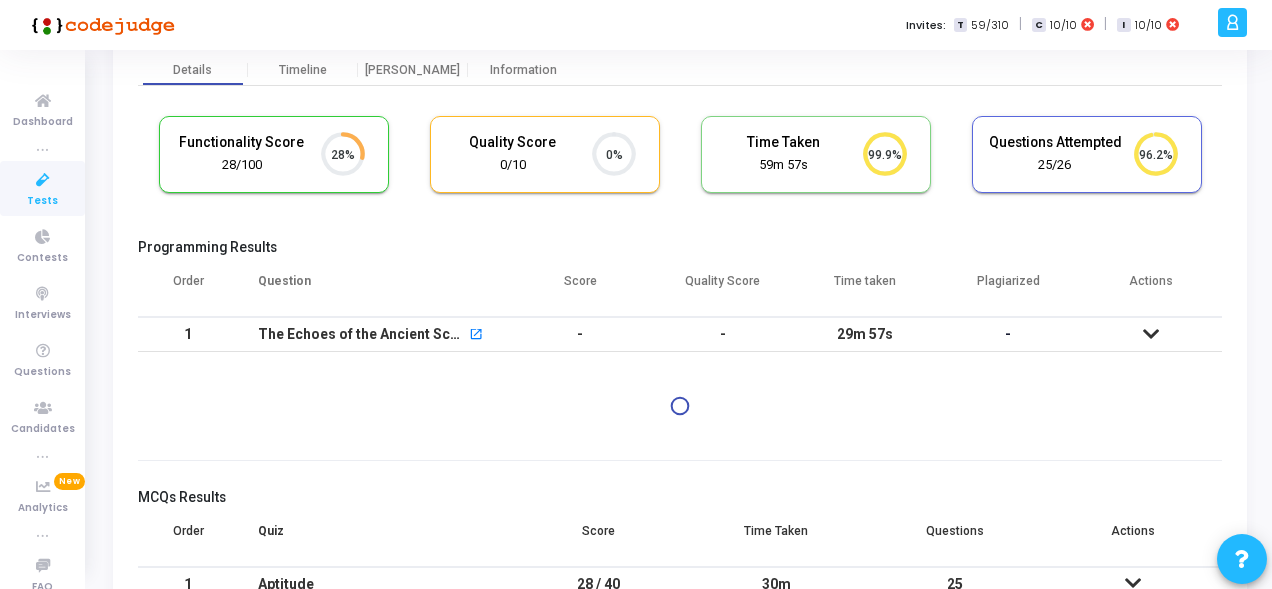 click at bounding box center (1150, 334) 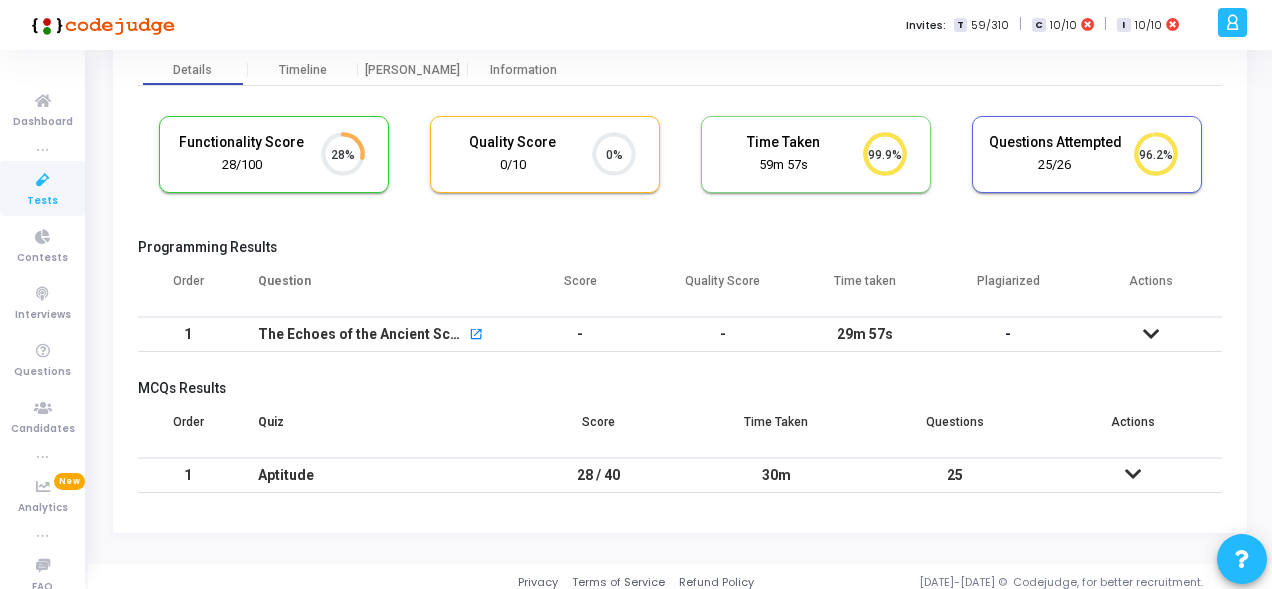 click at bounding box center (1150, 334) 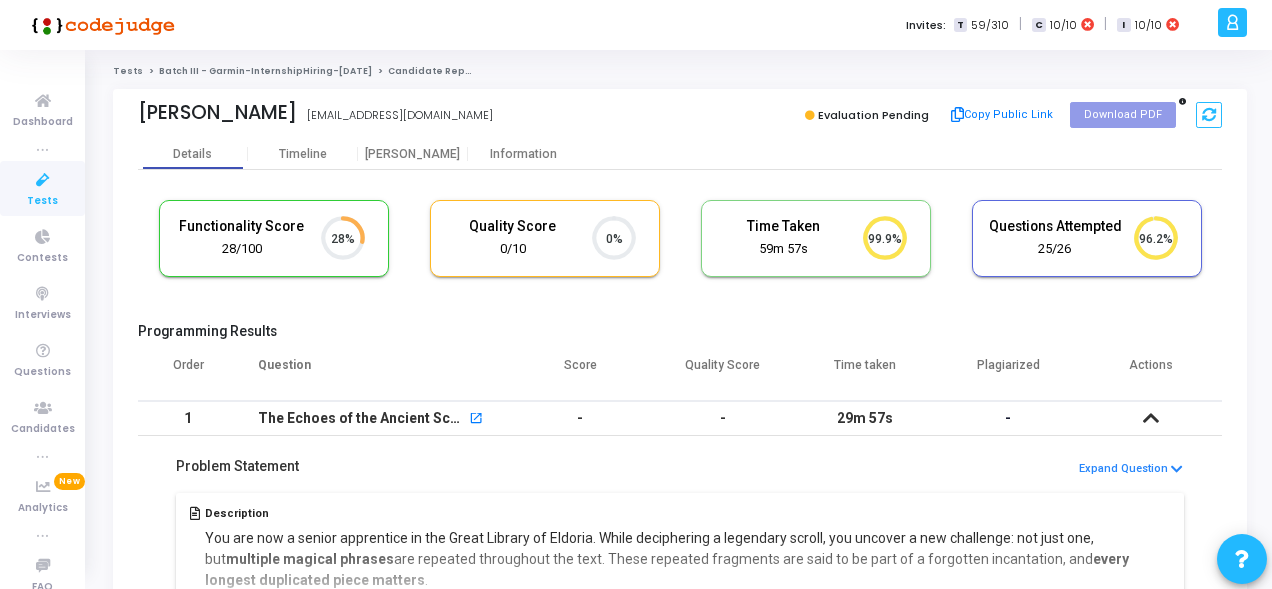 click on "Batch III - Garmin-InternshipHiring-Jul23rd" 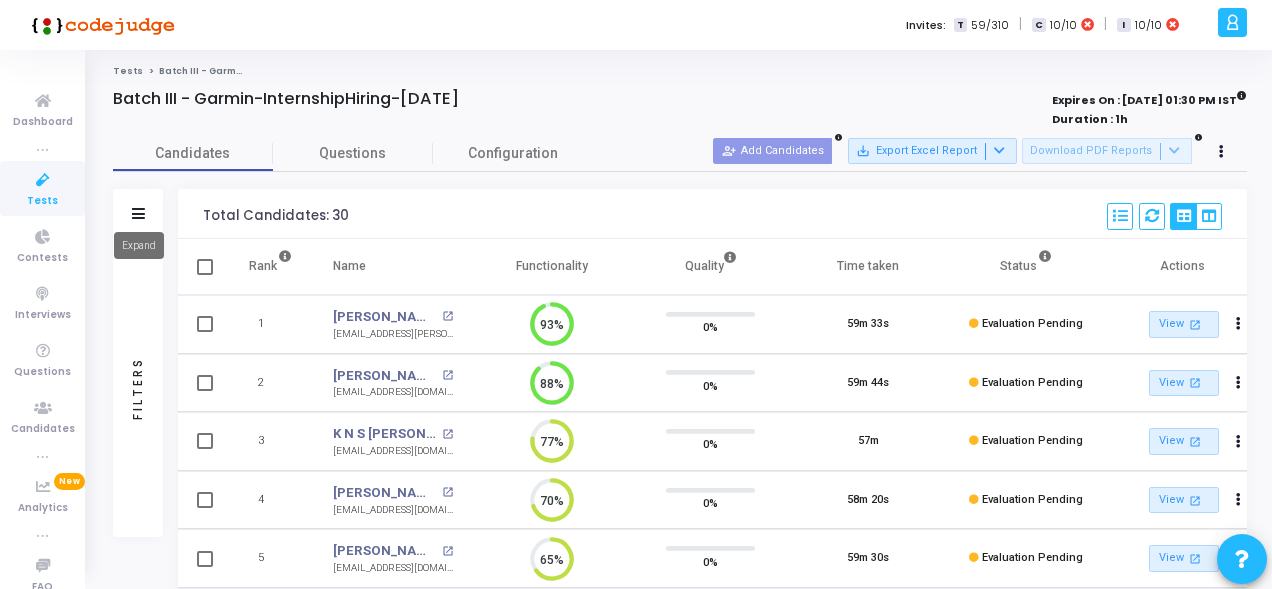 click at bounding box center (138, 213) 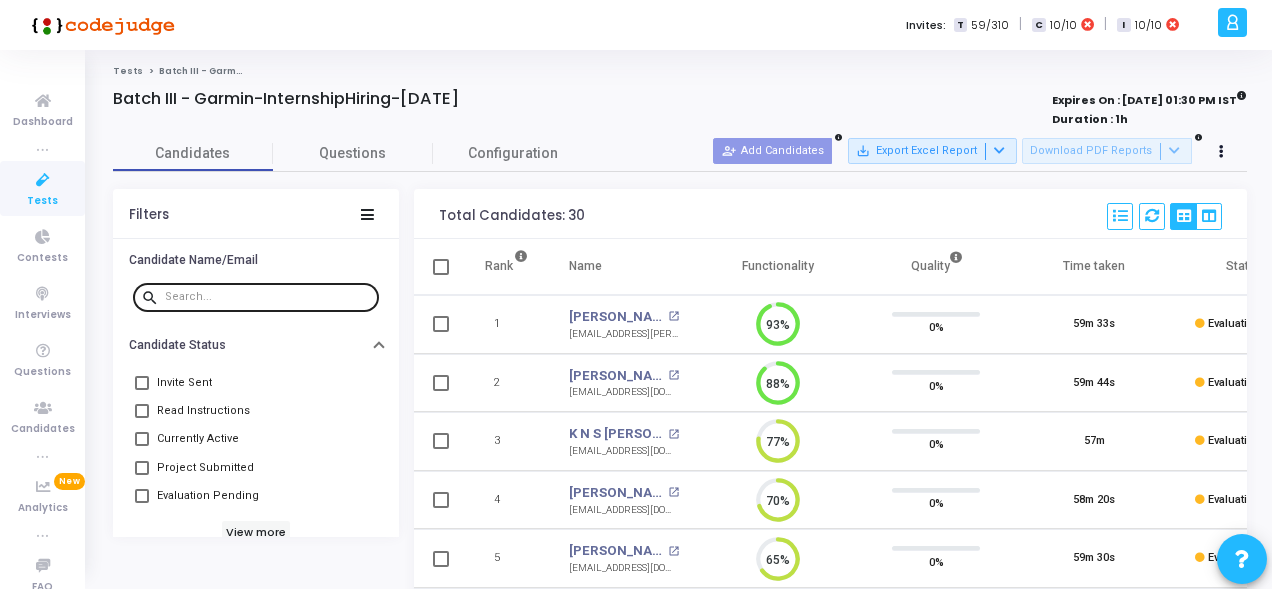 click at bounding box center [268, 297] 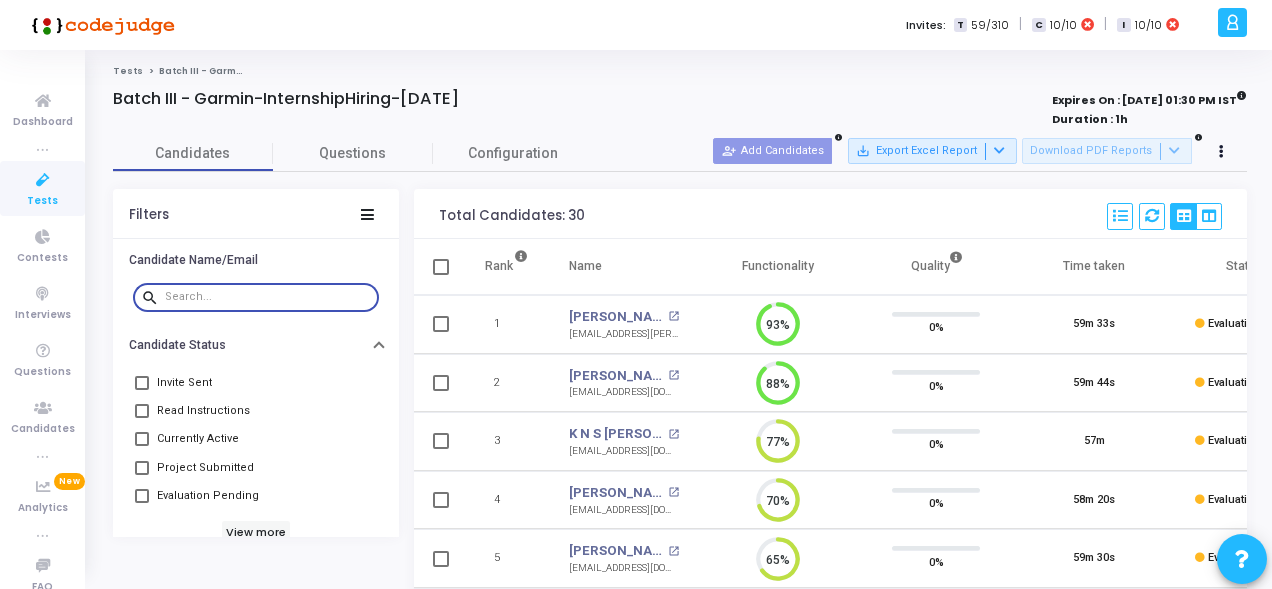 paste on "Tejaswini Modugu" 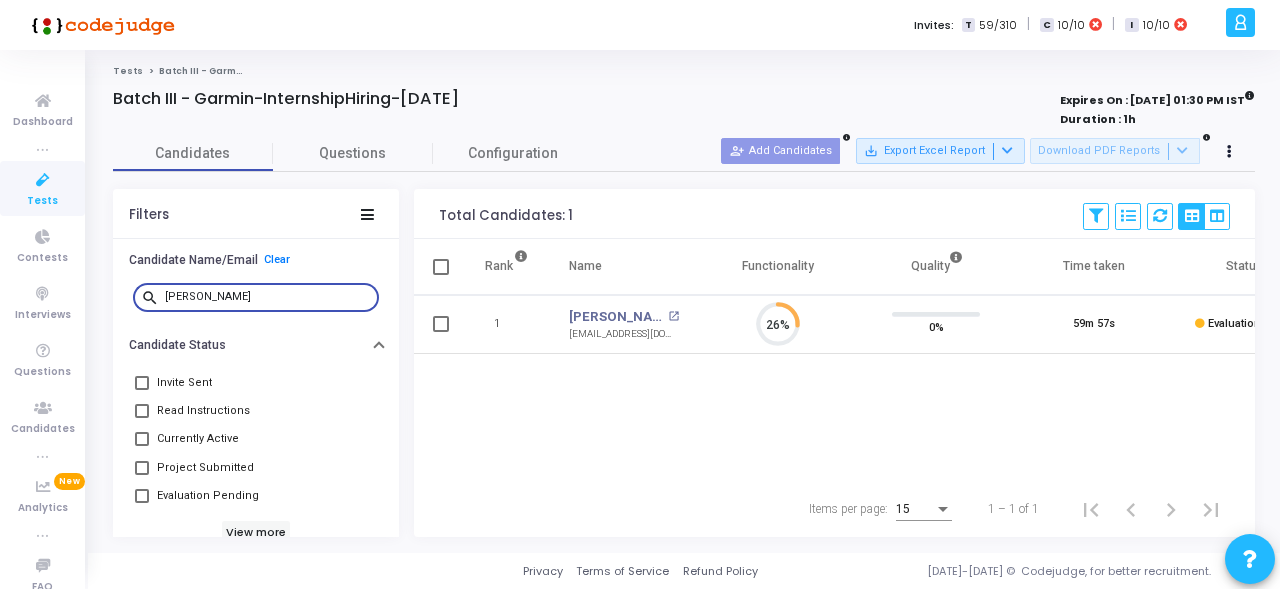 type on "Tejaswini Modugu" 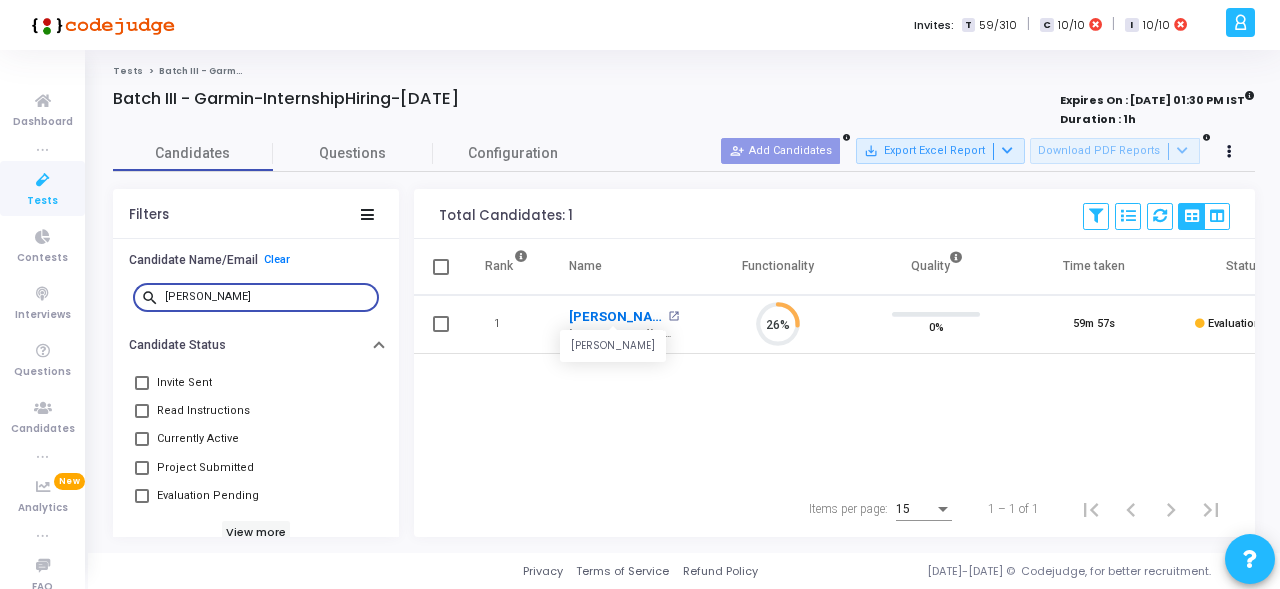 click on "Tejaswini Modugu" at bounding box center (616, 317) 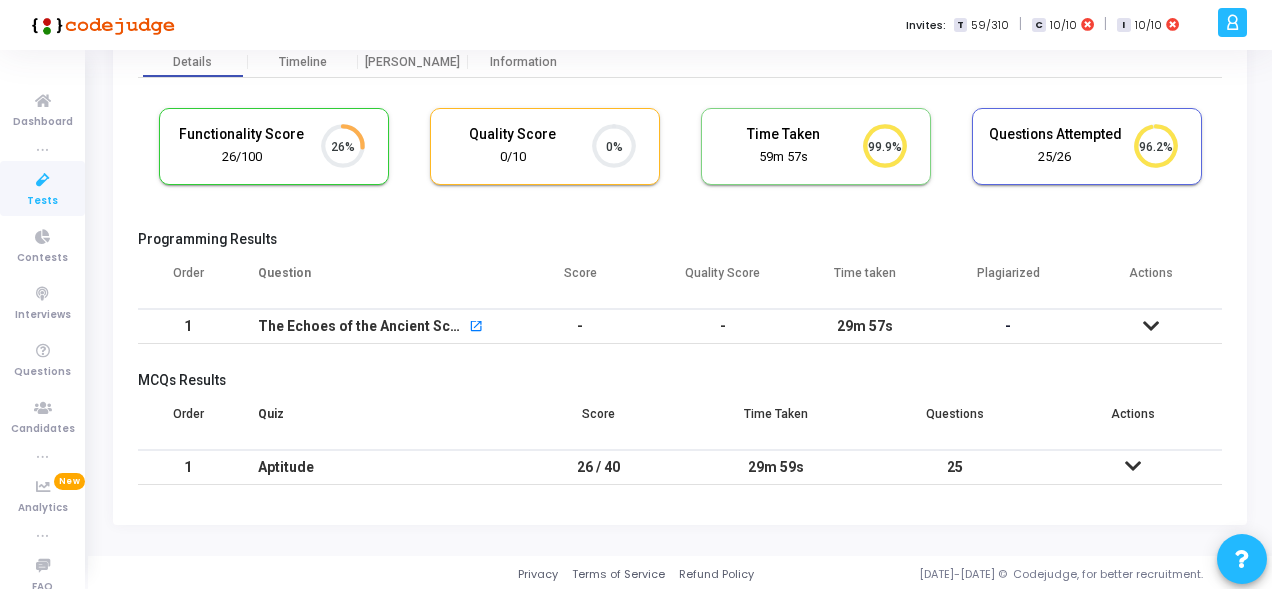 click on "-" at bounding box center (723, 326) 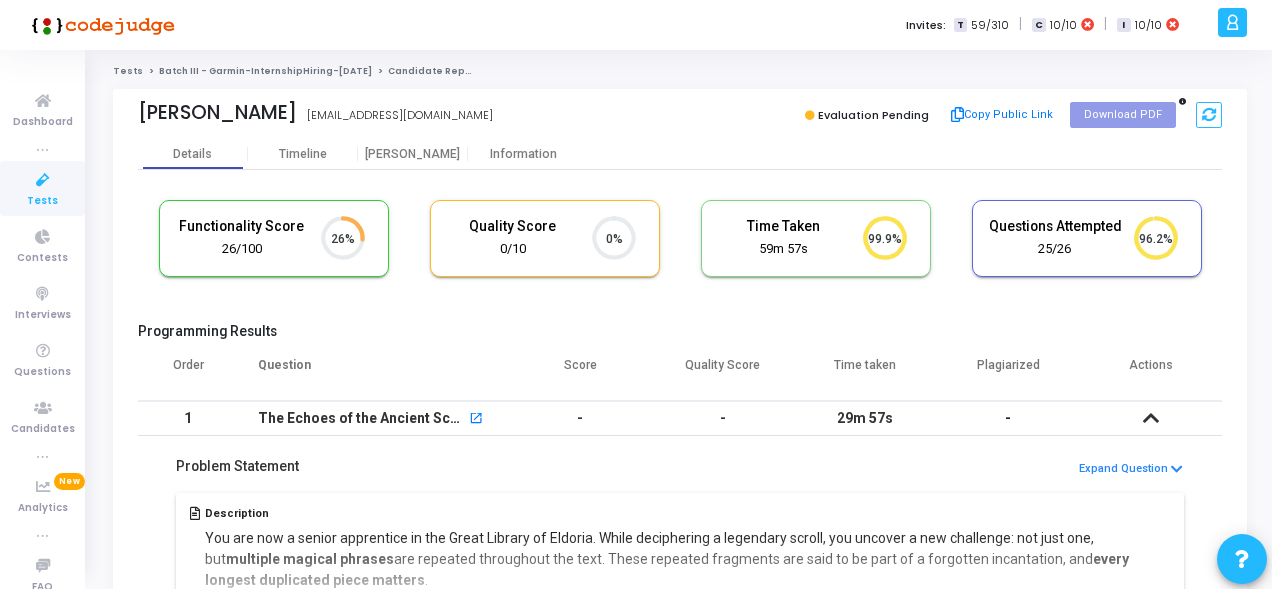 click on "Batch III - Garmin-InternshipHiring-Jul23rd" 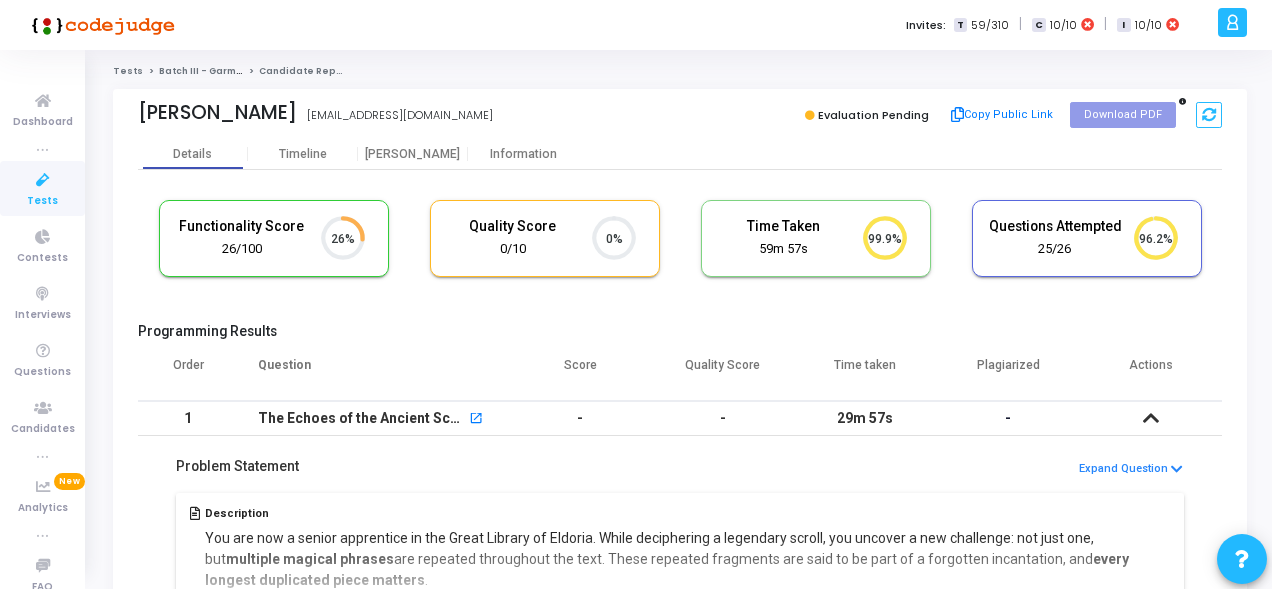 click on "Tests" 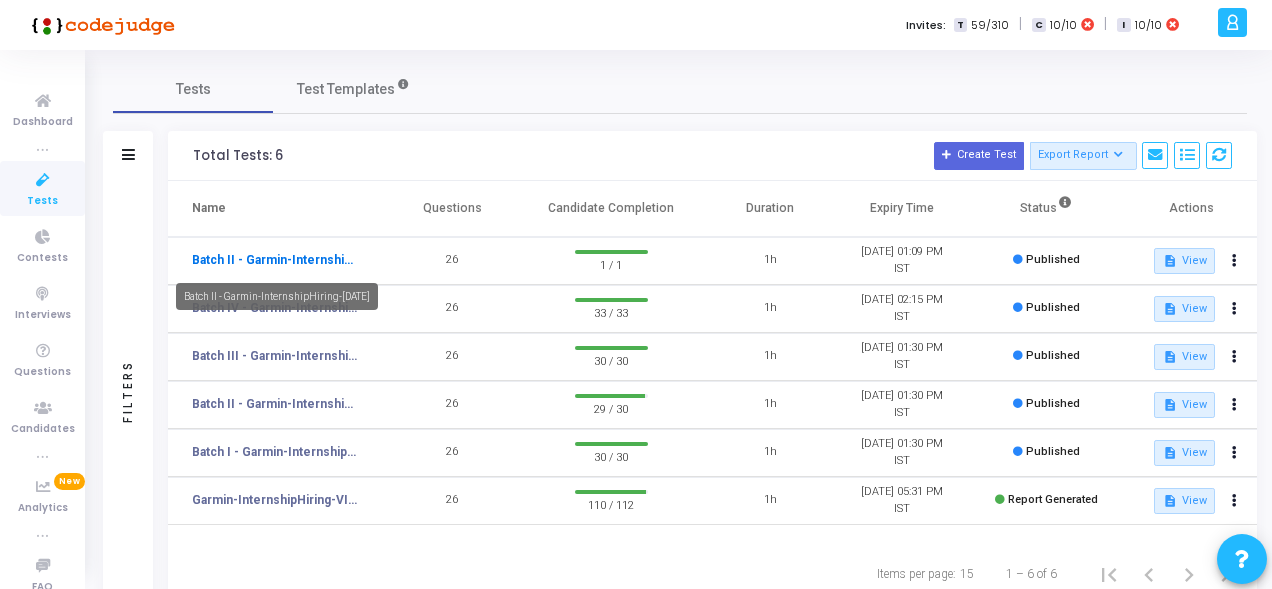 click on "Batch II - Garmin-InternshipHiring-Jul23rd" at bounding box center (275, 260) 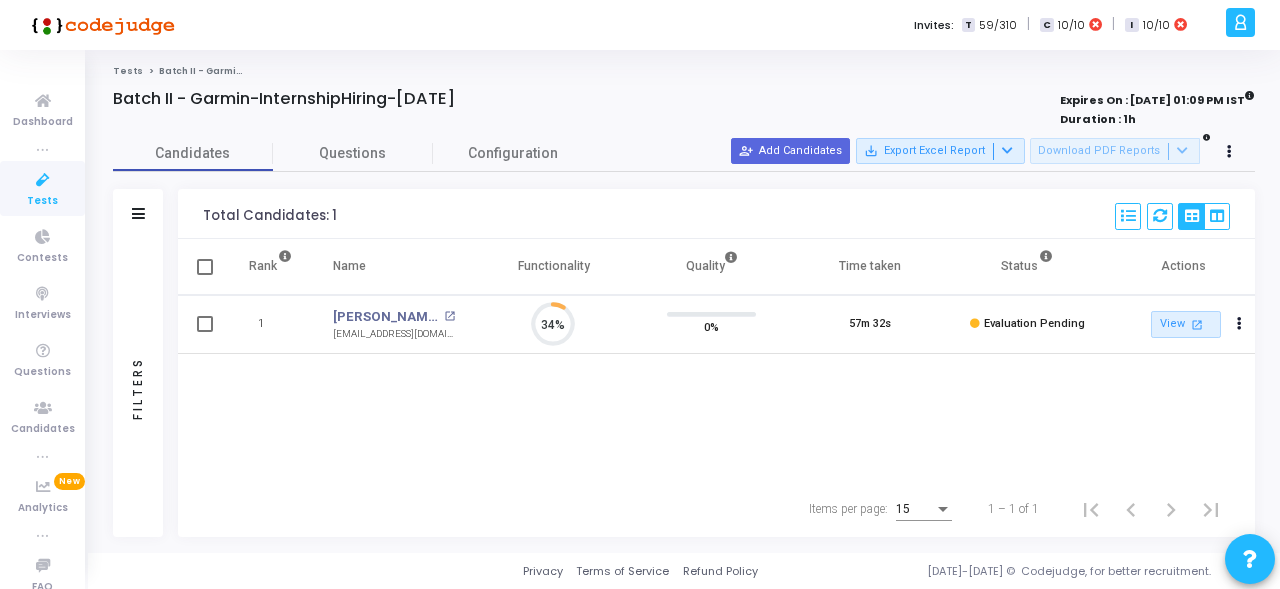 scroll, scrollTop: 9, scrollLeft: 8, axis: both 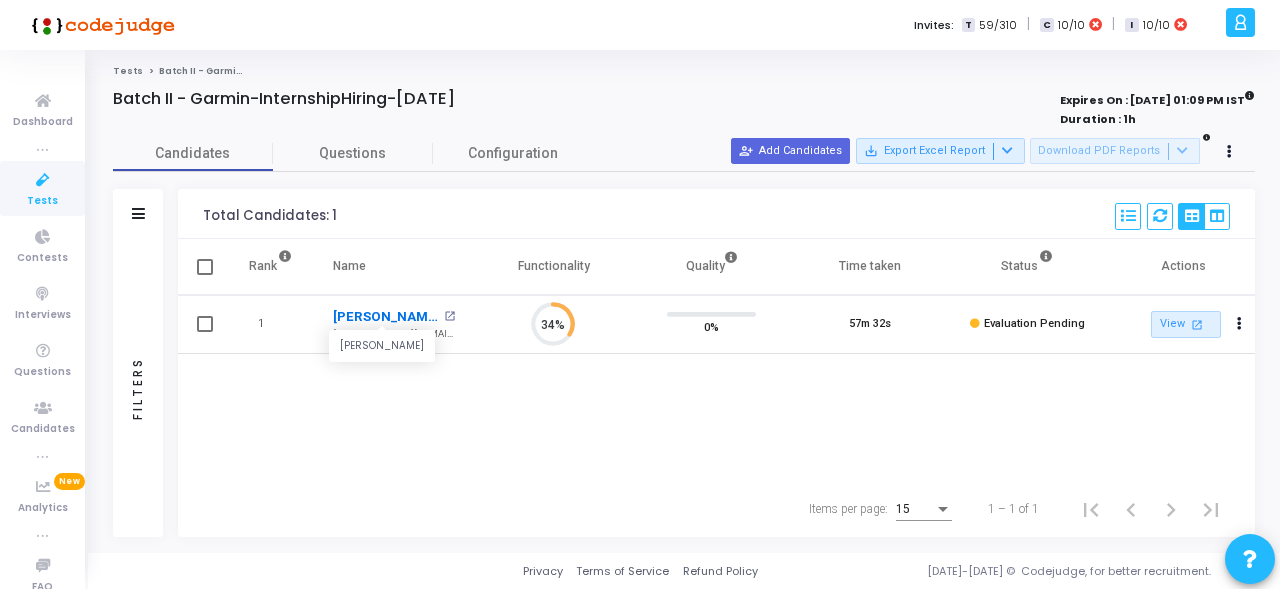 click on "Garlapati Babitha" at bounding box center (385, 317) 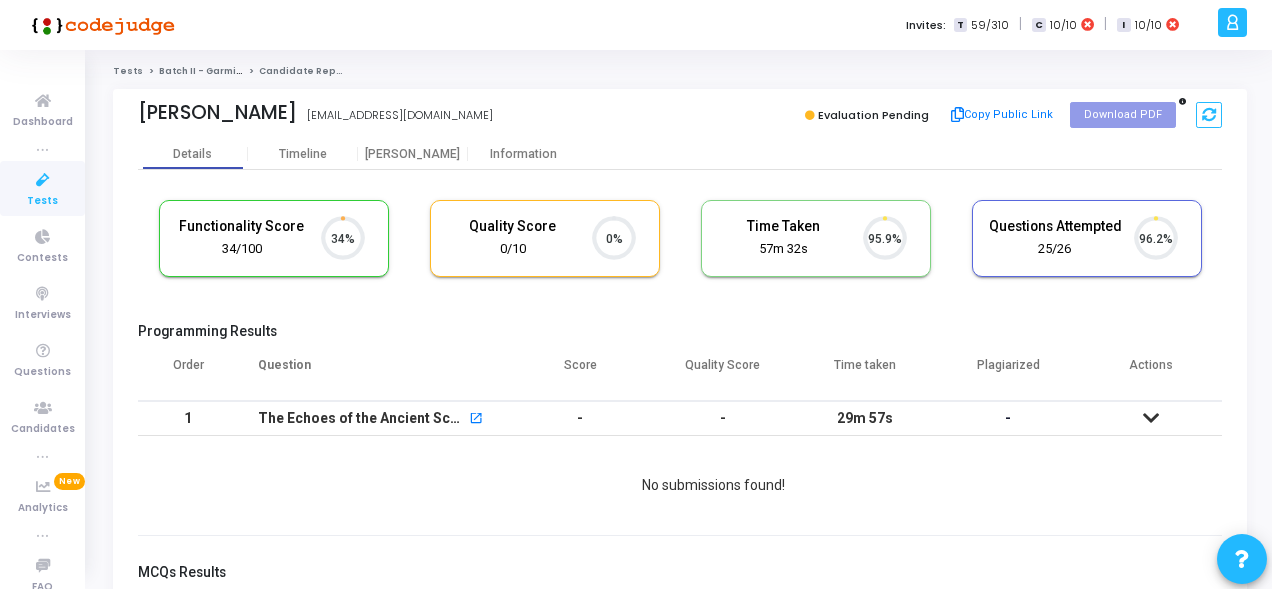 scroll, scrollTop: 9, scrollLeft: 8, axis: both 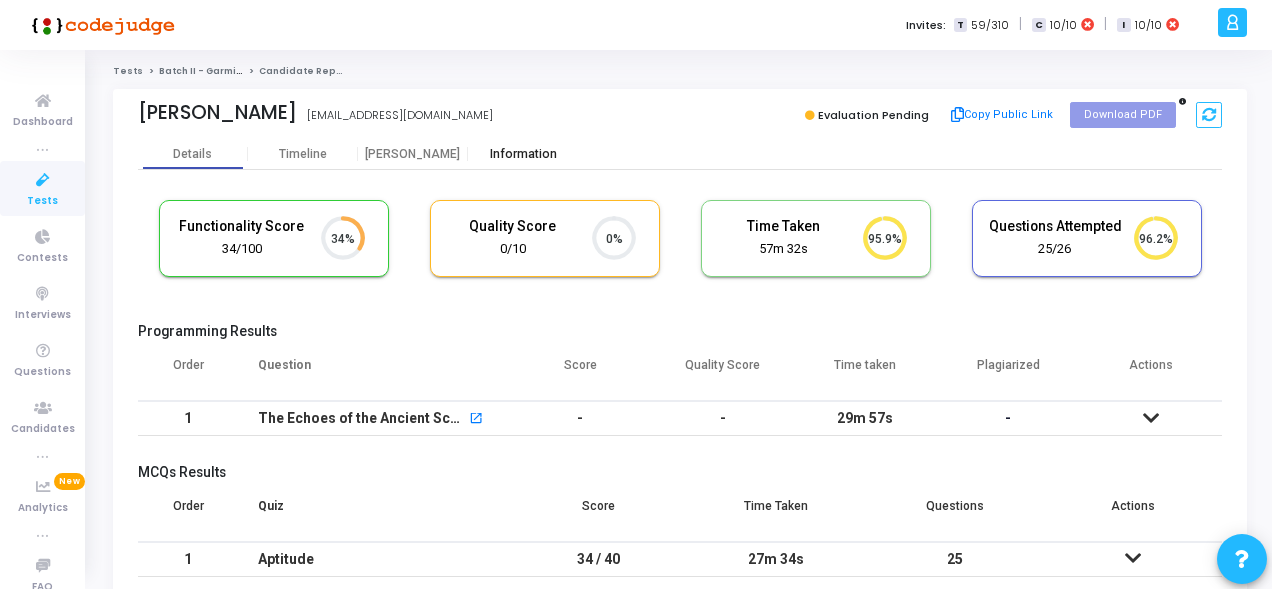click on "Information" at bounding box center [523, 154] 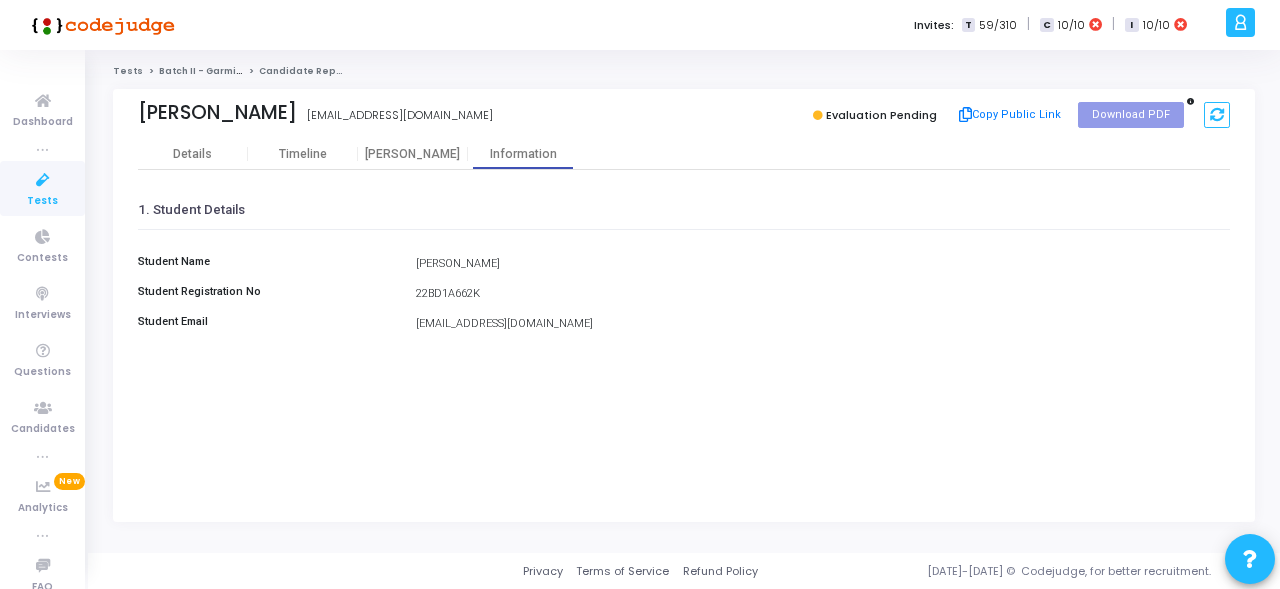 drag, startPoint x: 479, startPoint y: 293, endPoint x: 413, endPoint y: 291, distance: 66.0303 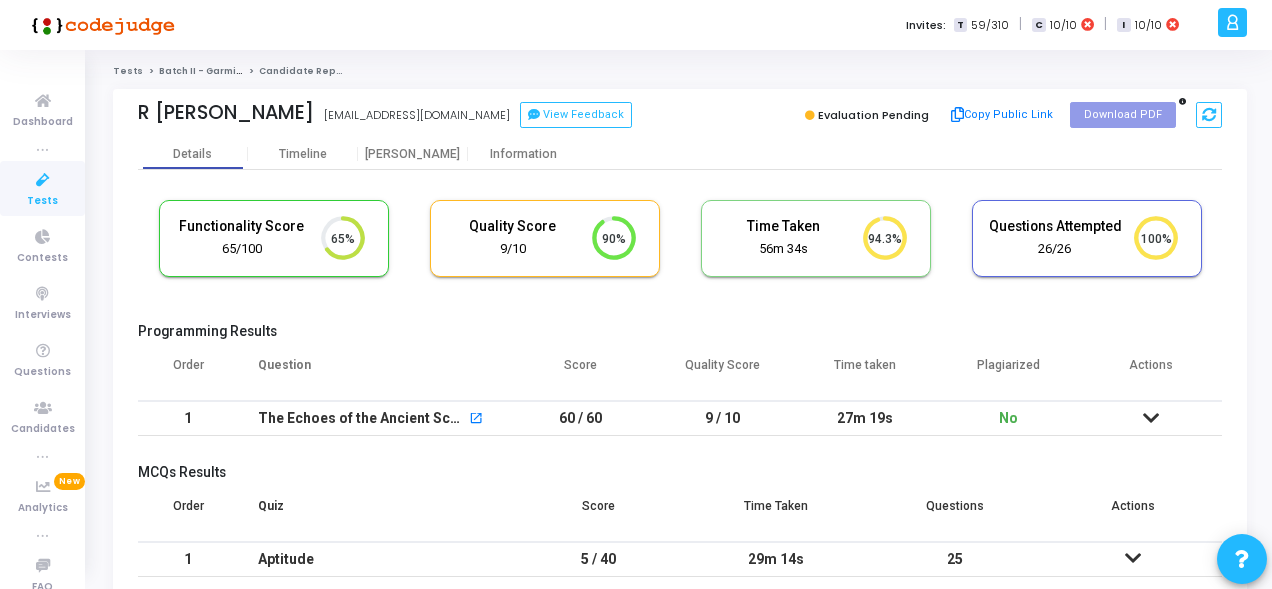 scroll, scrollTop: 0, scrollLeft: 0, axis: both 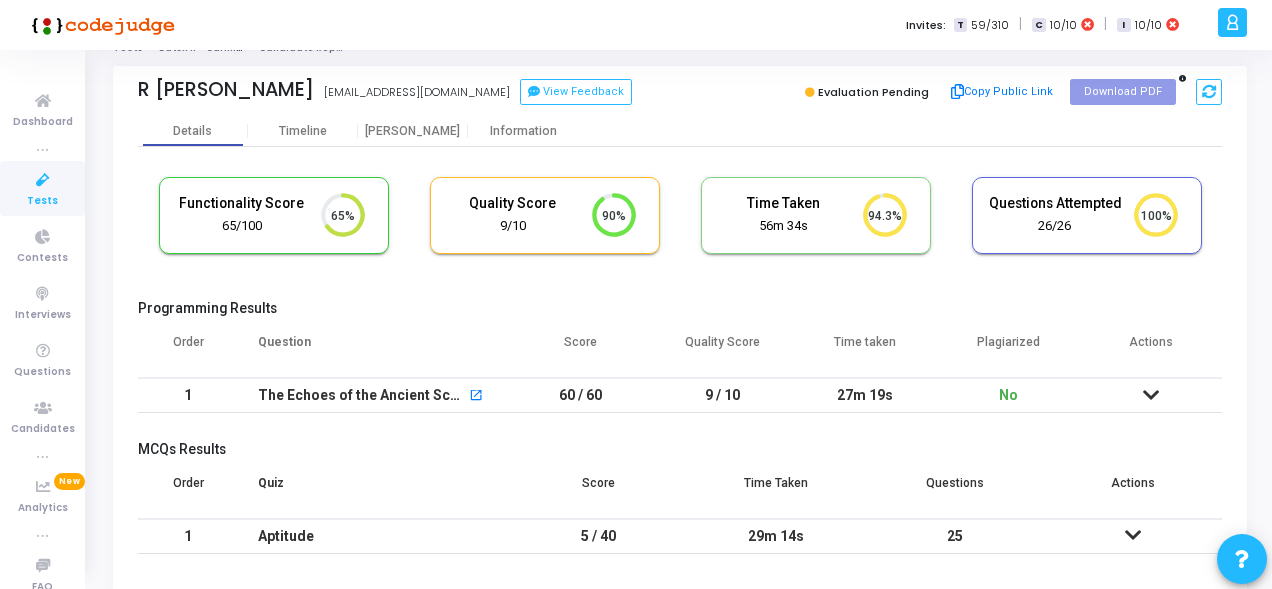 click on "9 / 10" at bounding box center [723, 395] 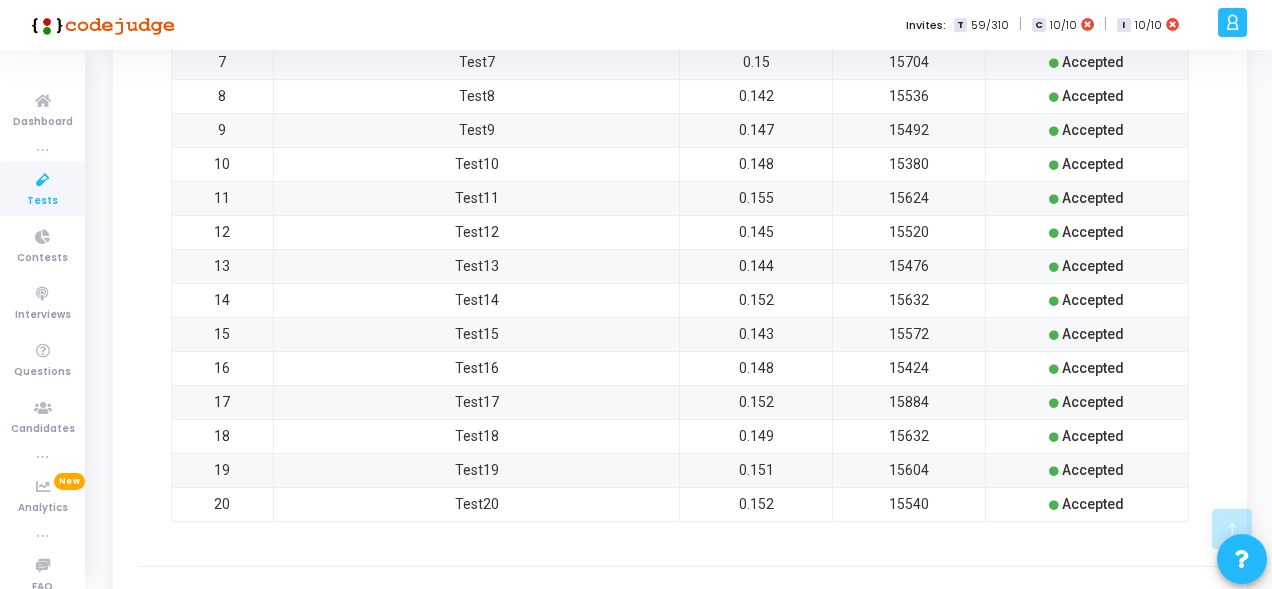 scroll, scrollTop: 305, scrollLeft: 0, axis: vertical 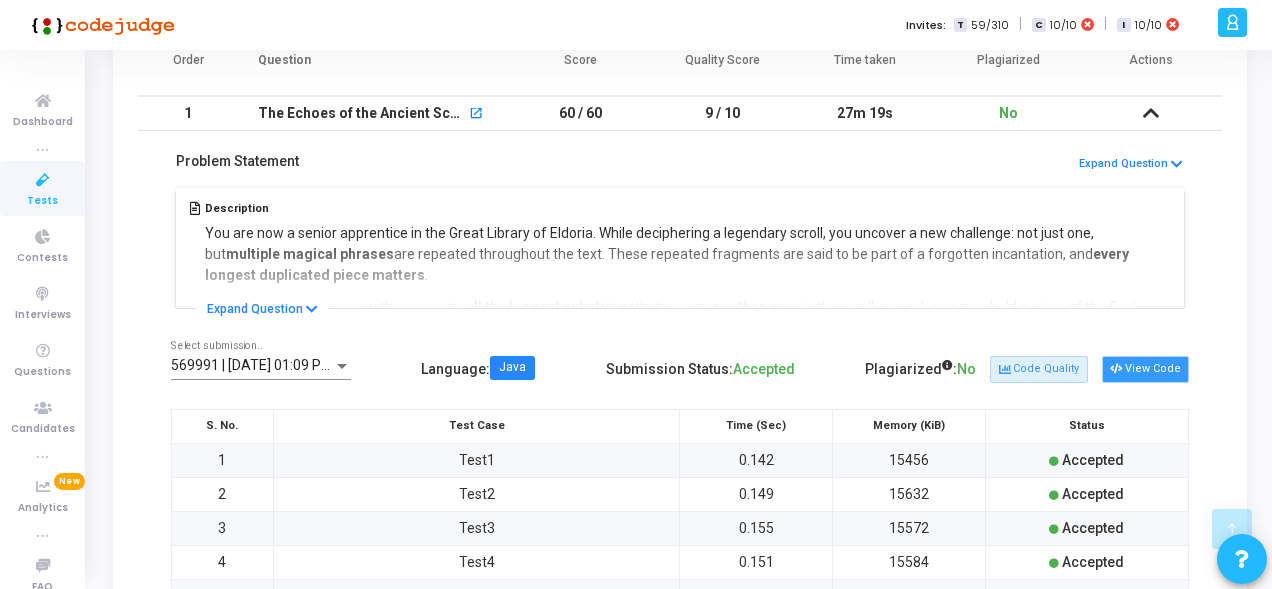 click on "View Code" at bounding box center (1145, 369) 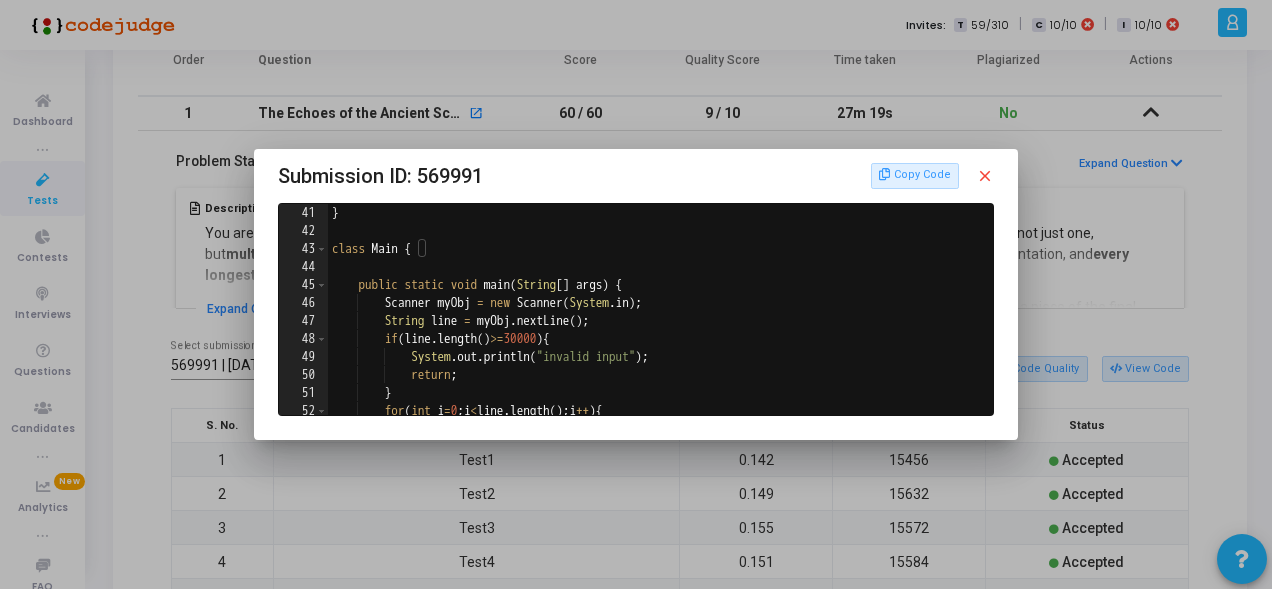 scroll, scrollTop: 760, scrollLeft: 0, axis: vertical 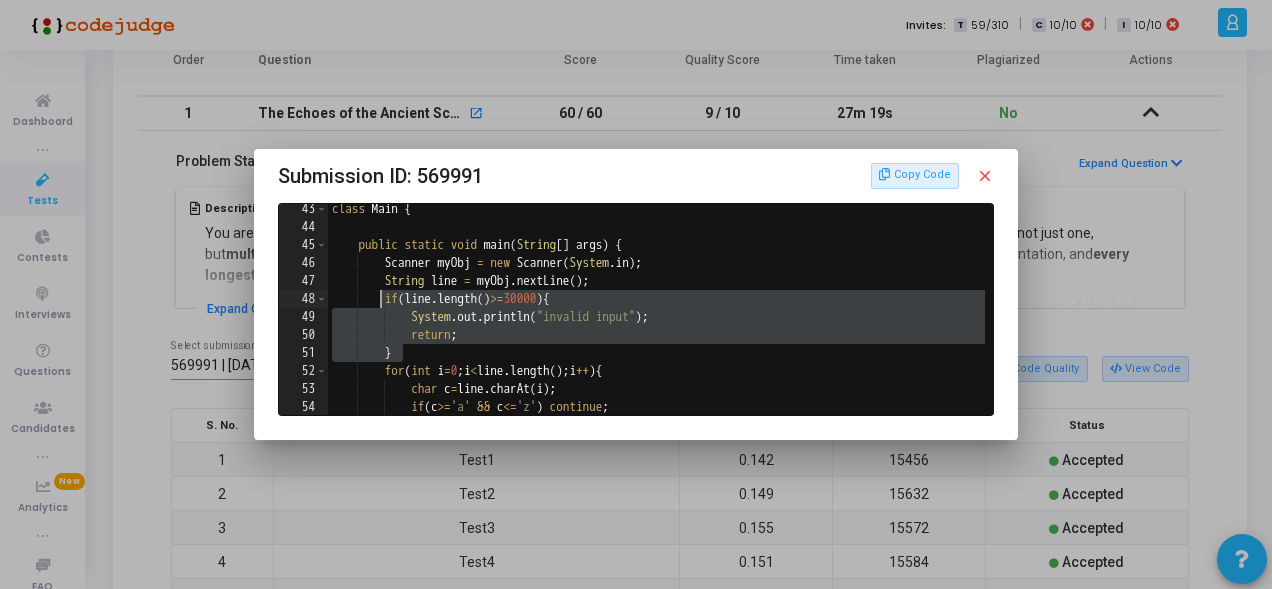 drag, startPoint x: 414, startPoint y: 353, endPoint x: 375, endPoint y: 306, distance: 61.073727 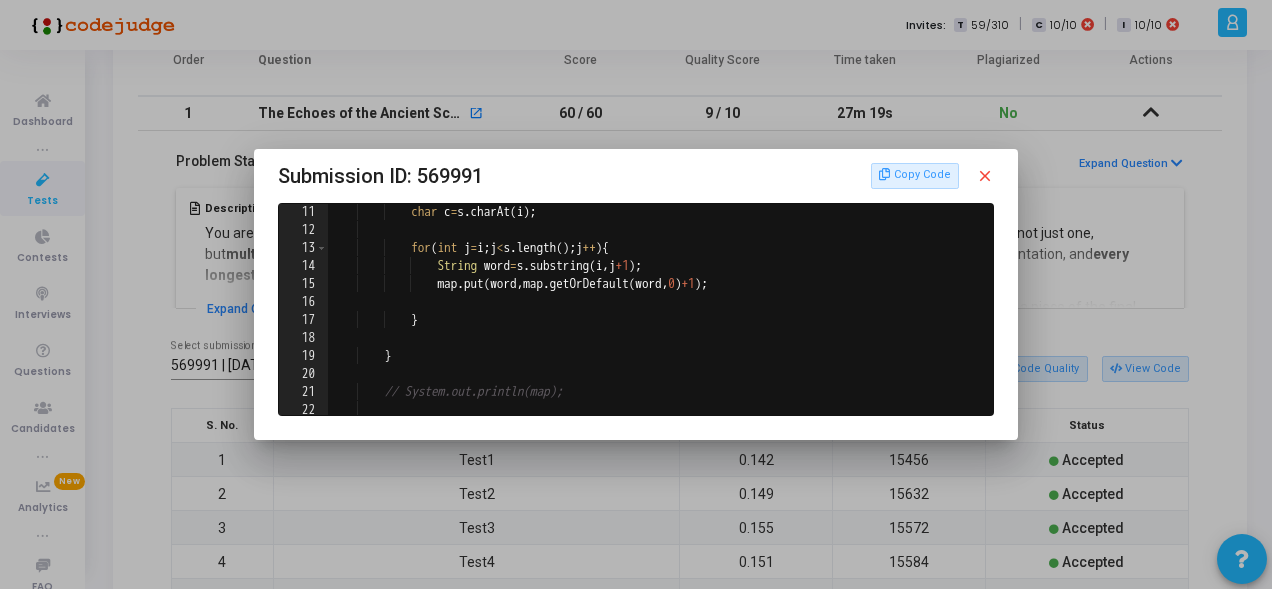 scroll, scrollTop: 0, scrollLeft: 0, axis: both 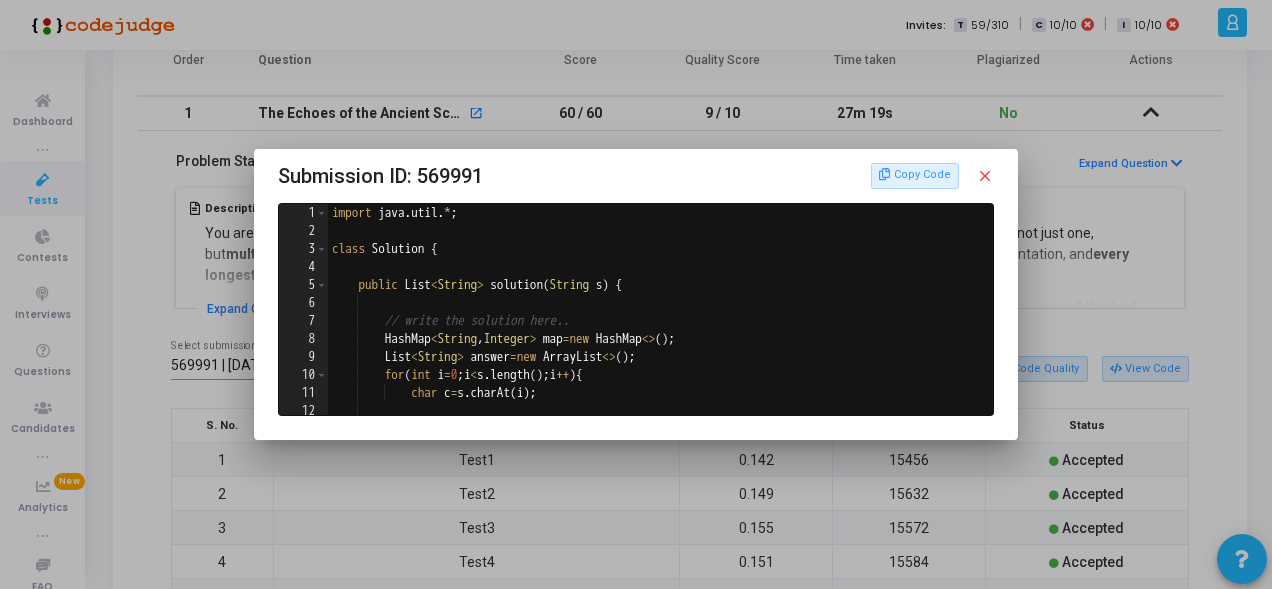 click on "close" at bounding box center [985, 176] 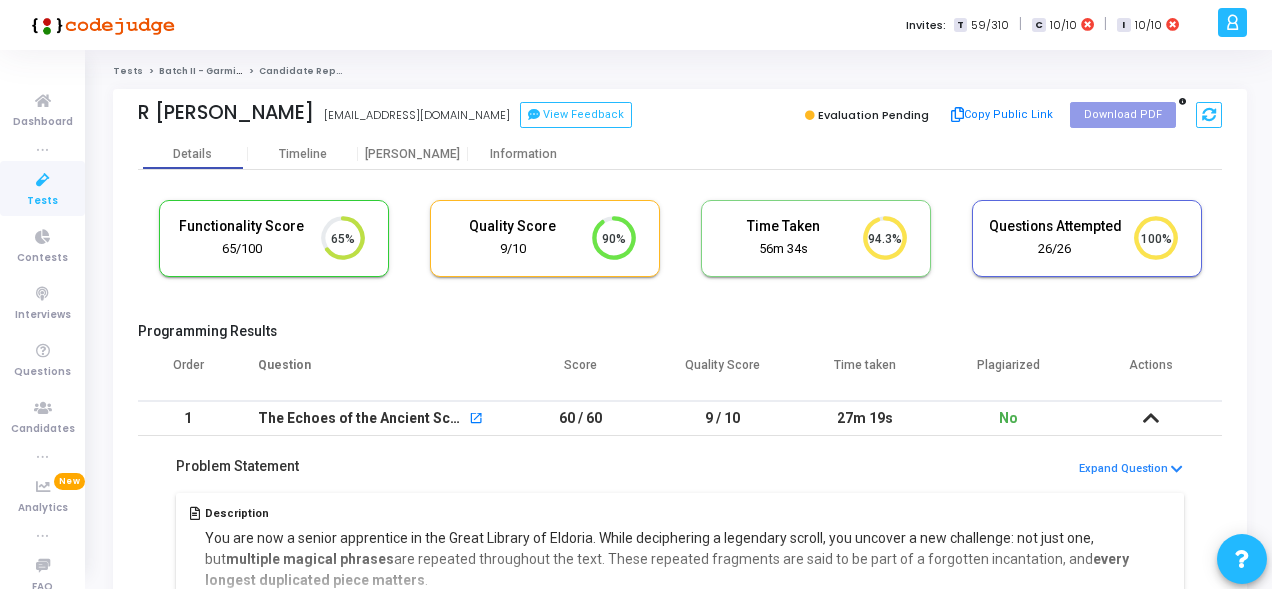 scroll, scrollTop: 23, scrollLeft: 0, axis: vertical 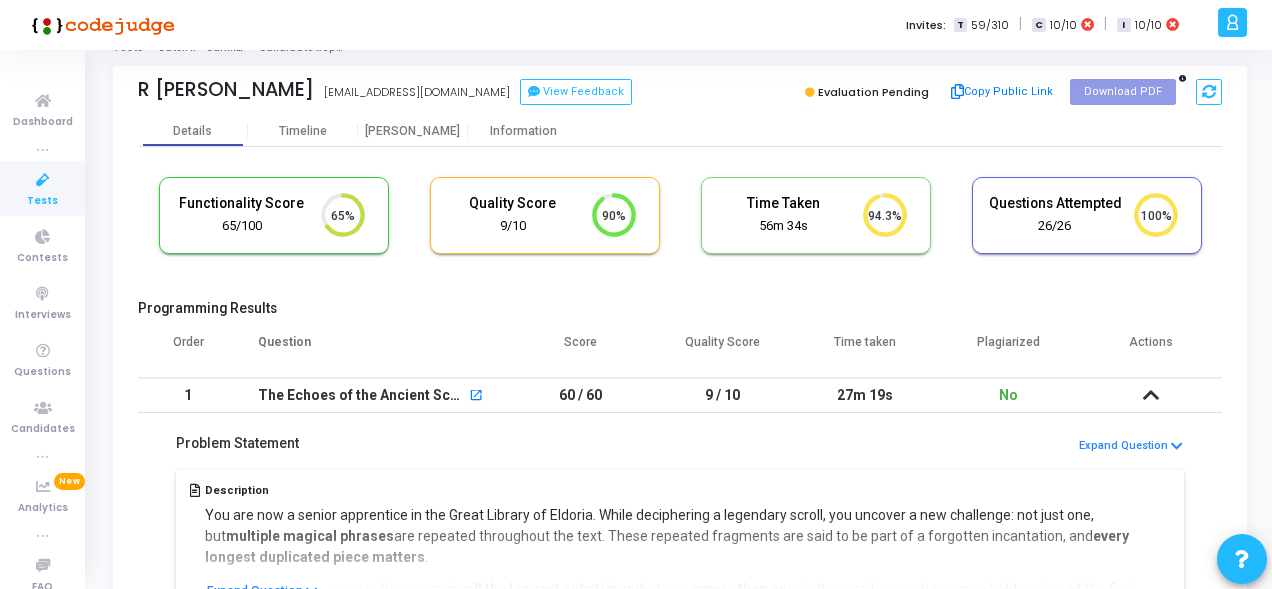 click at bounding box center (1151, 395) 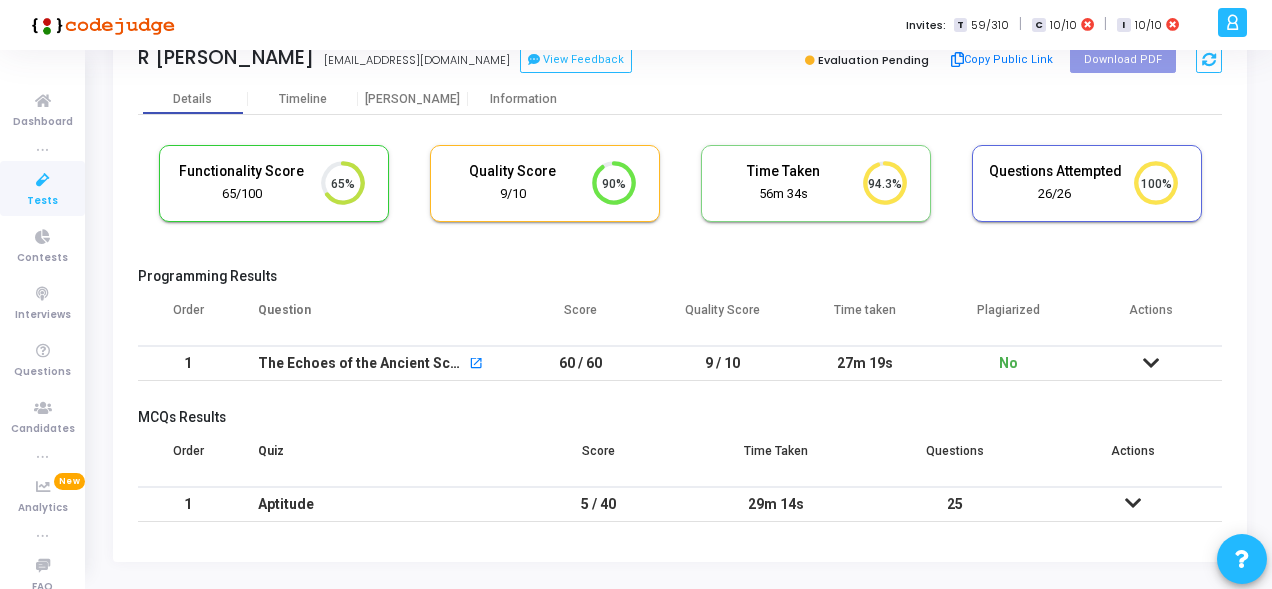 scroll, scrollTop: 94, scrollLeft: 0, axis: vertical 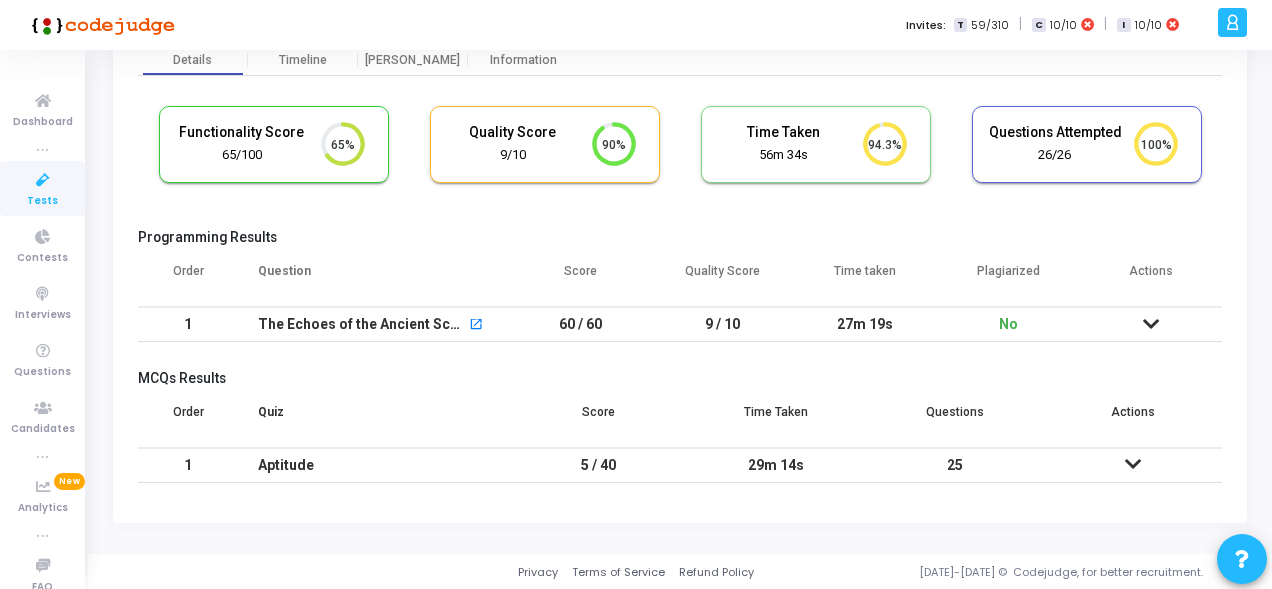 drag, startPoint x: 620, startPoint y: 466, endPoint x: 565, endPoint y: 465, distance: 55.00909 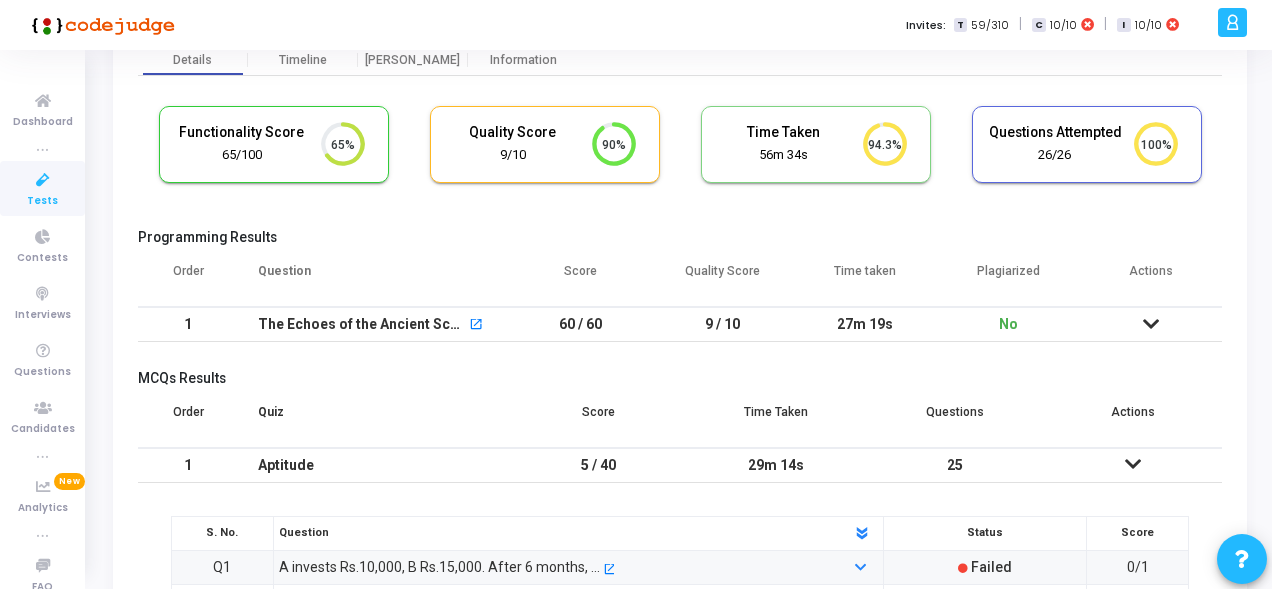 click on "5 / 40" at bounding box center [598, 465] 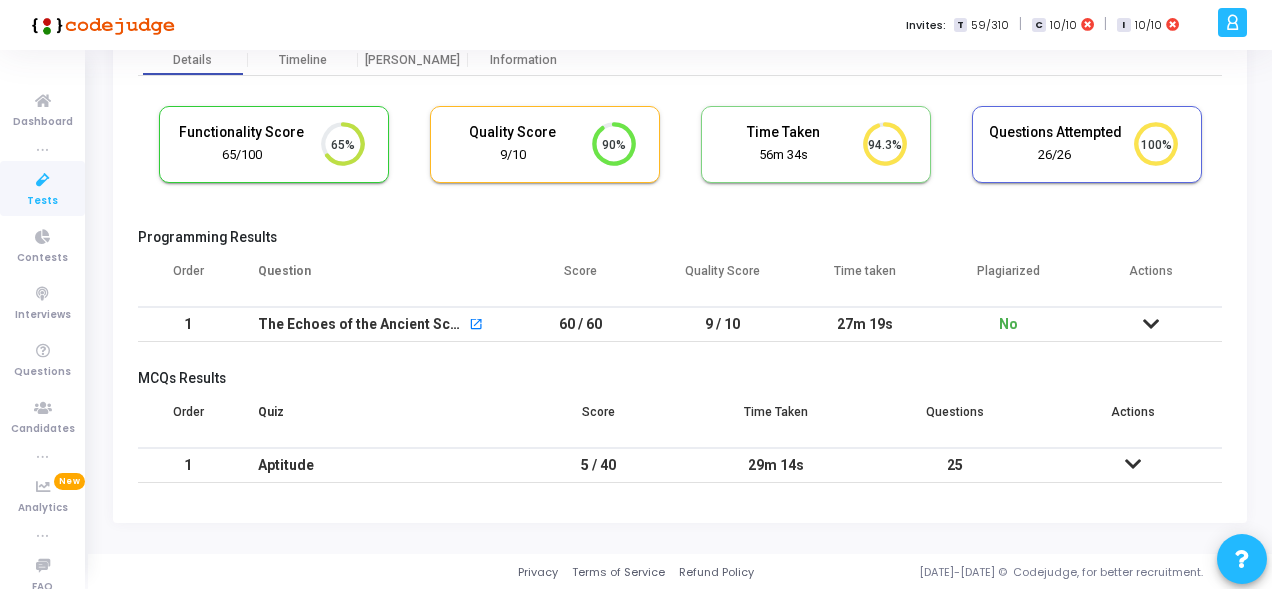 click at bounding box center (1133, 464) 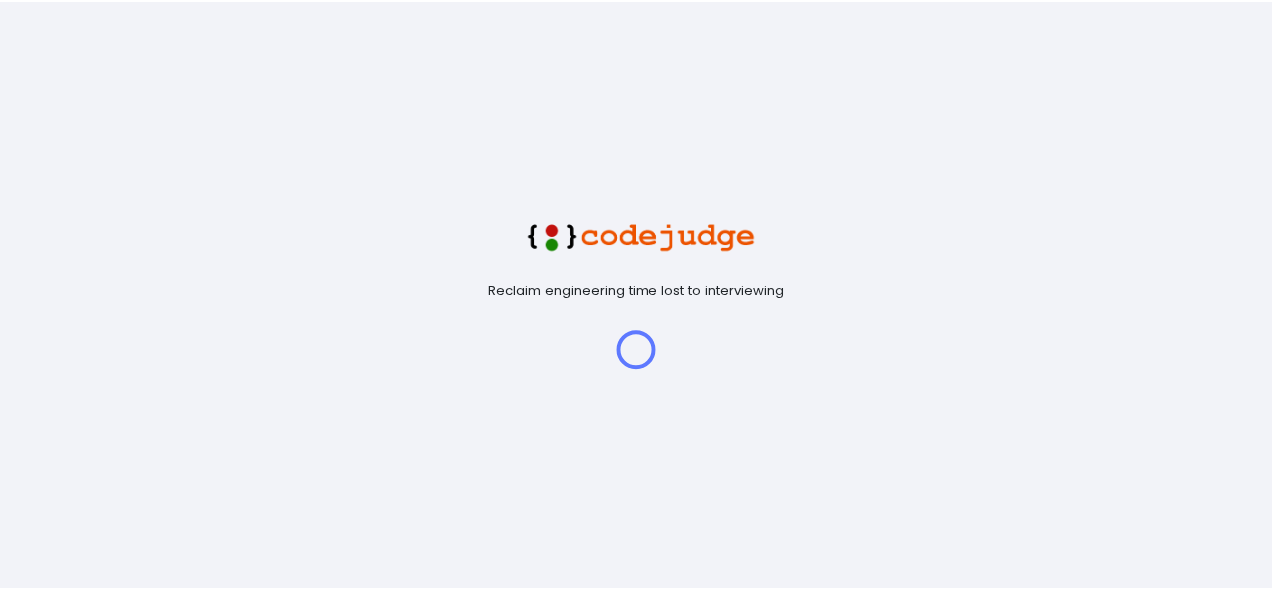 scroll, scrollTop: 0, scrollLeft: 0, axis: both 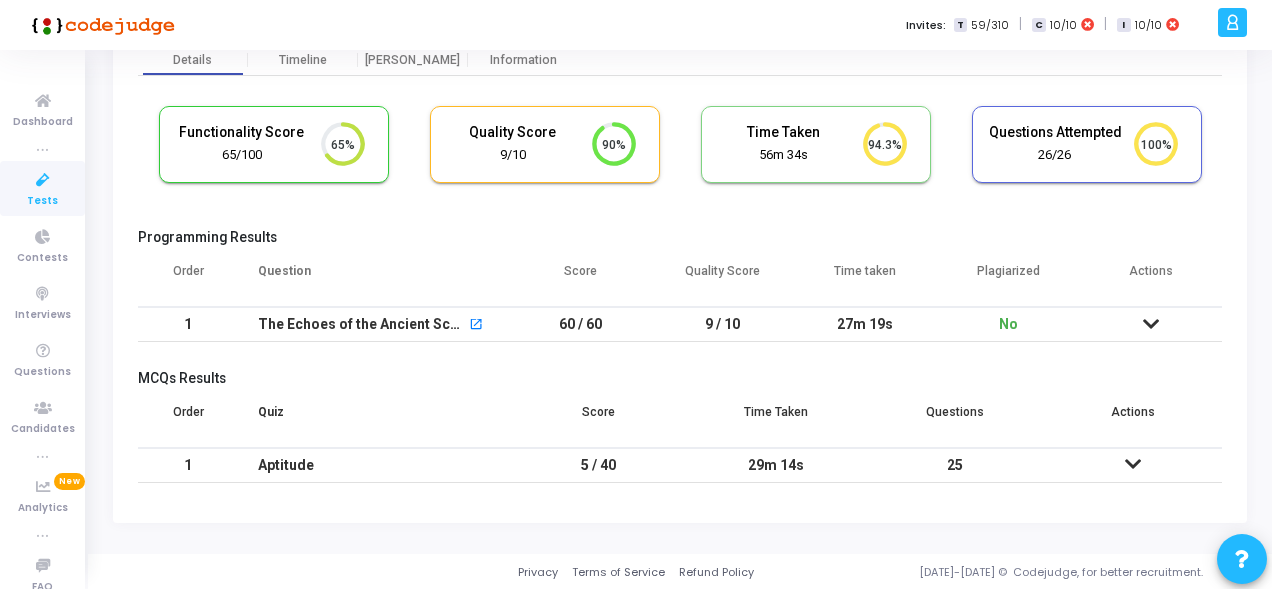 click at bounding box center (1151, 324) 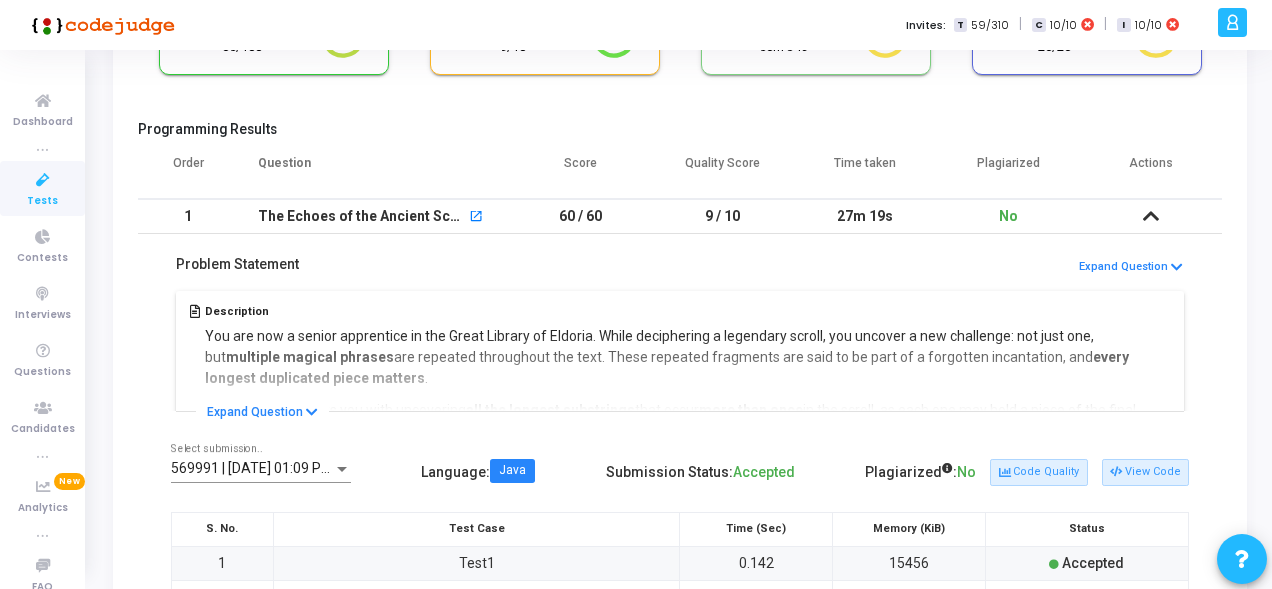 scroll, scrollTop: 310, scrollLeft: 0, axis: vertical 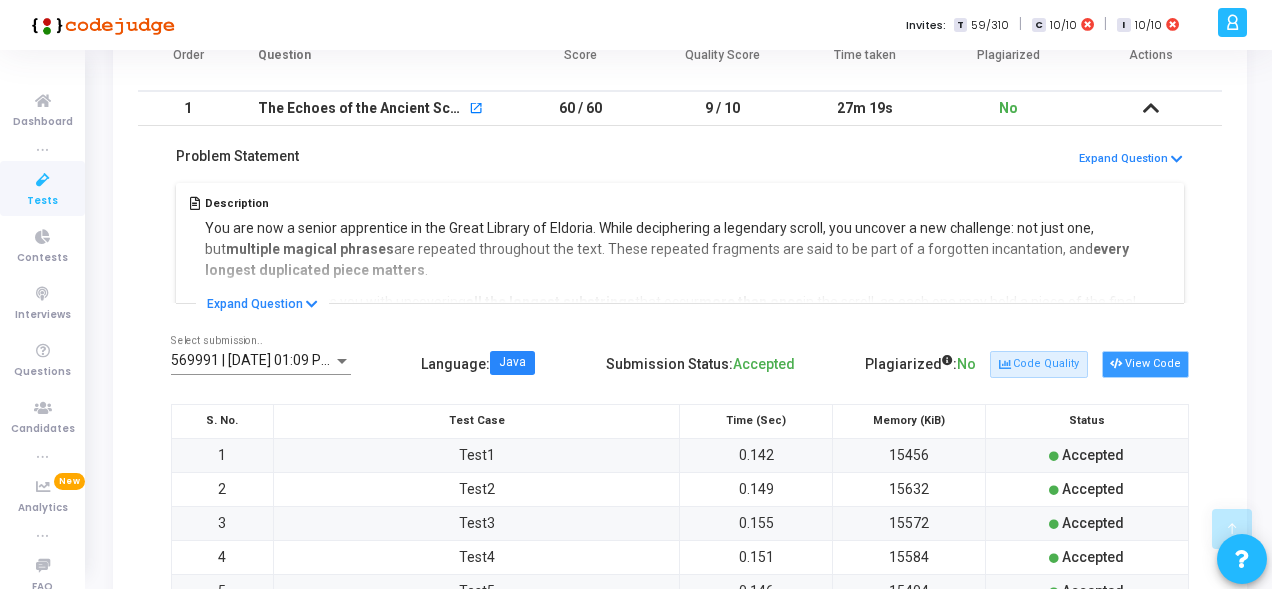click on "View Code" at bounding box center [1145, 364] 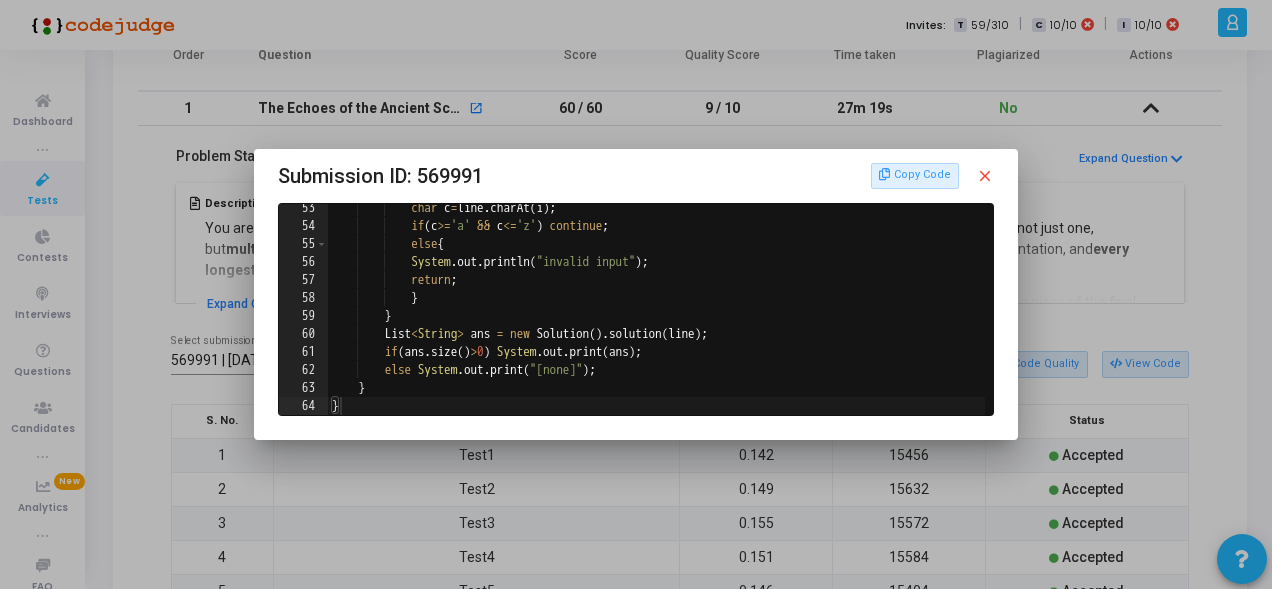 scroll, scrollTop: 940, scrollLeft: 0, axis: vertical 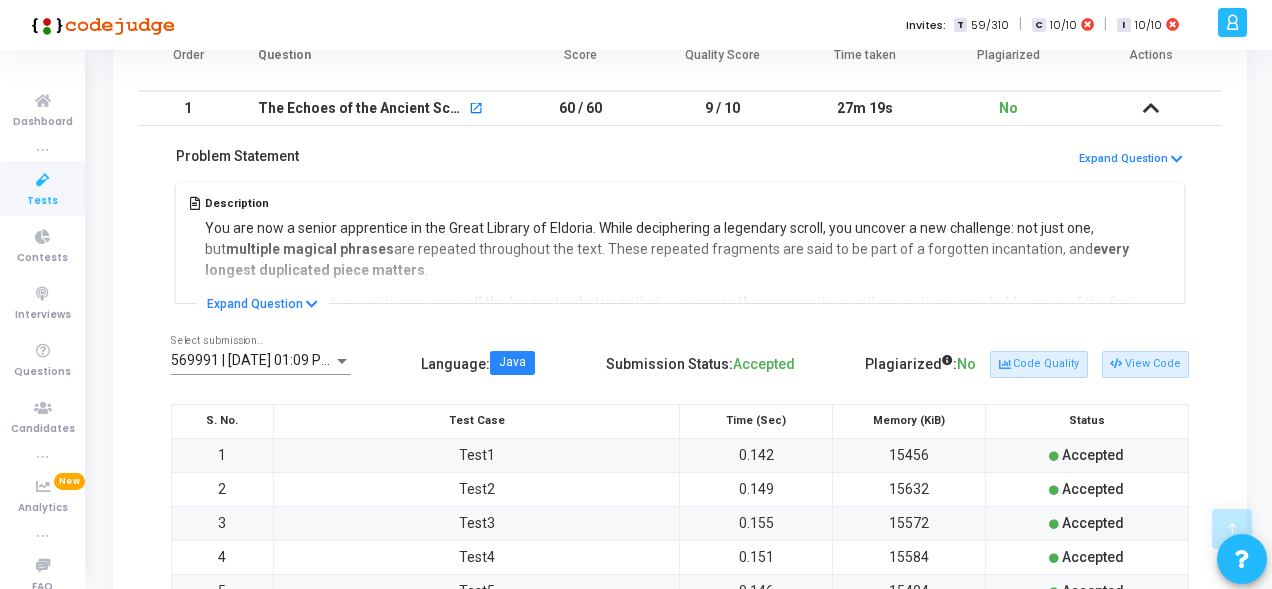 click on "Description You are now a senior apprentice in the Great Library of Eldoria. While deciphering a legendary scroll, you uncover a new challenge: not just one, but  multiple magical phrases  are repeated throughout the text. These repeated fragments are said to be part of a forgotten incantation, and  every longest duplicated piece matters . The Archmage tasks you with uncovering  all the longest substrings  that occur  more than once  in the scroll, as each one may hold a piece of the final spell. Constraints input string length should be less than 30,000 input string contains only lowercase english letters.  If no such substring exists, return a list containing the string “none”. If inputs contains other than alphabets return “invalid input”. bananaban Input will be a single line string without quotes. For example, bananaban not ("bananaban")   Examples Input: bananaban Output: [ana,ban]  Explanation: Both "ban" and "ana" appear more than once and have the same maximum length (3). Input: abcd" at bounding box center (680, 631) 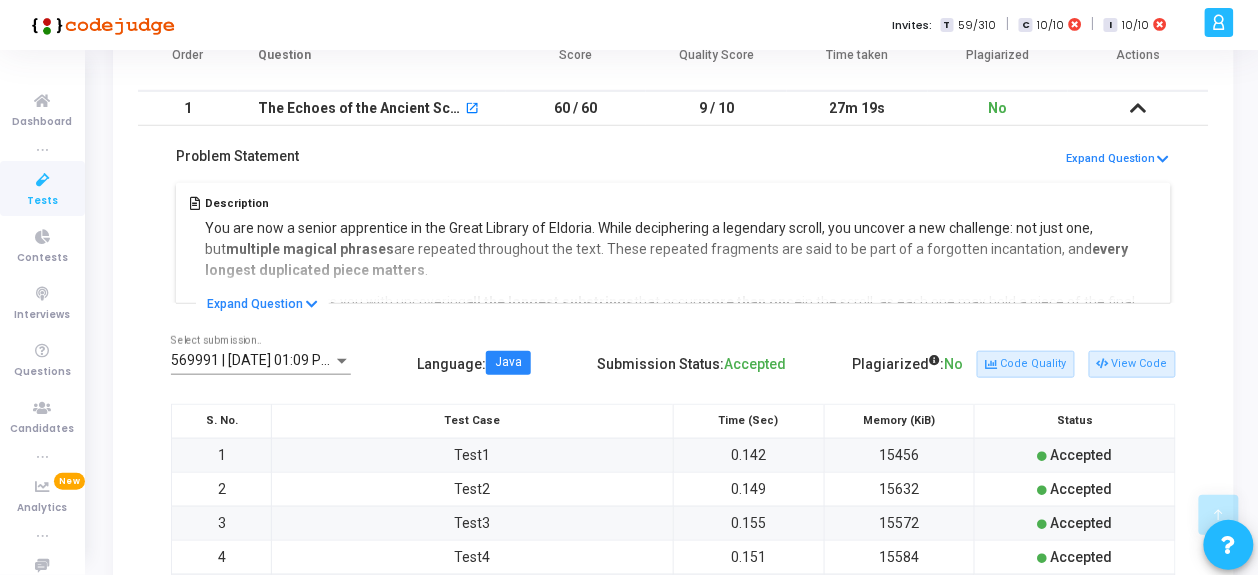 scroll, scrollTop: 9, scrollLeft: 9, axis: both 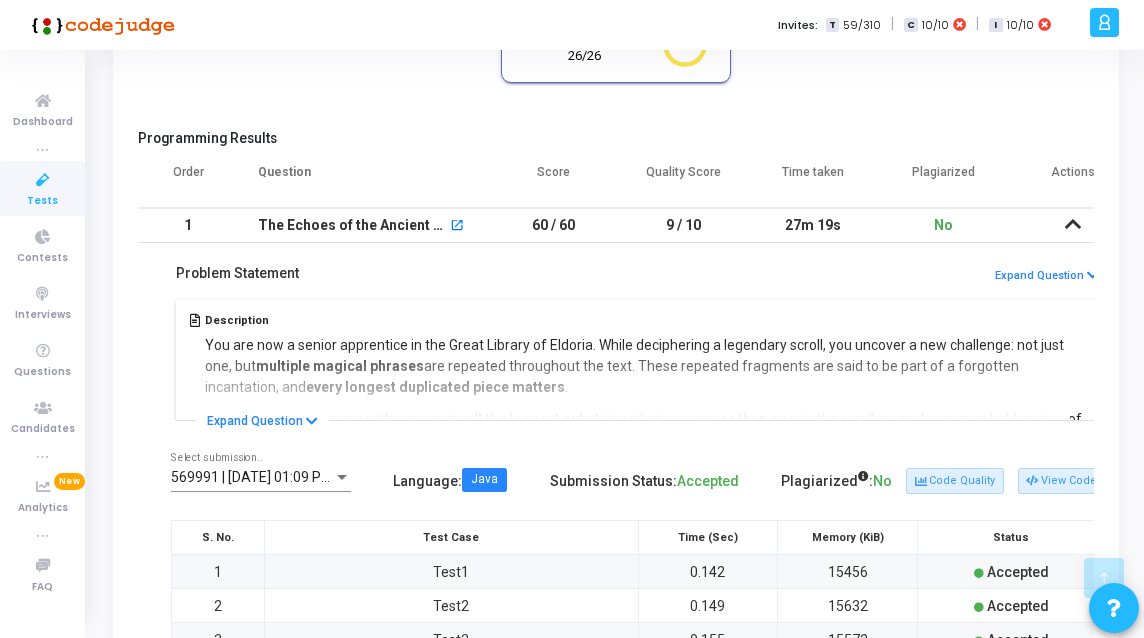 click on "Problem Statement  Expand Question" at bounding box center (638, 280) 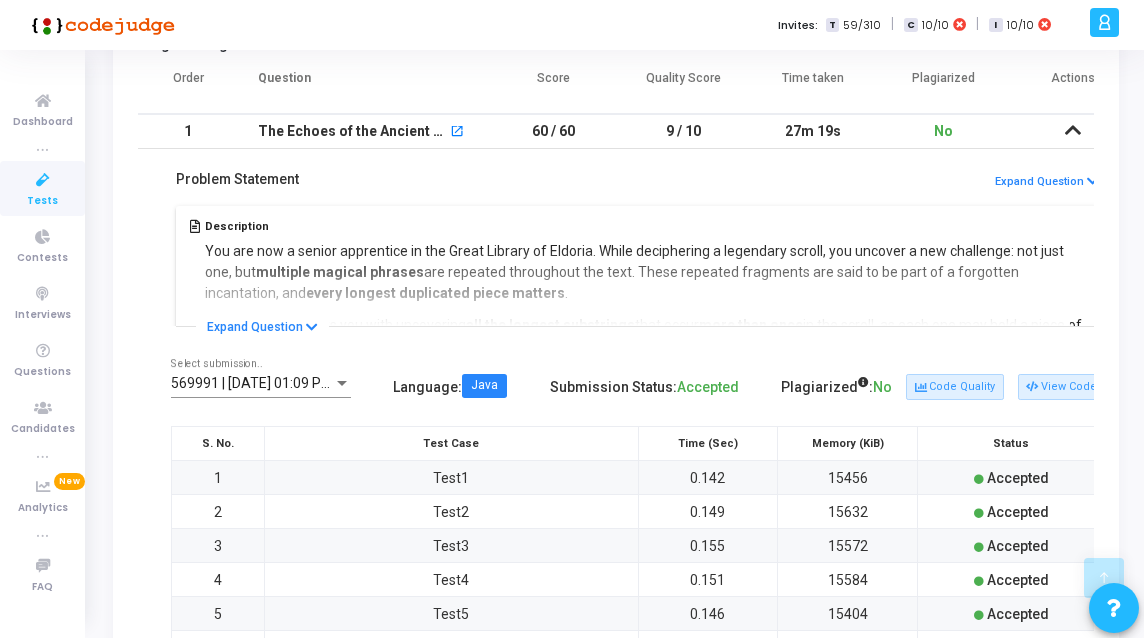 scroll, scrollTop: 422, scrollLeft: 0, axis: vertical 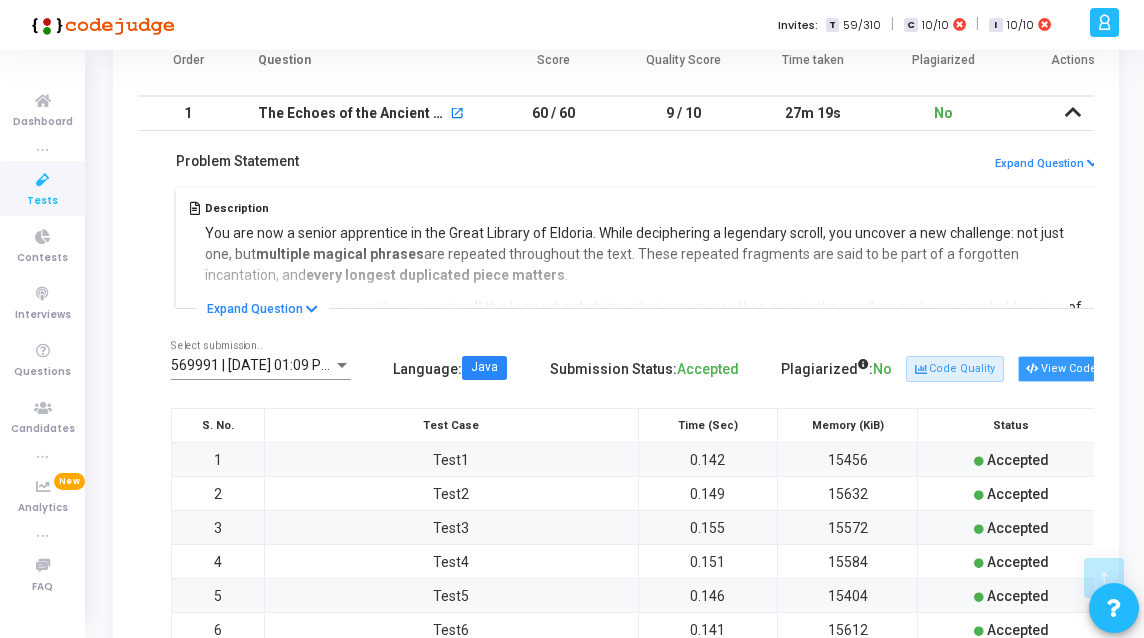 click on "View Code" at bounding box center (1061, 369) 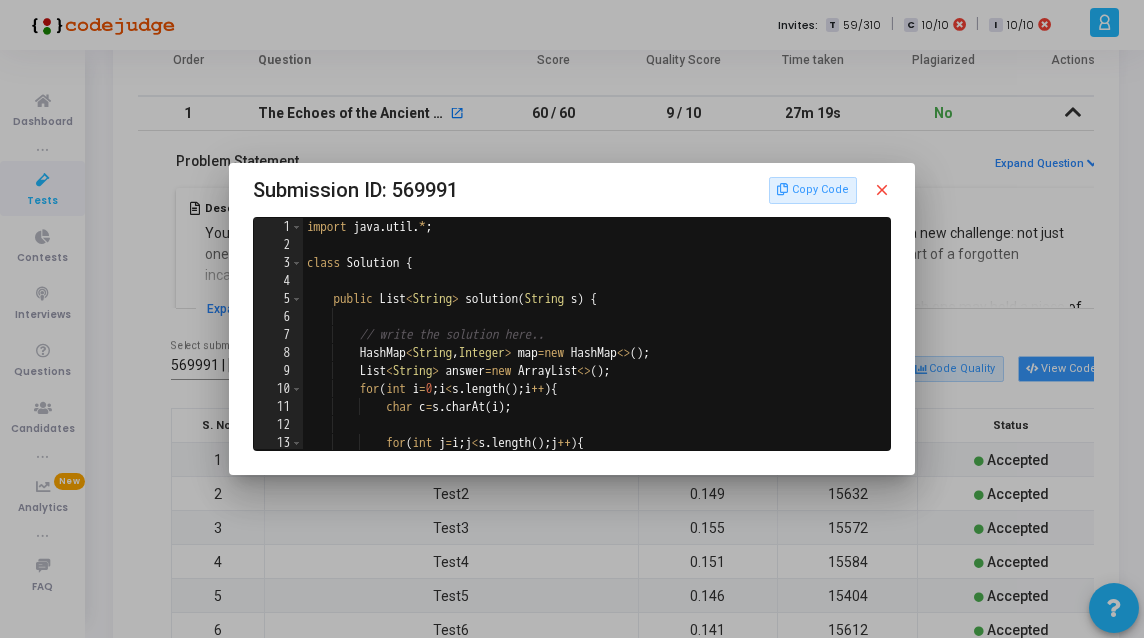 scroll, scrollTop: 0, scrollLeft: 0, axis: both 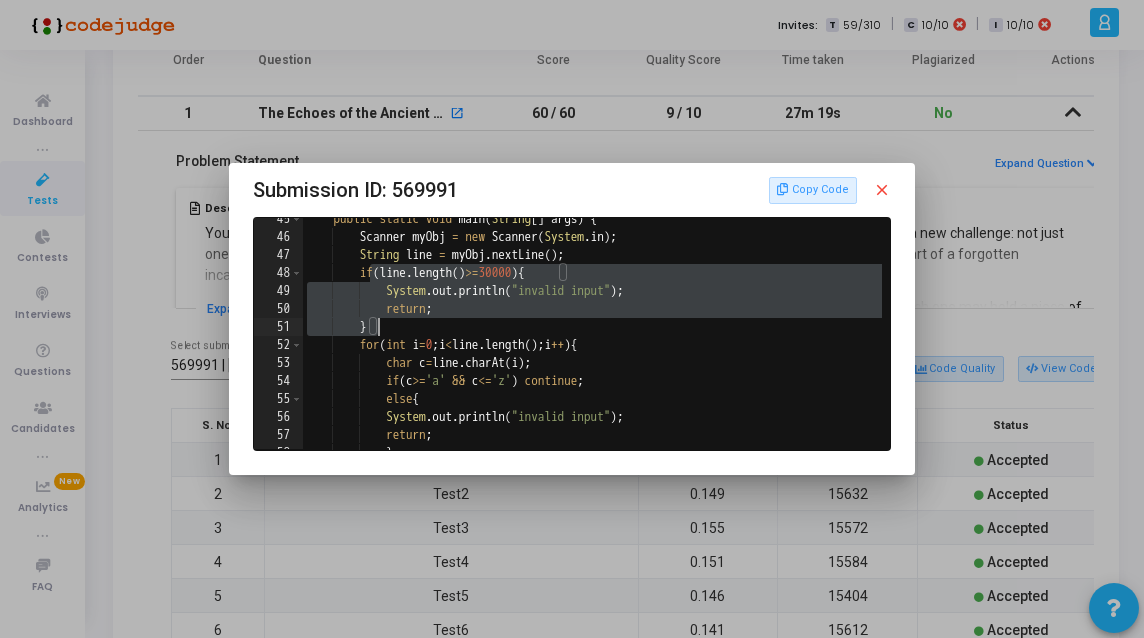 drag, startPoint x: 367, startPoint y: 272, endPoint x: 404, endPoint y: 325, distance: 64.63745 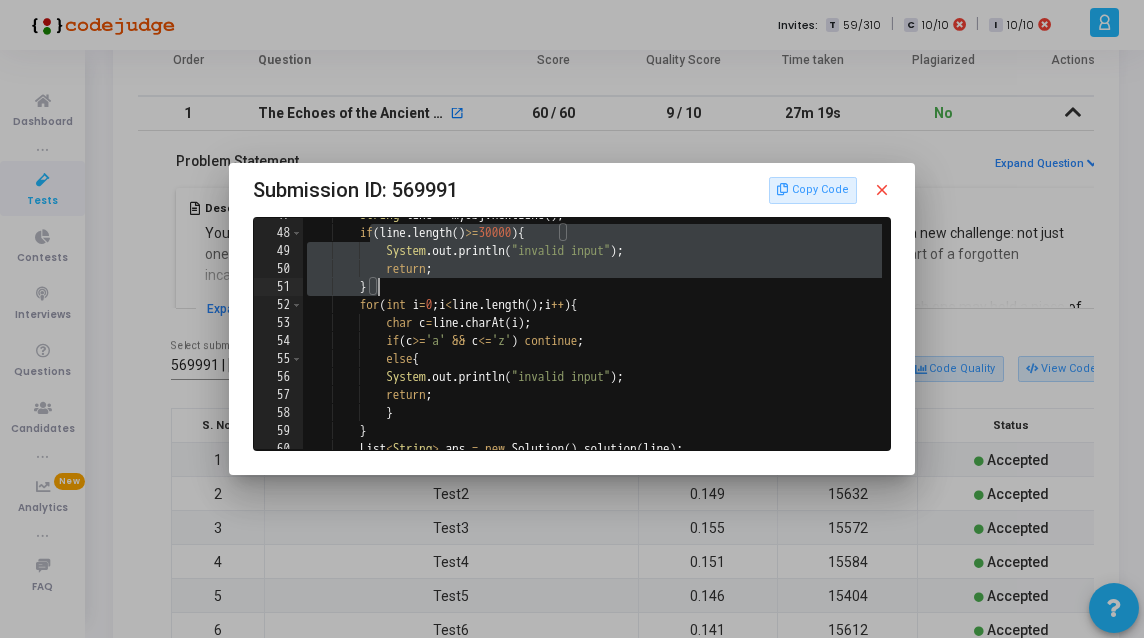 scroll, scrollTop: 840, scrollLeft: 0, axis: vertical 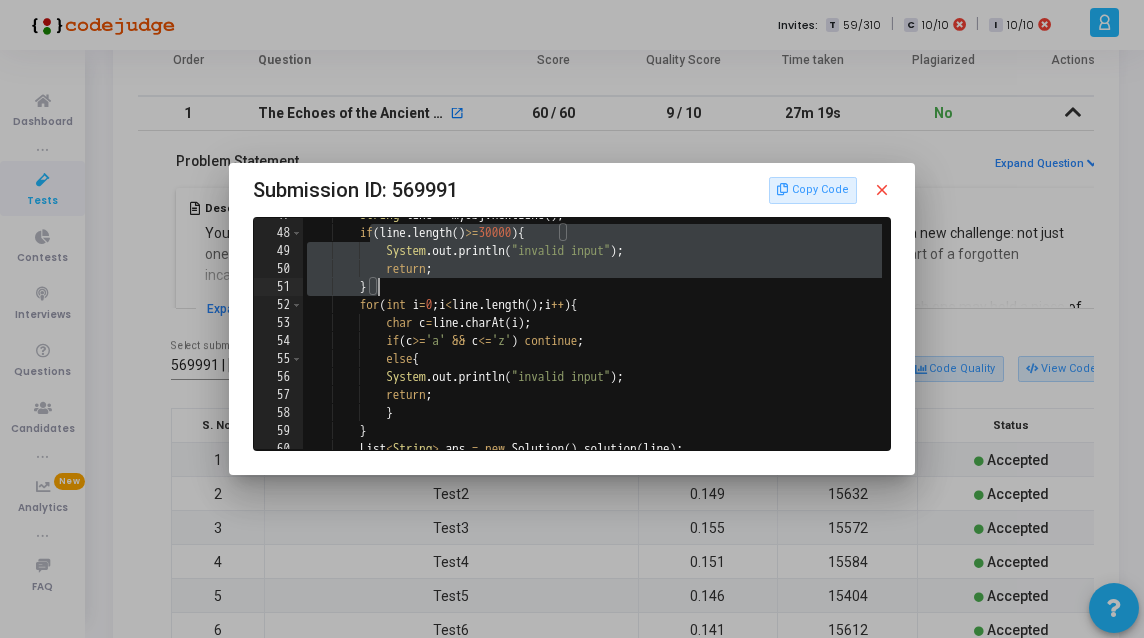 click on "close" at bounding box center [882, 190] 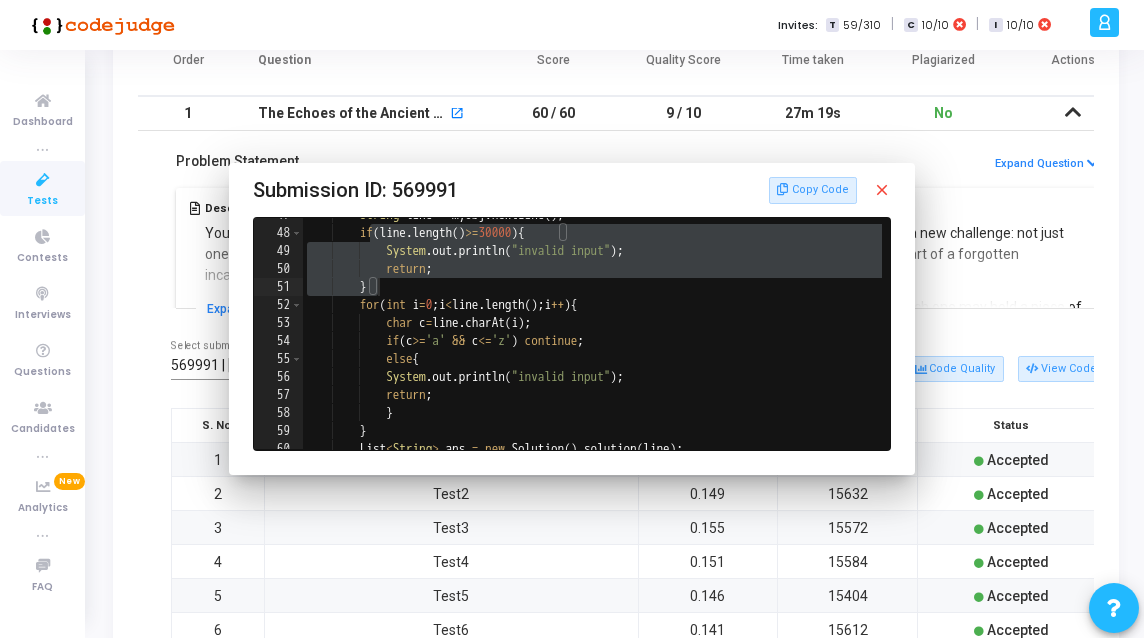 scroll, scrollTop: 422, scrollLeft: 0, axis: vertical 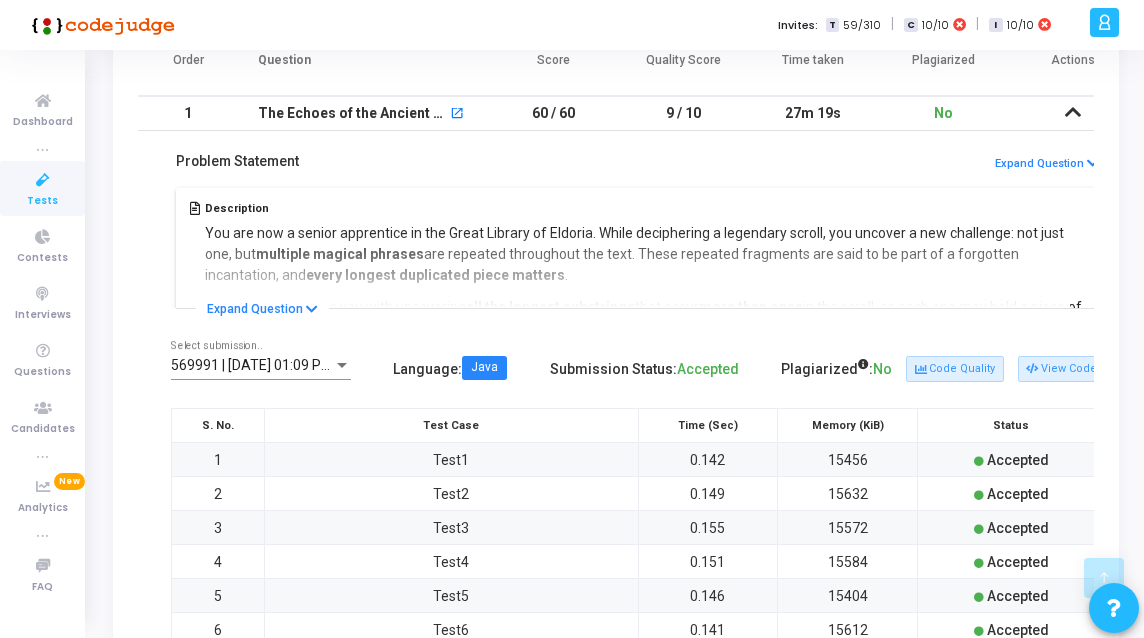 click on "Problem Statement  Expand Question  Description You are now a senior apprentice in the Great Library of Eldoria. While deciphering a legendary scroll, you uncover a new challenge: not just one, but  multiple magical phrases  are repeated throughout the text. These repeated fragments are said to be part of a forgotten incantation, and  every longest duplicated piece matters . The Archmage tasks you with uncovering  all the longest substrings  that occur  more than once  in the scroll, as each one may hold a piece of the final spell. Constraints input string length should be less than 30,000 input string contains only lowercase english letters.  If no such substring exists, return a list containing the string “none”. If inputs contains other than alphabets return “invalid input”. bananaban Input will be a single line string without quotes. For example, bananaban not ("bananaban")   Examples Input: bananaban Output: [ana,ban]  Explanation: Input: abcd Output: [None] Explanation: Input: abcabcabc   :" at bounding box center (638, 650) 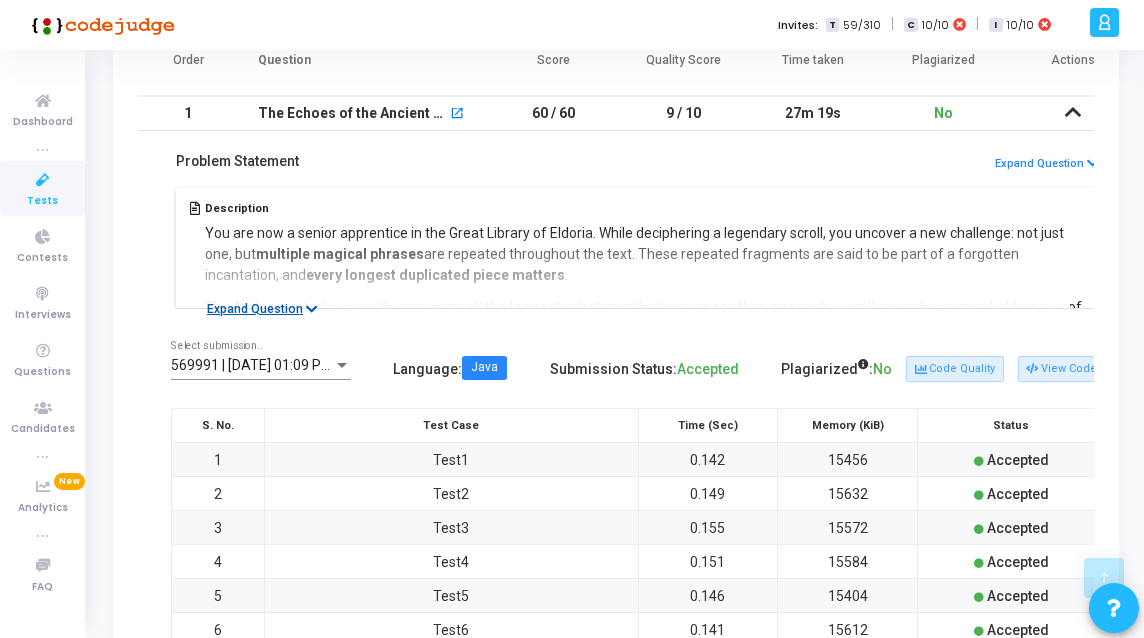 click on "Expand Question" at bounding box center (262, 309) 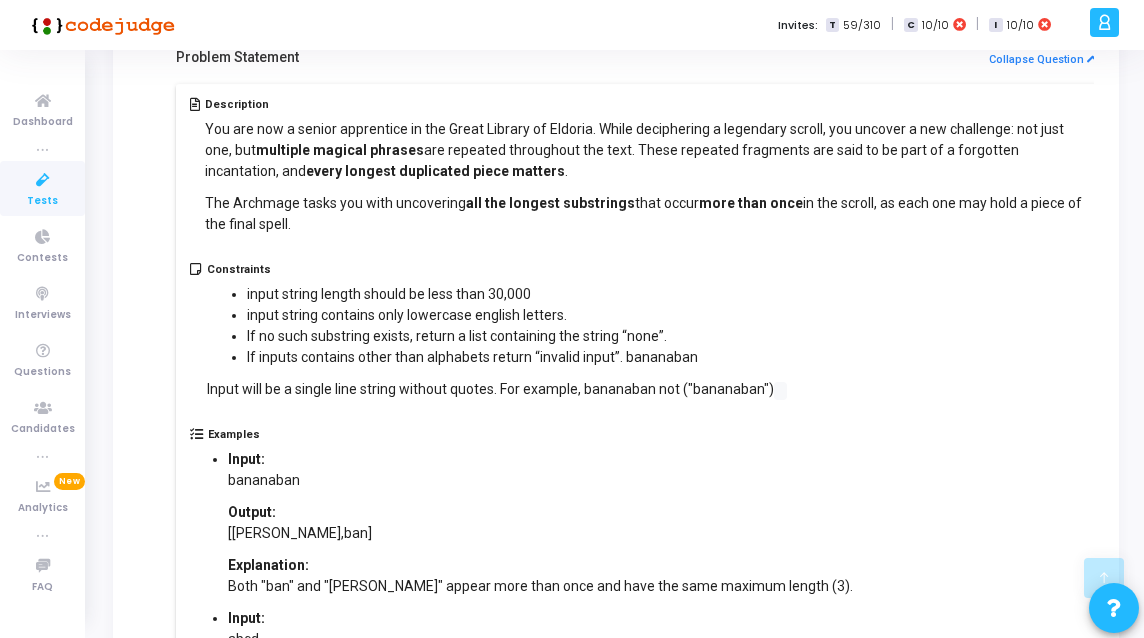 scroll, scrollTop: 490, scrollLeft: 0, axis: vertical 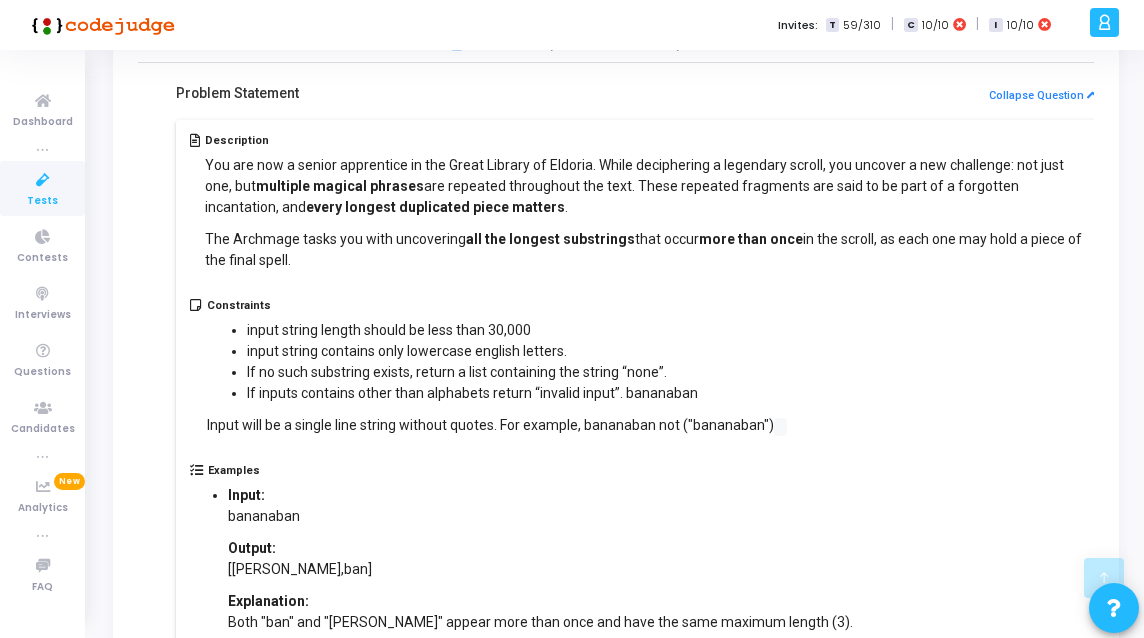 drag, startPoint x: 226, startPoint y: 515, endPoint x: 300, endPoint y: 516, distance: 74.00676 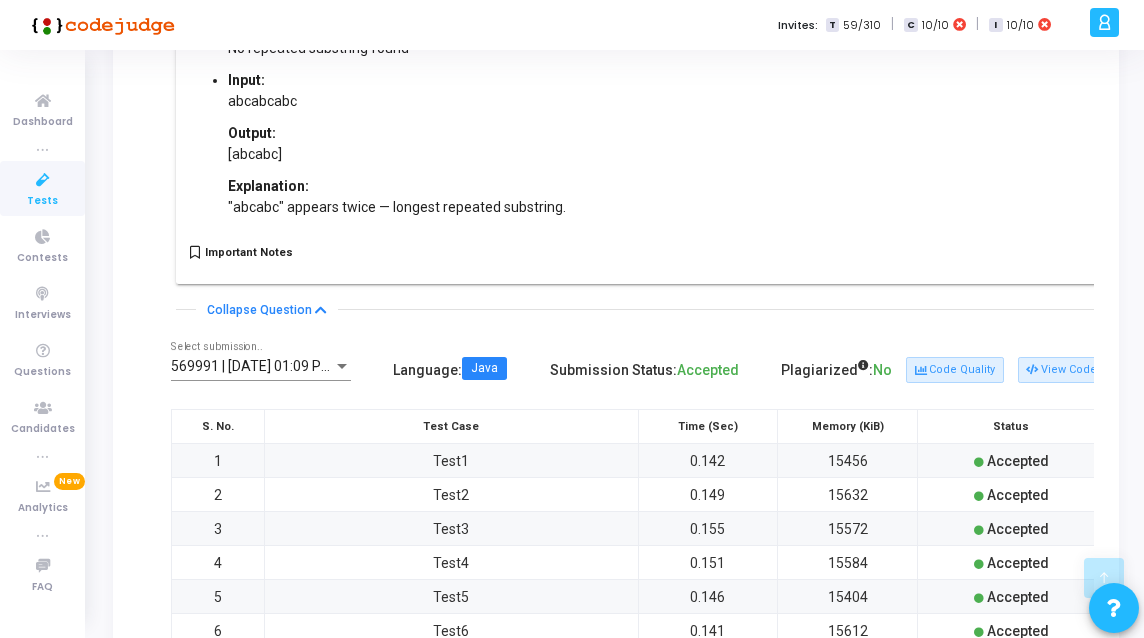 scroll, scrollTop: 1274, scrollLeft: 0, axis: vertical 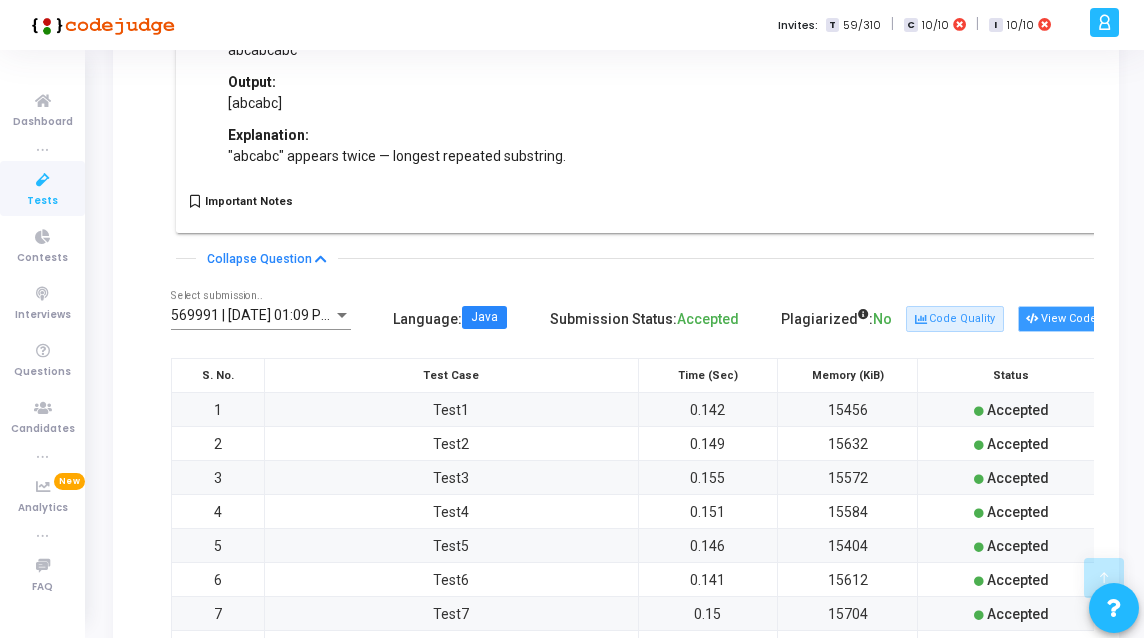 click on "View Code" at bounding box center (1061, 319) 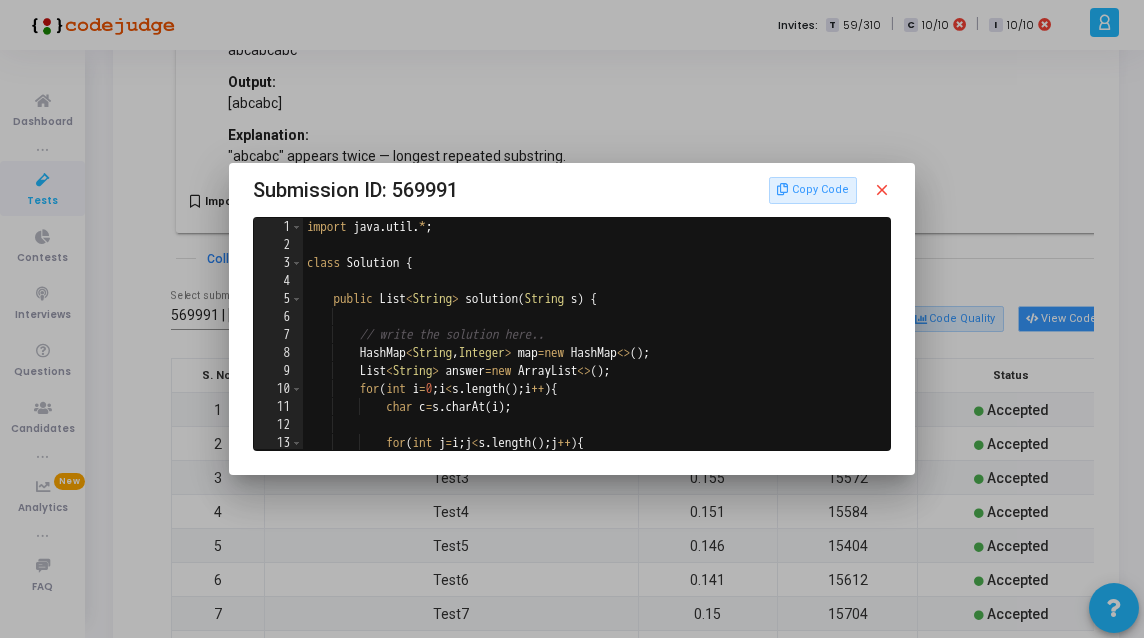 scroll, scrollTop: 0, scrollLeft: 0, axis: both 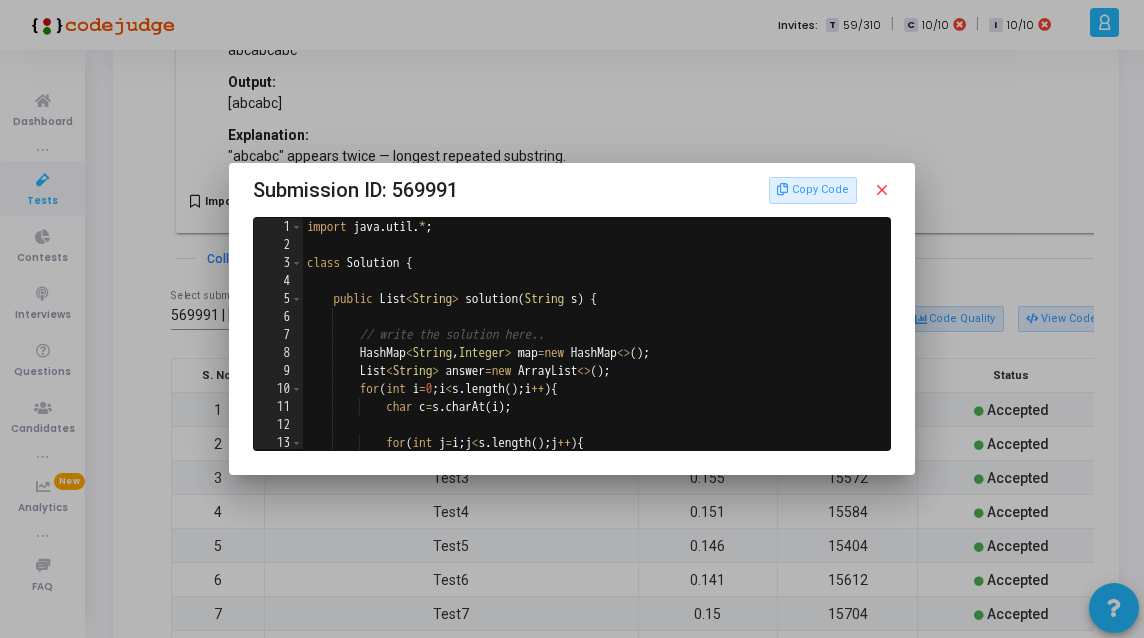 click on "close" at bounding box center [882, 190] 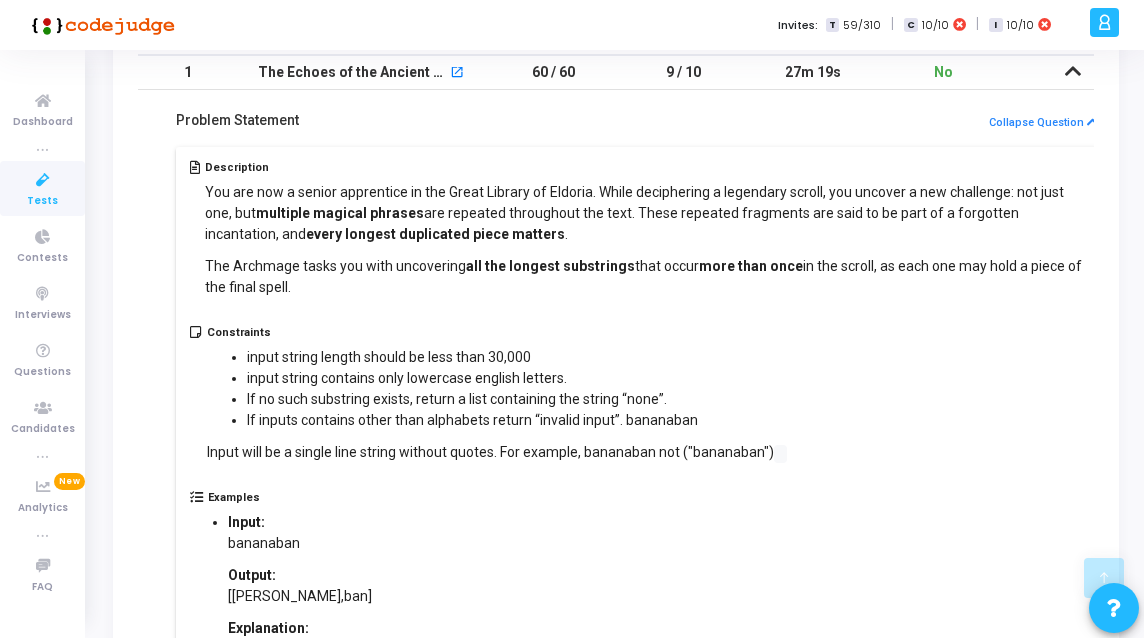 scroll, scrollTop: 461, scrollLeft: 0, axis: vertical 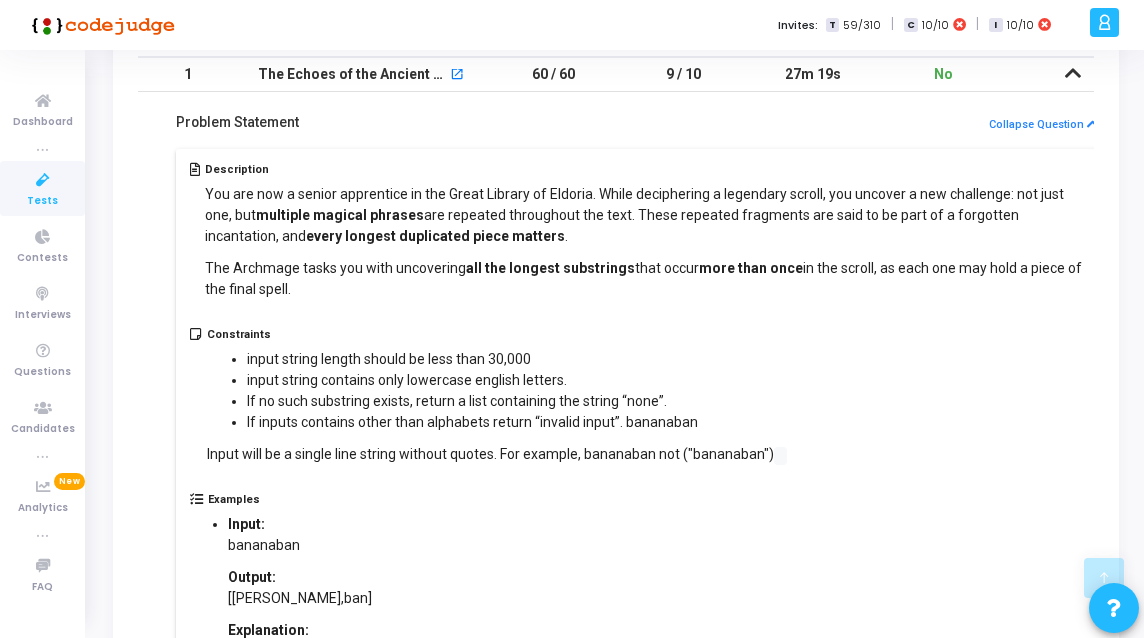 click on "If inputs contains other than alphabets return “invalid input”. bananaban" at bounding box center (517, 422) 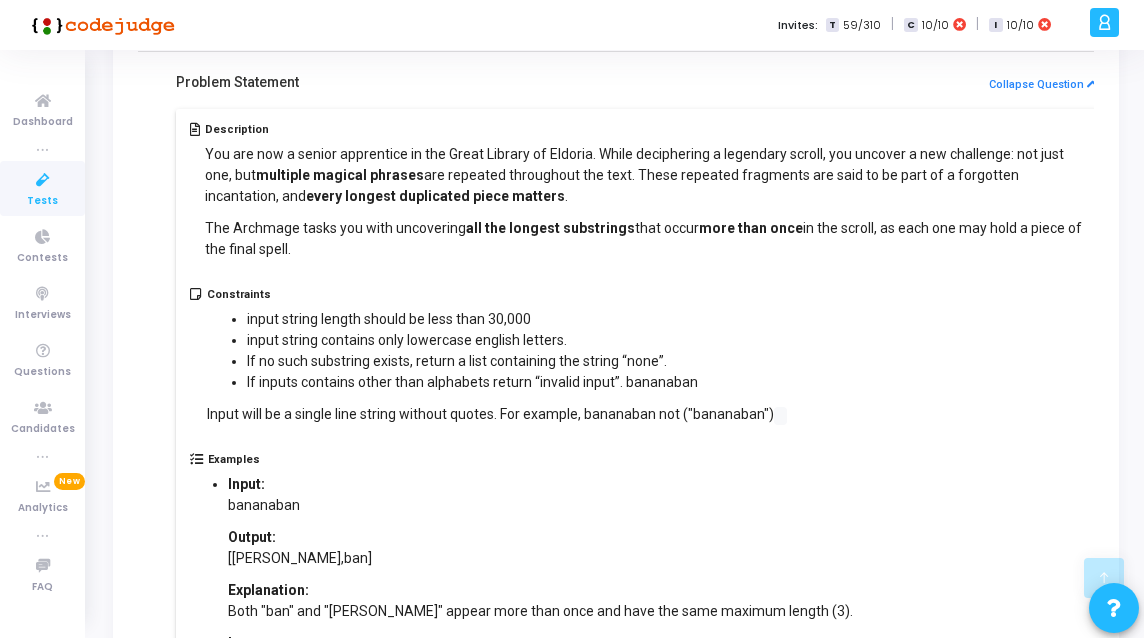 scroll, scrollTop: 507, scrollLeft: 0, axis: vertical 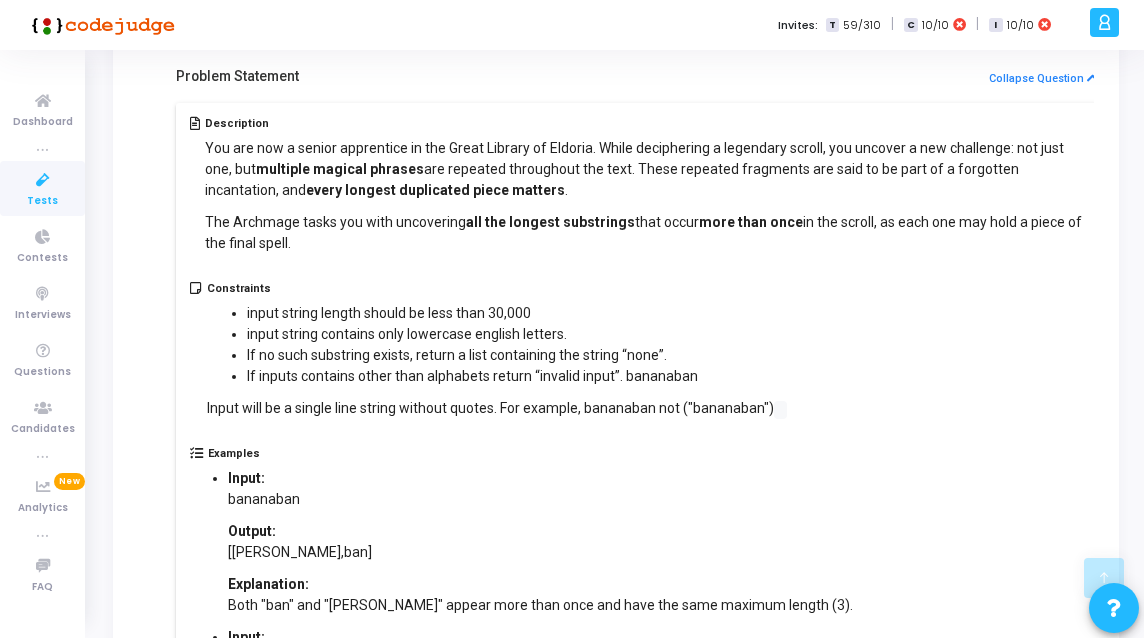 click on "Input will be a single line string without quotes. For example, bananaban not ("bananaban")" at bounding box center (497, 408) 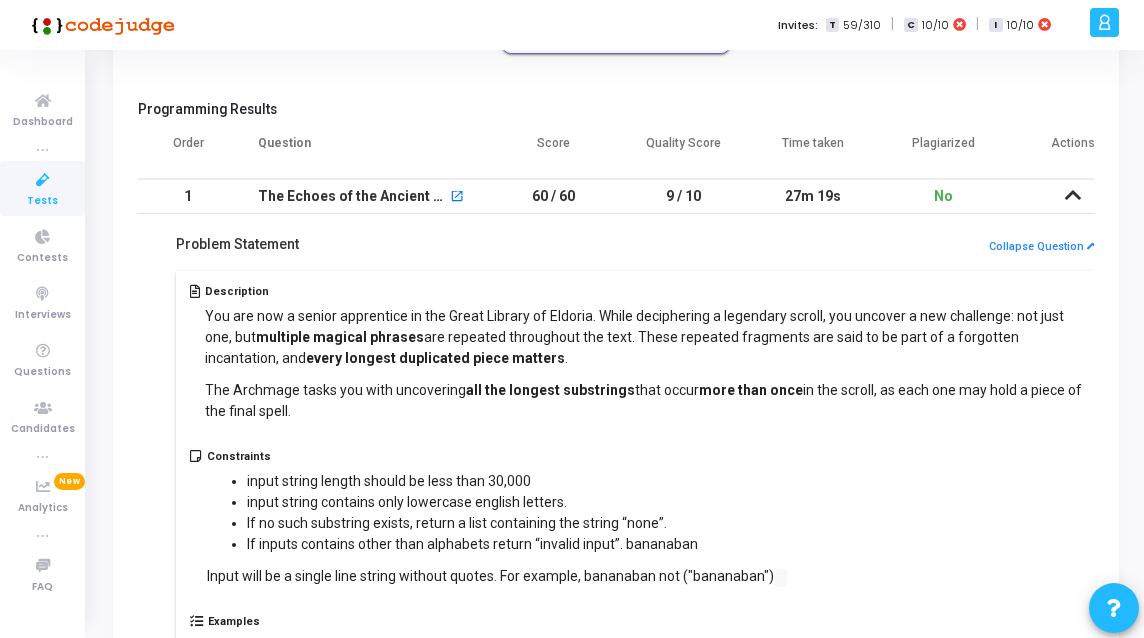scroll, scrollTop: 357, scrollLeft: 0, axis: vertical 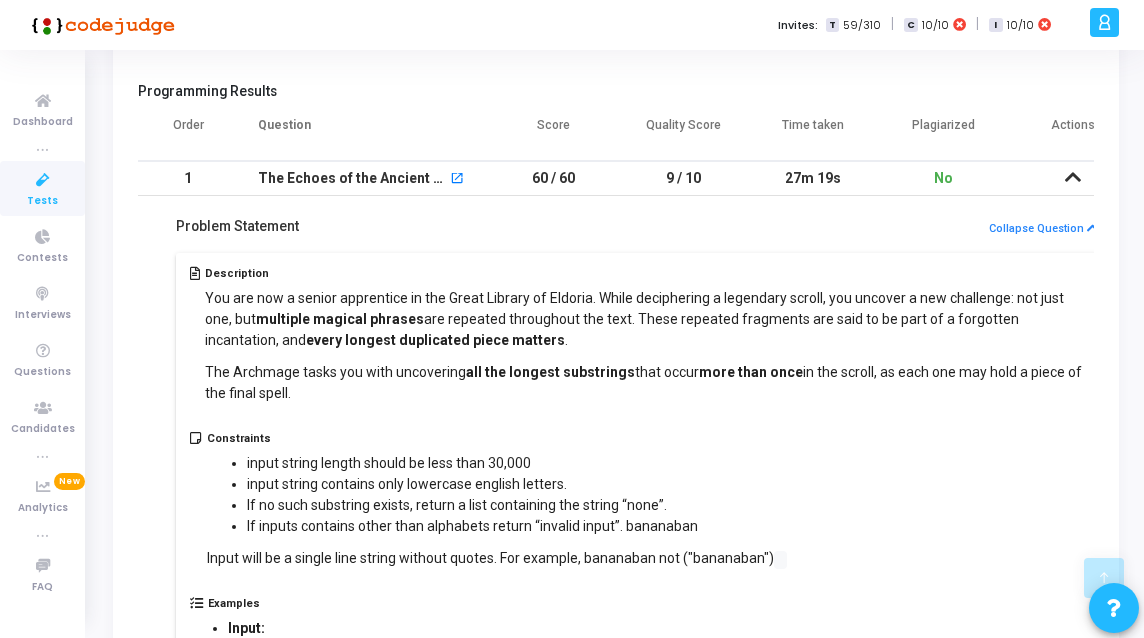 click at bounding box center (1073, 177) 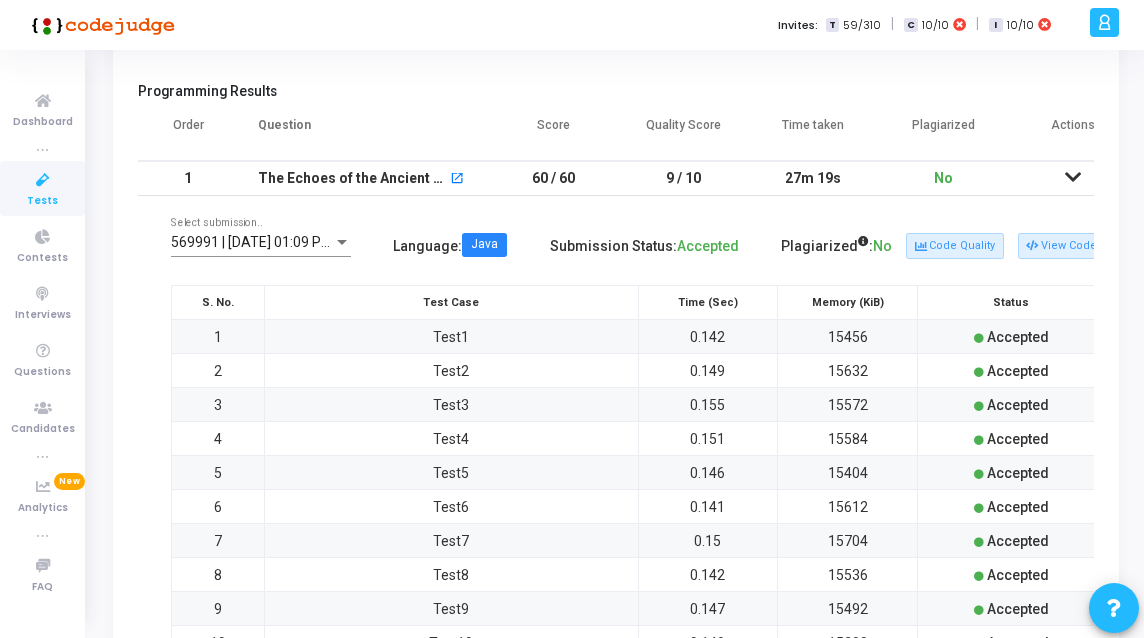 scroll, scrollTop: 178, scrollLeft: 0, axis: vertical 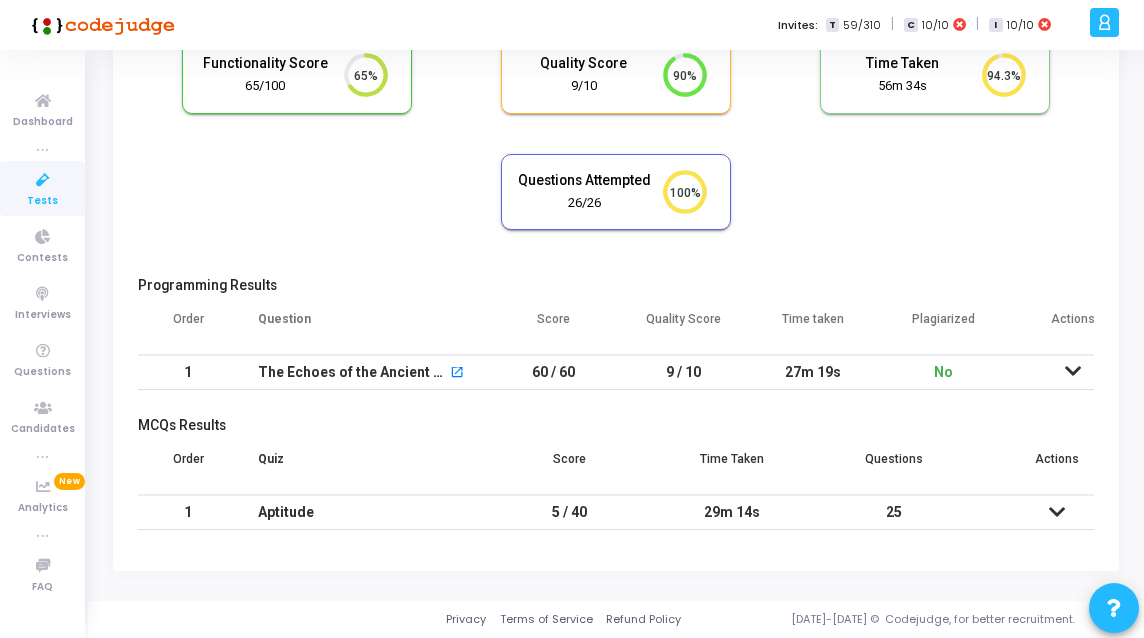 click at bounding box center [1057, 512] 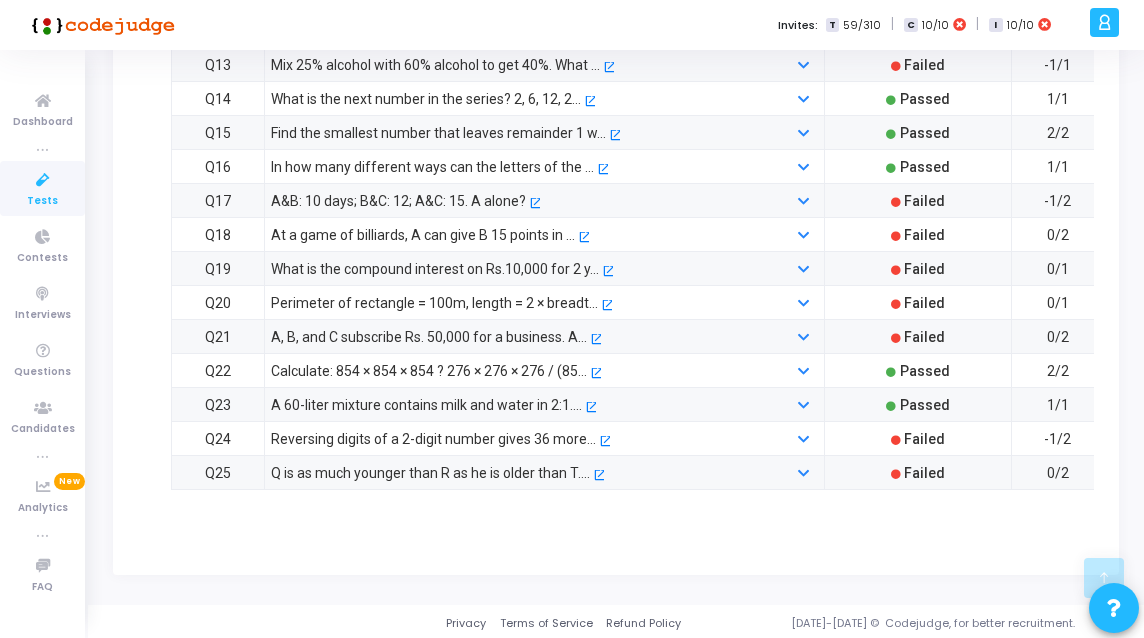 scroll, scrollTop: 1140, scrollLeft: 0, axis: vertical 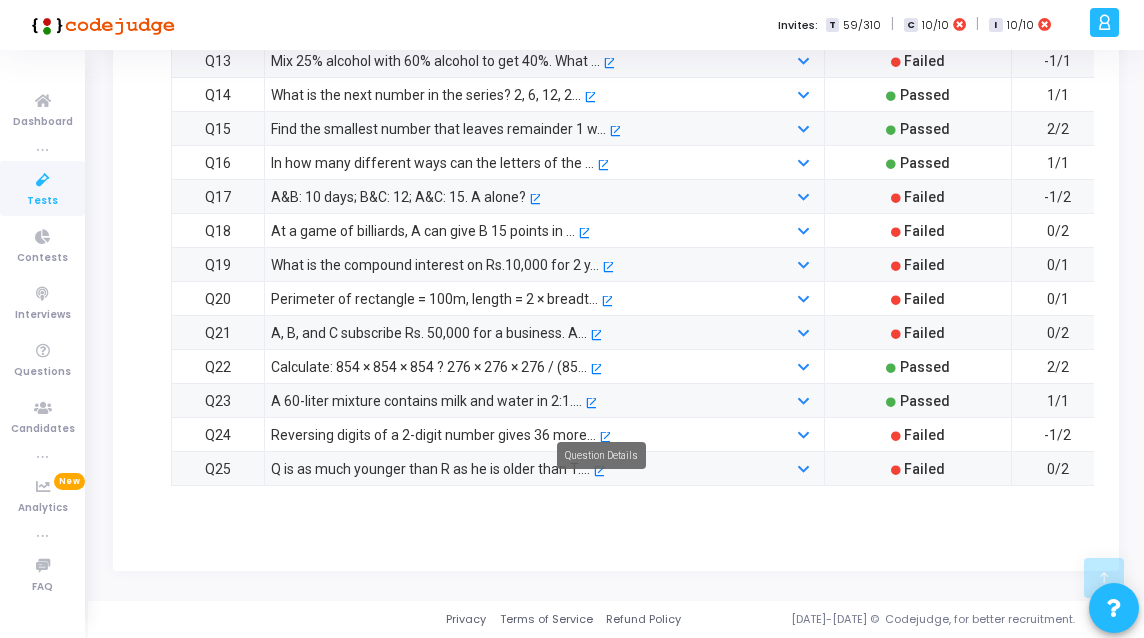 click on "Question Details" at bounding box center [601, 455] 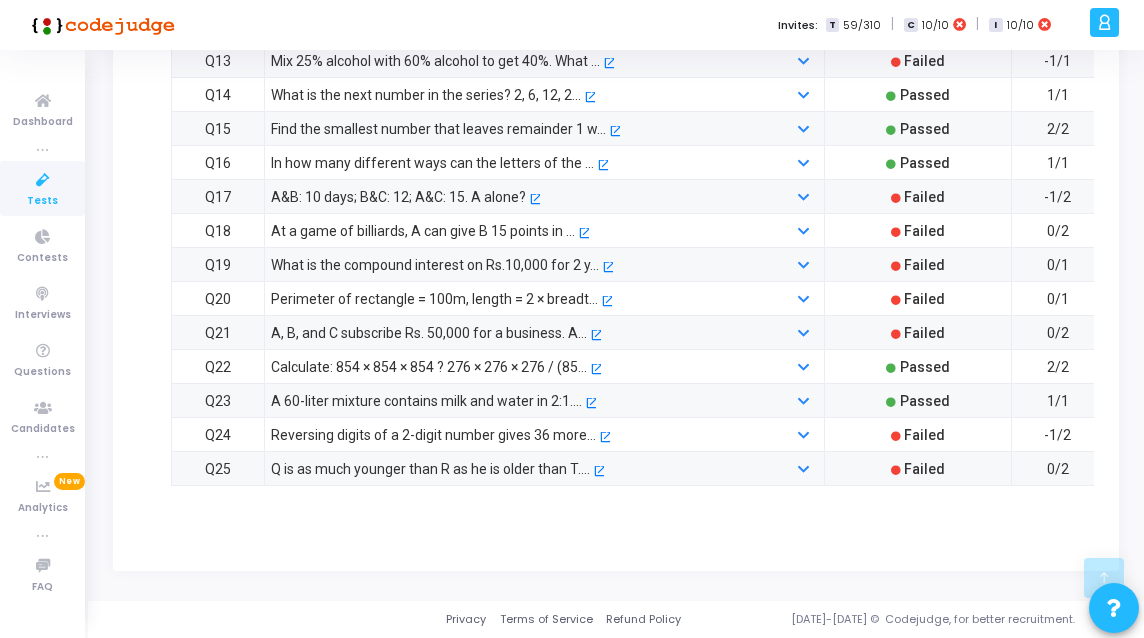 click on "Reversing digits of a 2-digit number gives 36 more... open_in_new" at bounding box center (521, 435) 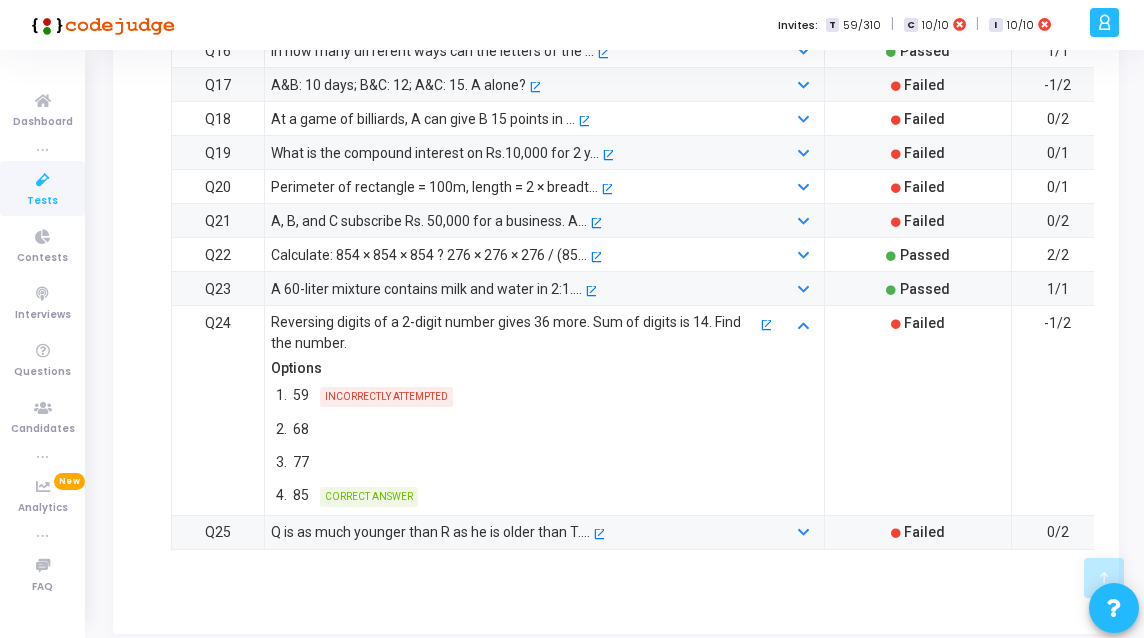 scroll, scrollTop: 1241, scrollLeft: 0, axis: vertical 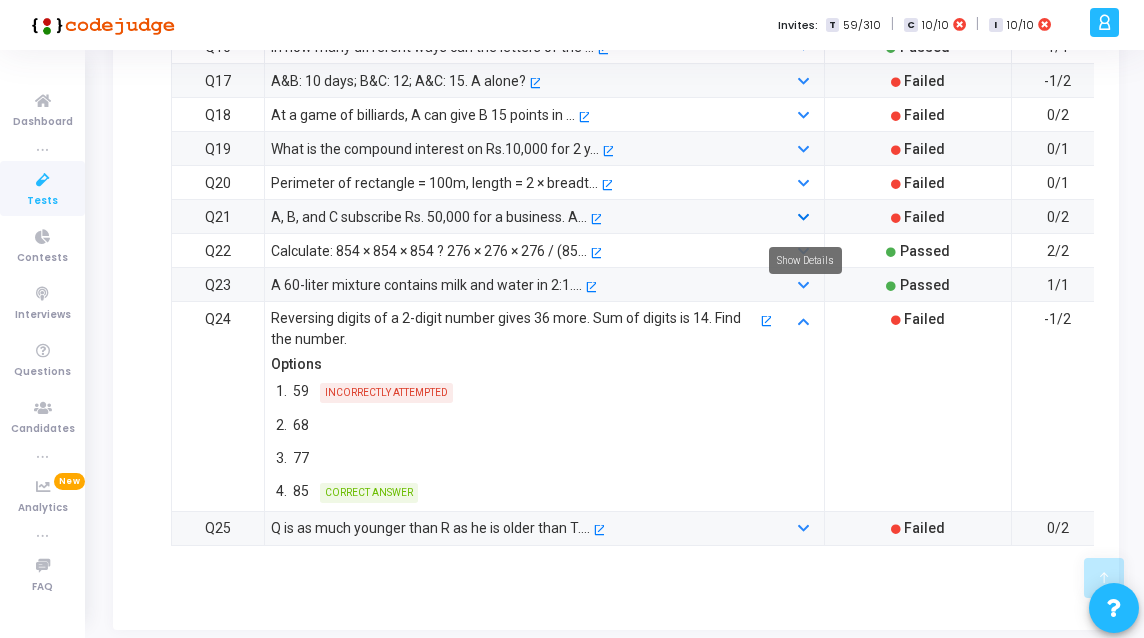 click at bounding box center (803, 218) 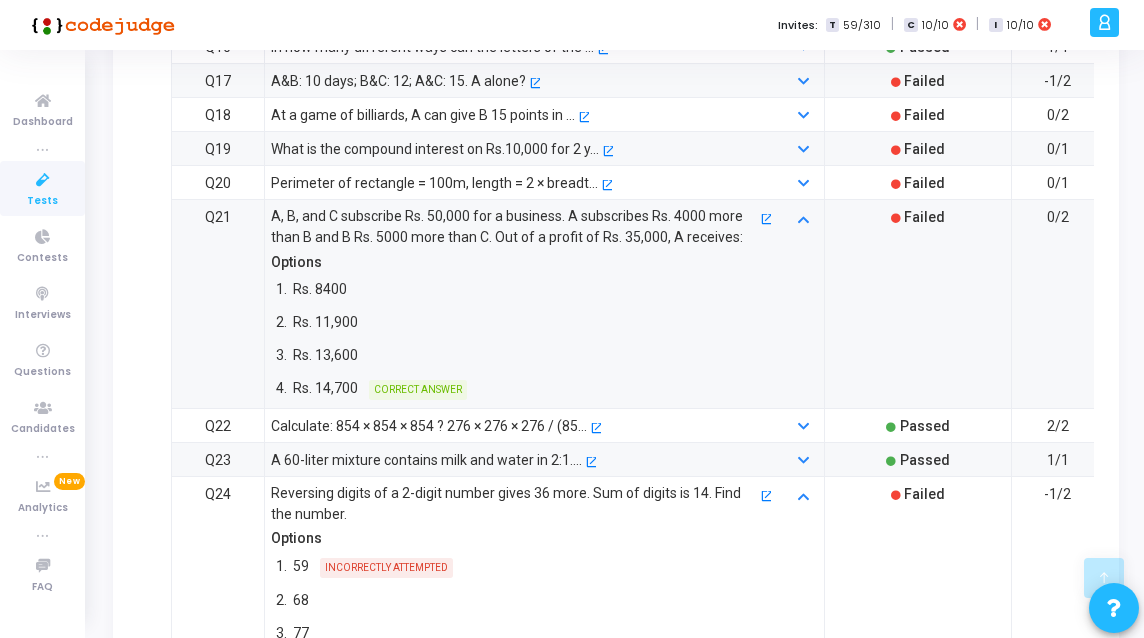 drag, startPoint x: 1054, startPoint y: 228, endPoint x: 1039, endPoint y: 229, distance: 15.033297 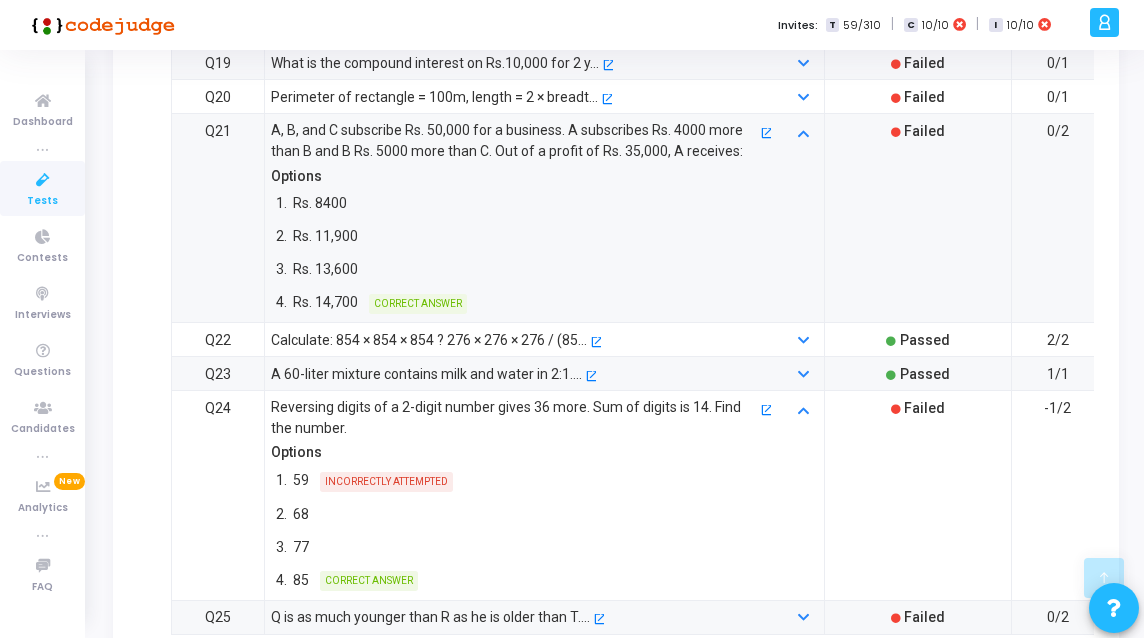 scroll, scrollTop: 1345, scrollLeft: 0, axis: vertical 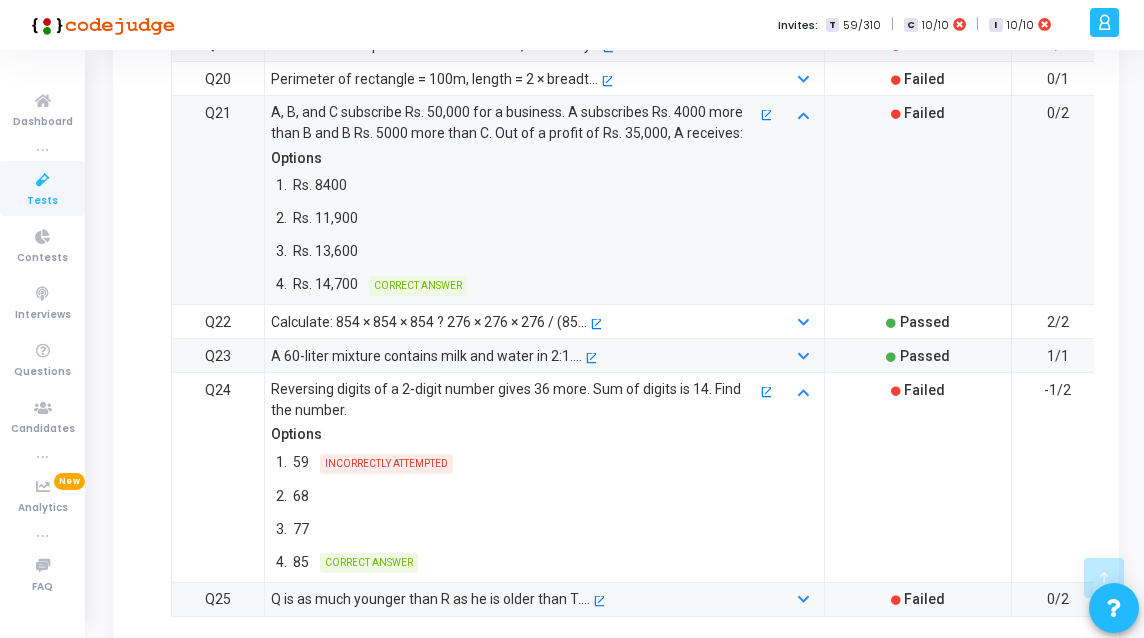 drag, startPoint x: 1062, startPoint y: 396, endPoint x: 1043, endPoint y: 398, distance: 19.104973 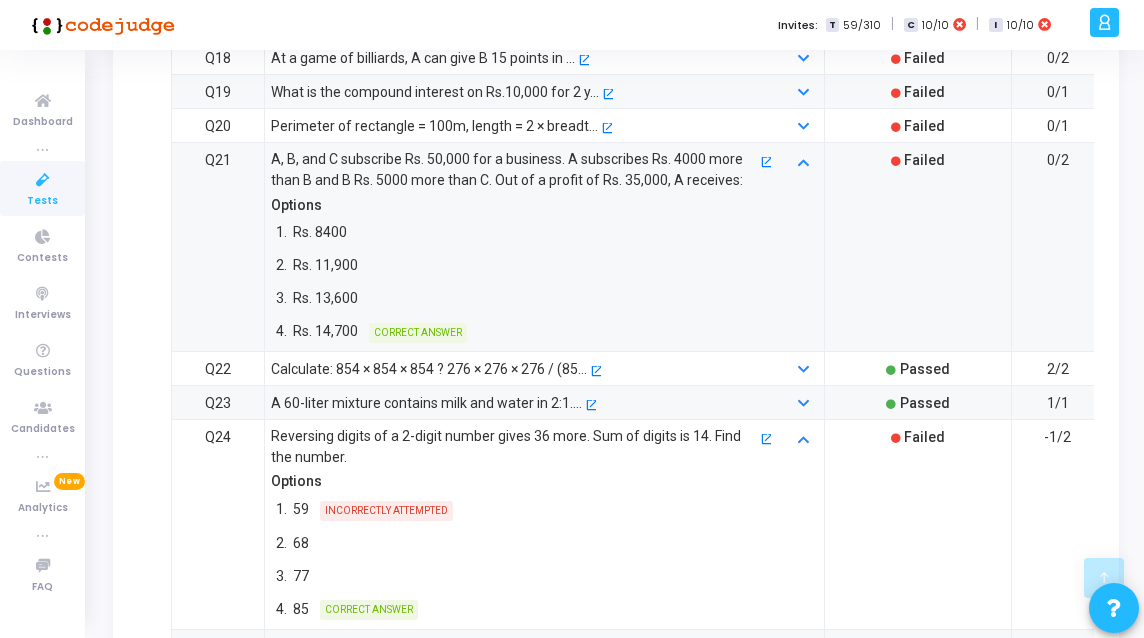 scroll, scrollTop: 1263, scrollLeft: 0, axis: vertical 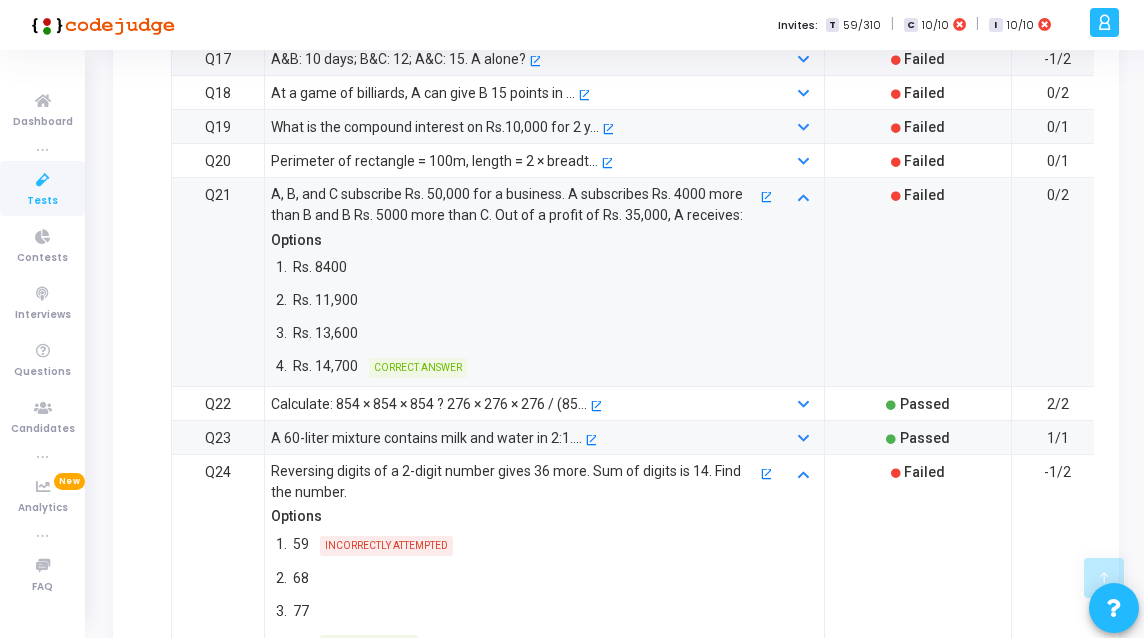 drag, startPoint x: 1058, startPoint y: 171, endPoint x: 945, endPoint y: 175, distance: 113.07078 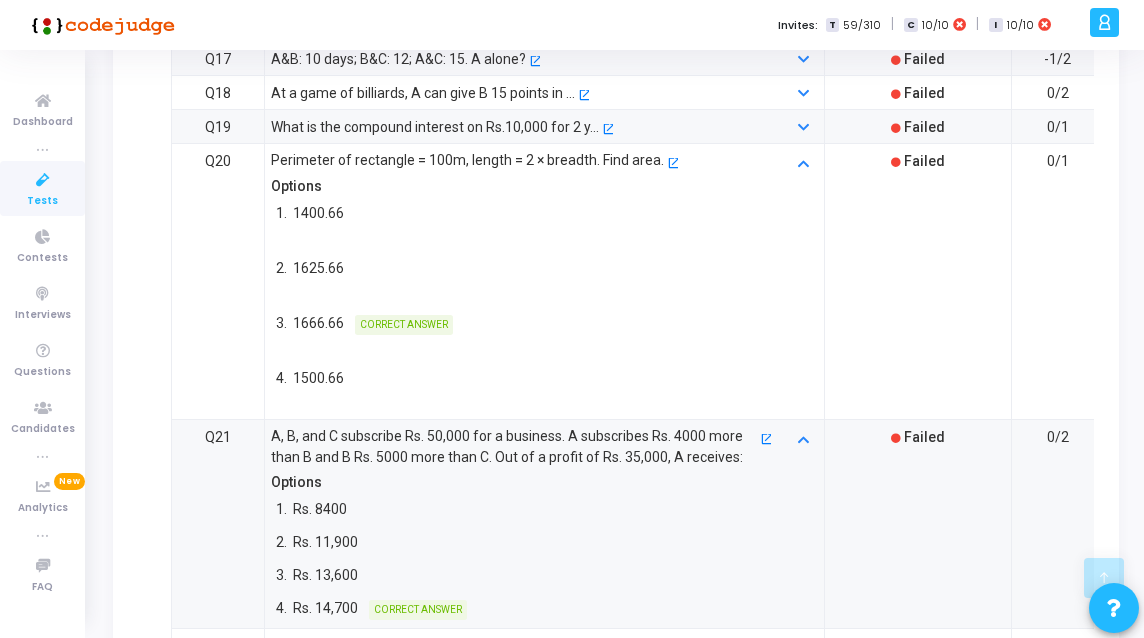 click at bounding box center (804, 127) 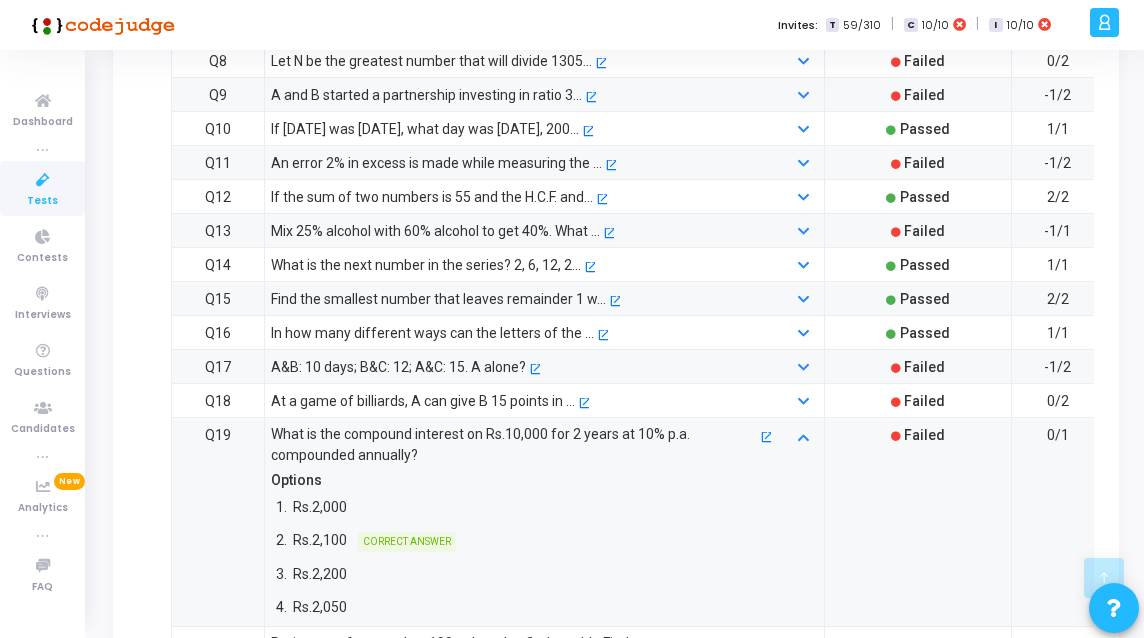 scroll, scrollTop: 915, scrollLeft: 0, axis: vertical 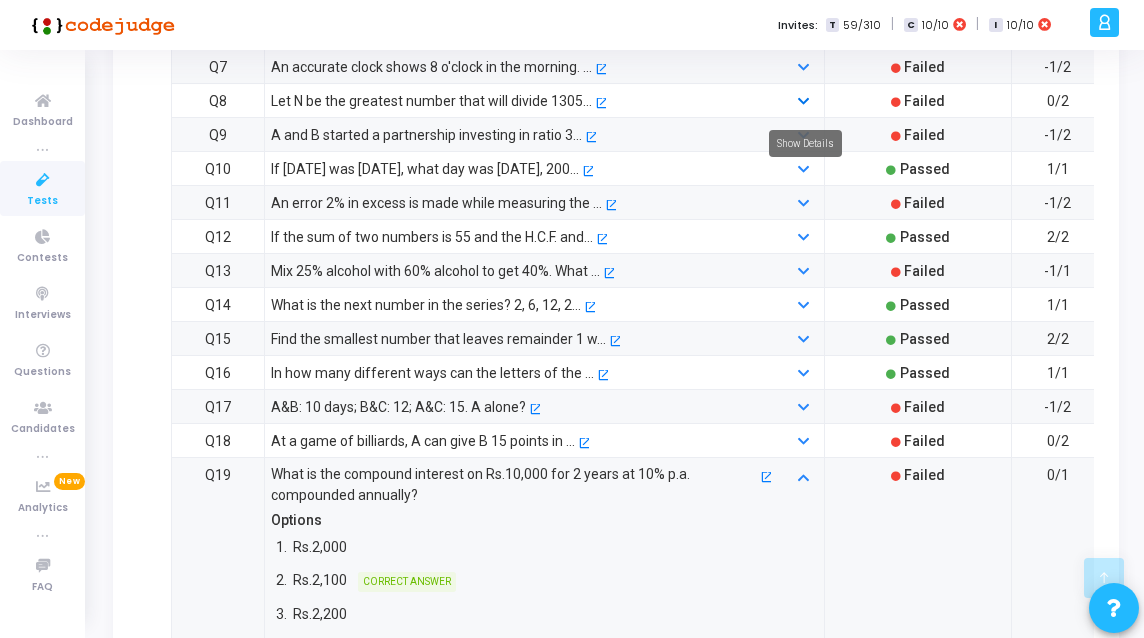 click at bounding box center [803, 102] 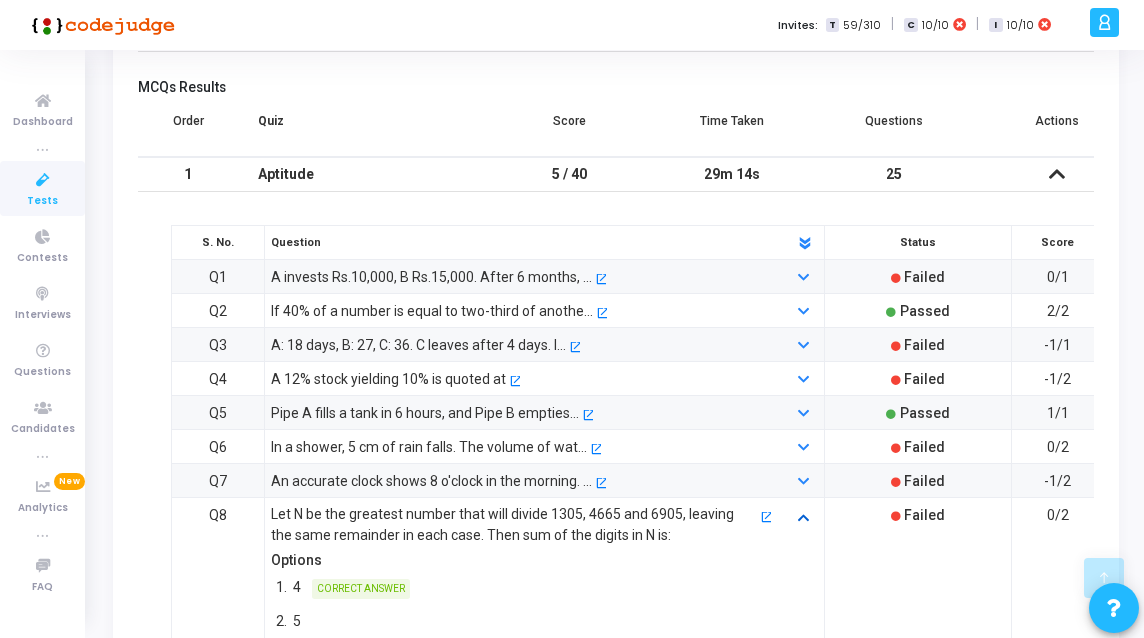 scroll, scrollTop: 499, scrollLeft: 0, axis: vertical 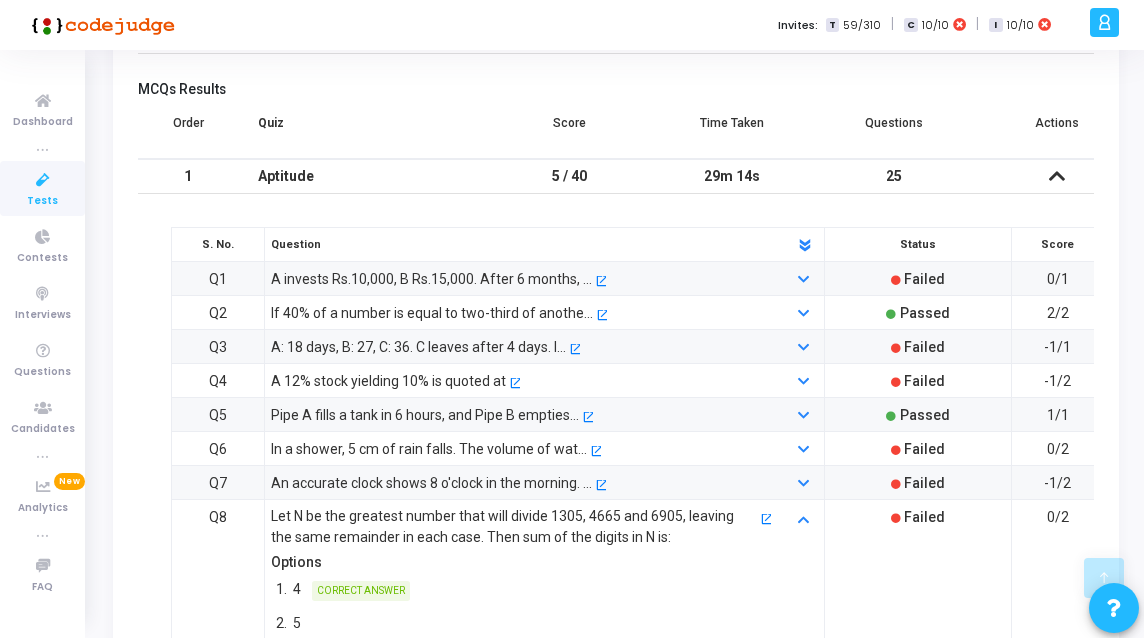 drag, startPoint x: 703, startPoint y: 185, endPoint x: 774, endPoint y: 193, distance: 71.44928 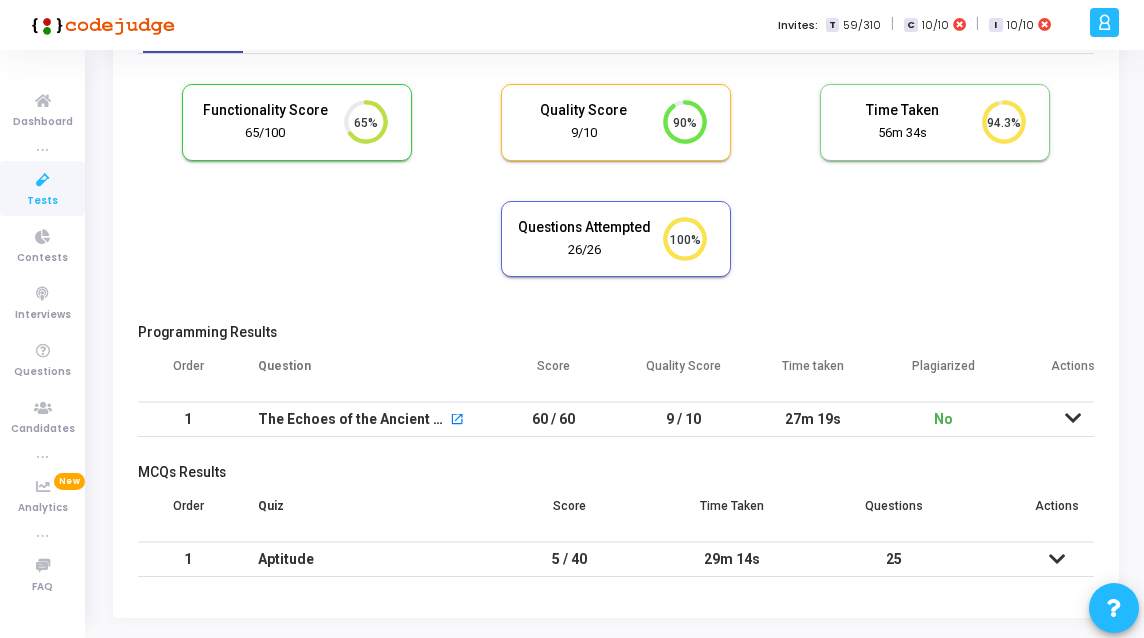 scroll, scrollTop: 118, scrollLeft: 0, axis: vertical 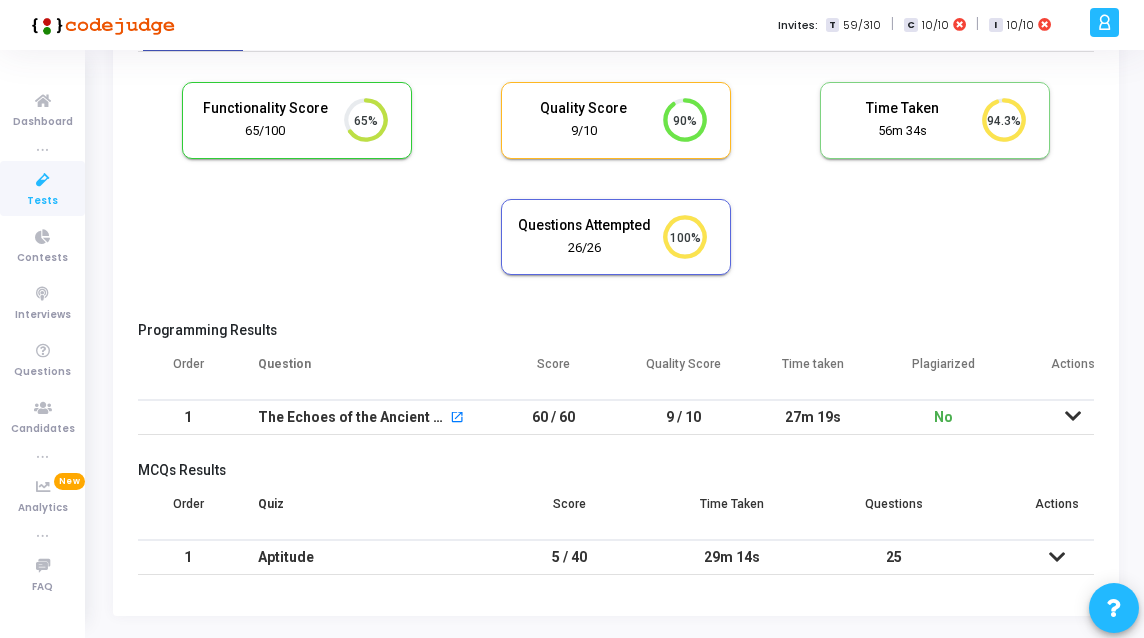 click on "29m 14s" at bounding box center [732, 557] 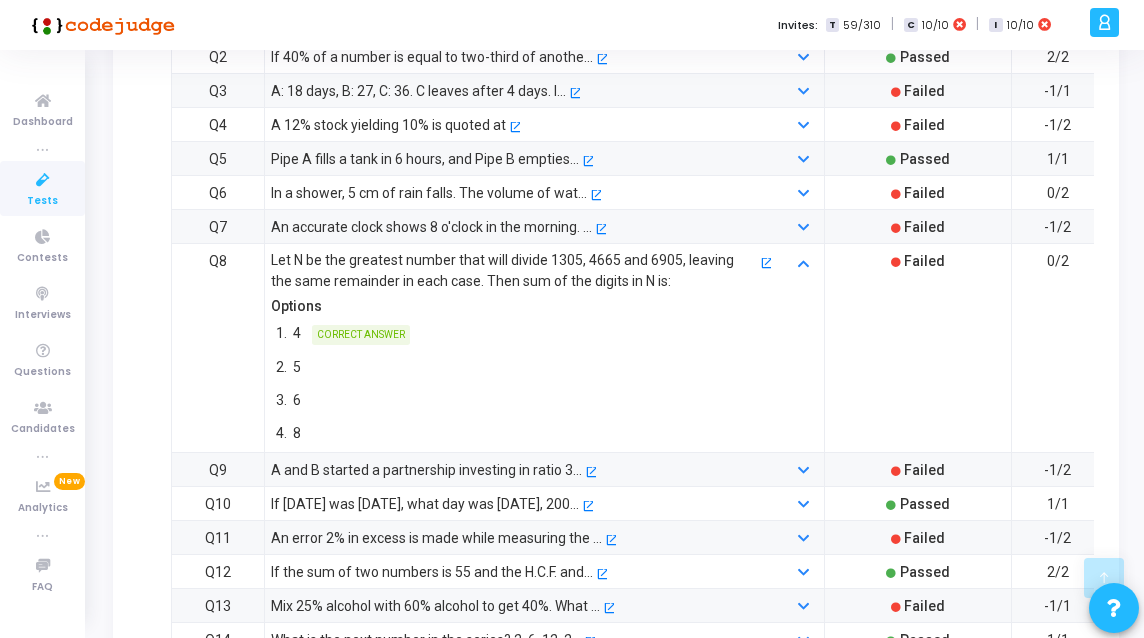 scroll, scrollTop: 747, scrollLeft: 0, axis: vertical 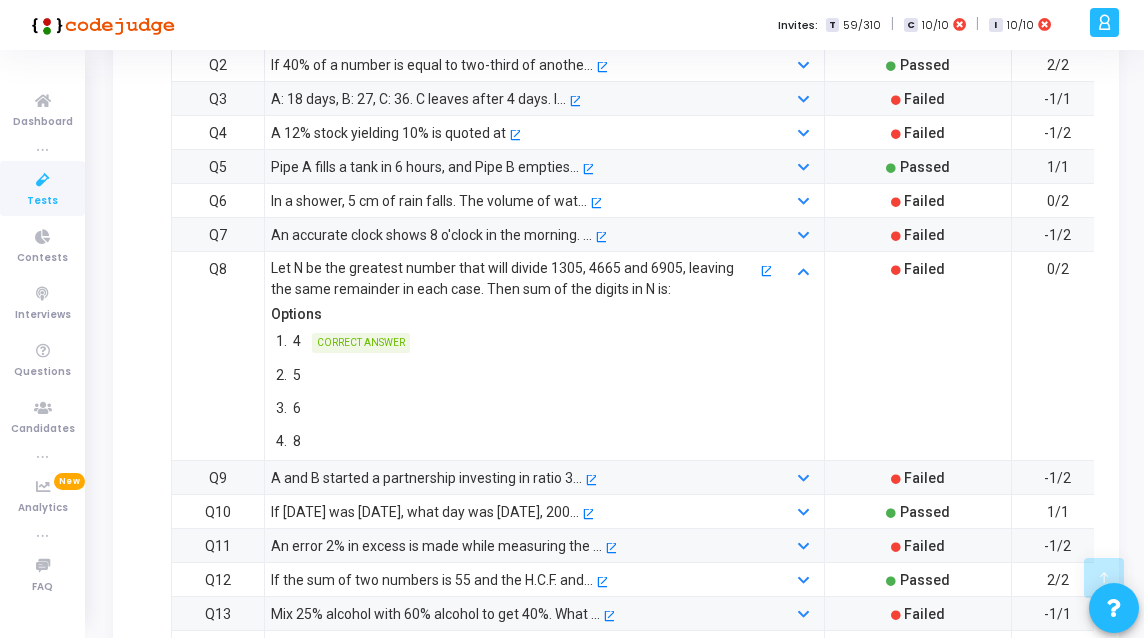 drag, startPoint x: 1057, startPoint y: 206, endPoint x: 1041, endPoint y: 207, distance: 16.03122 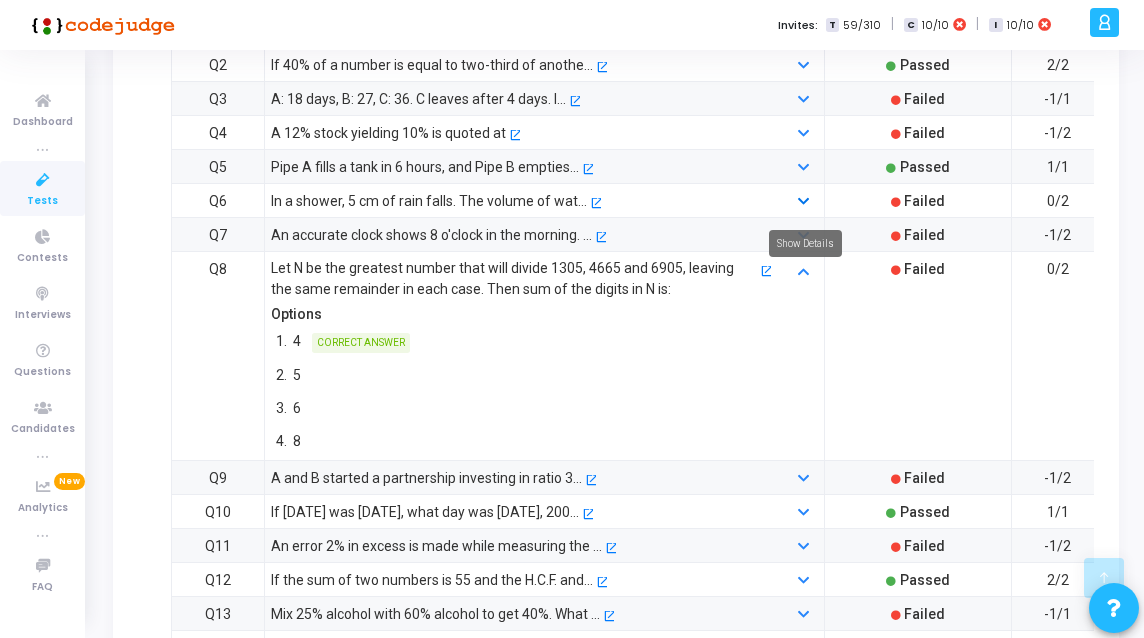 click at bounding box center (803, 202) 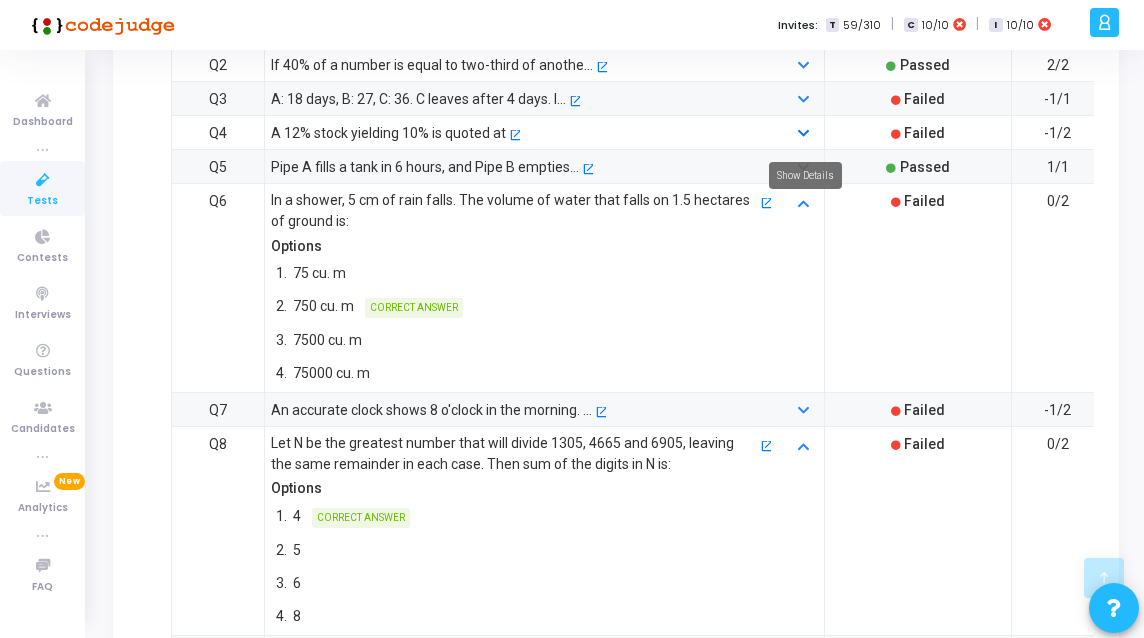 click at bounding box center [805, 133] 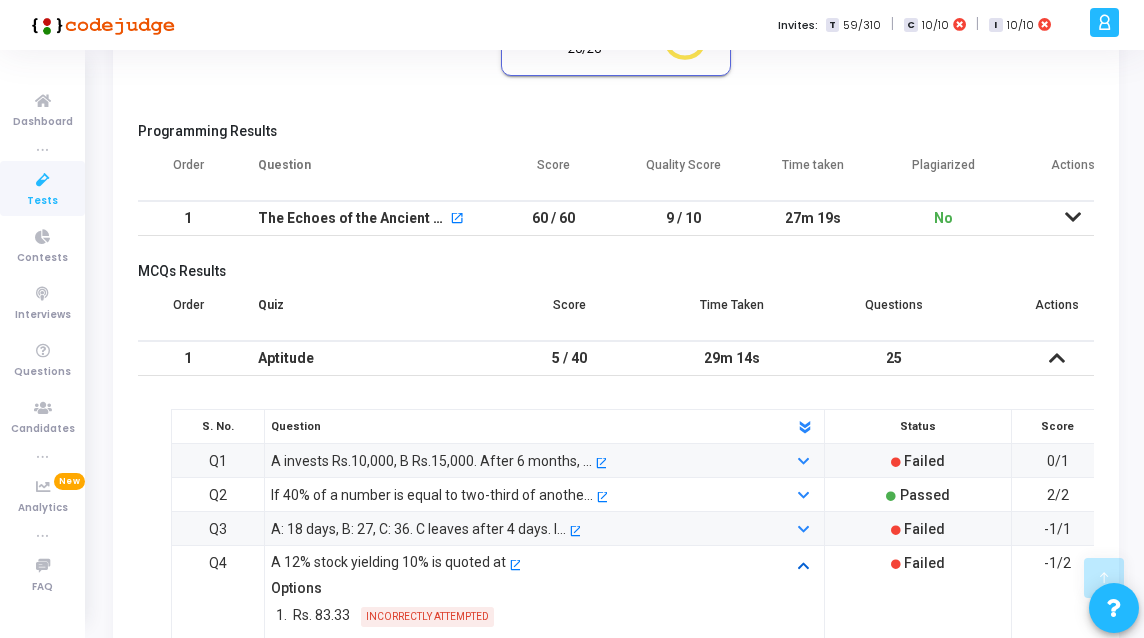 scroll, scrollTop: 162, scrollLeft: 0, axis: vertical 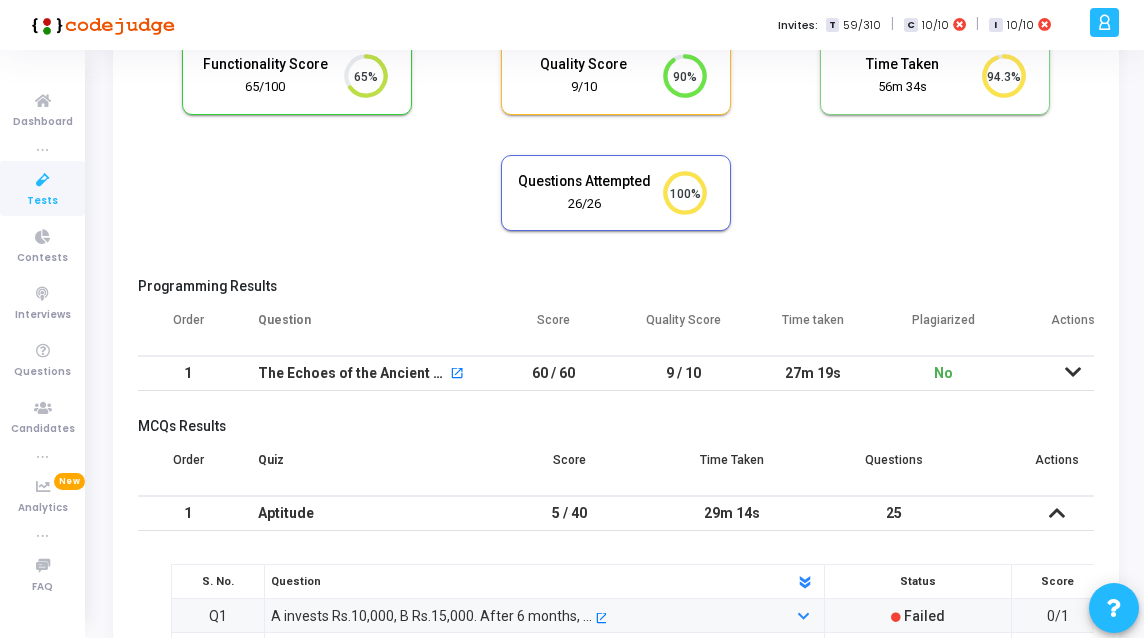 click on "29m 14s" at bounding box center (732, 513) 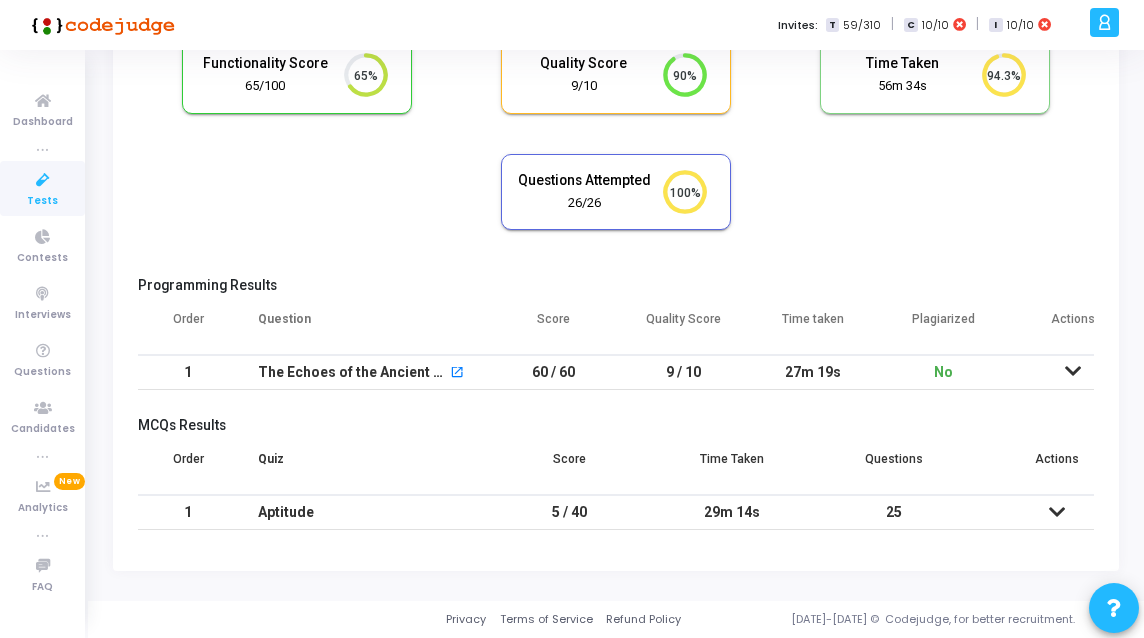 scroll, scrollTop: 178, scrollLeft: 0, axis: vertical 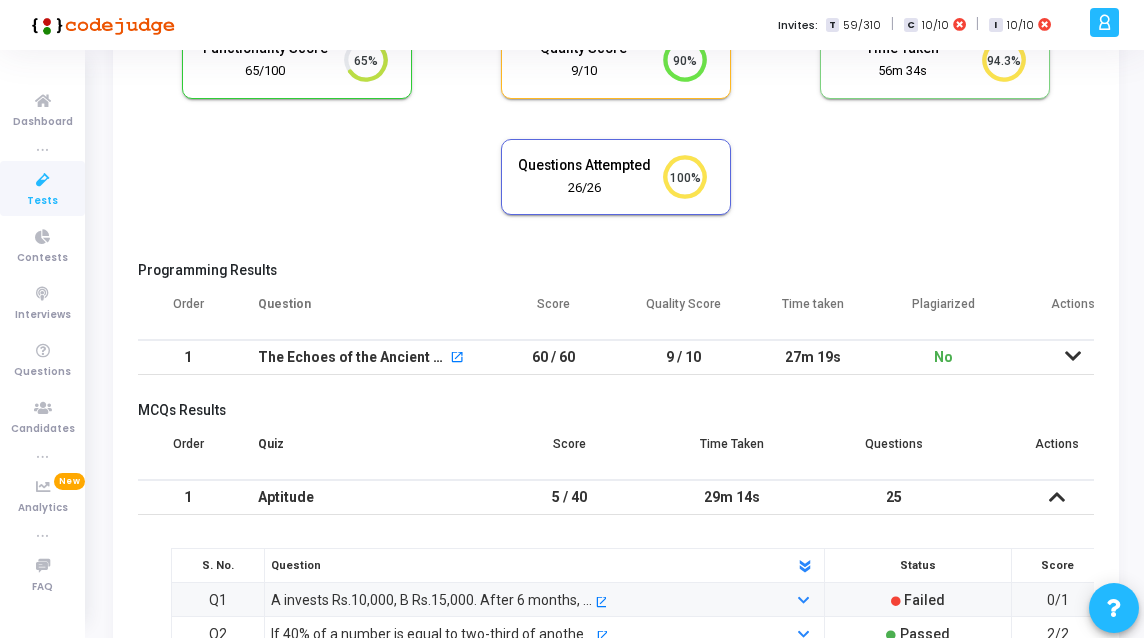 click at bounding box center [1057, 497] 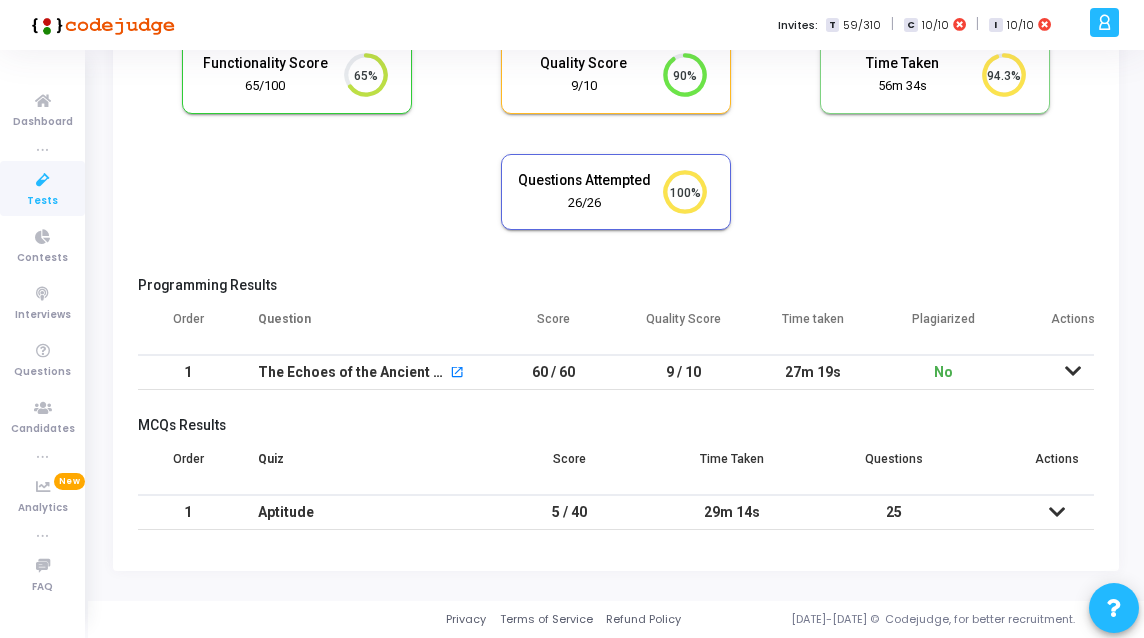 scroll, scrollTop: 0, scrollLeft: 0, axis: both 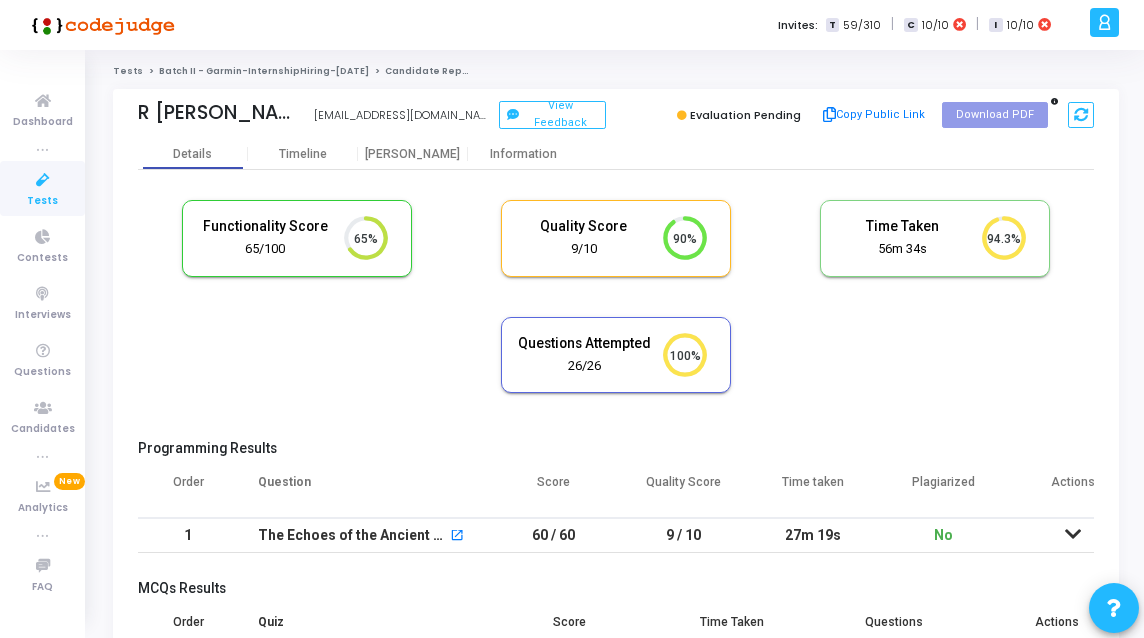click on "Batch II - Garmin-InternshipHiring-Jul23rd" 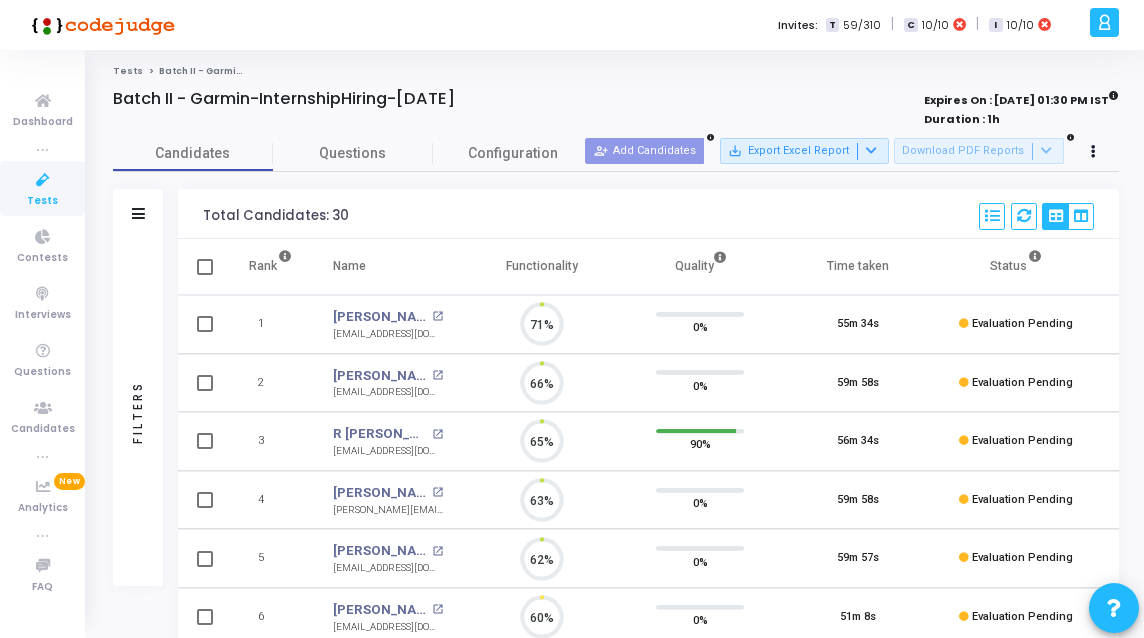 scroll, scrollTop: 9, scrollLeft: 9, axis: both 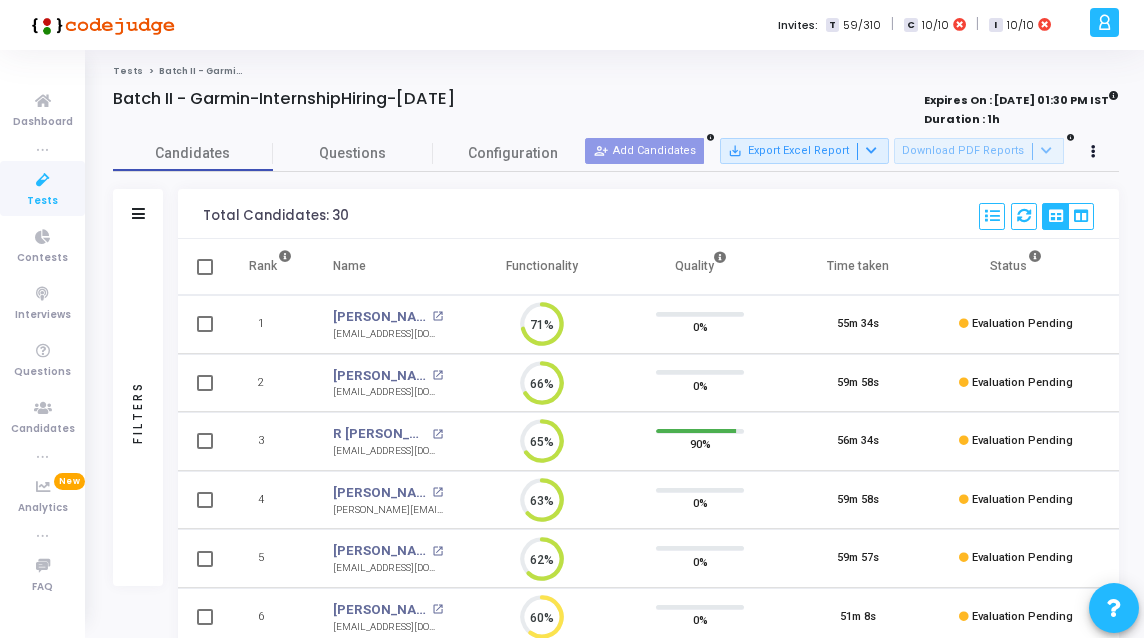 click on "Tests" 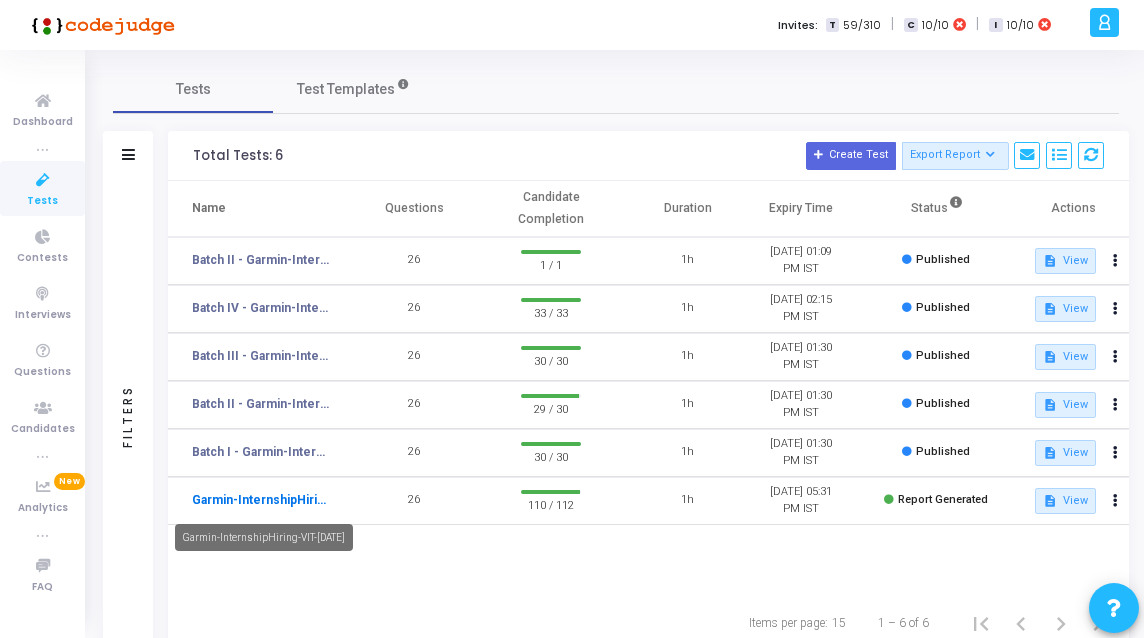 click on "Garmin-InternshipHiring-VIT-Jul17th" 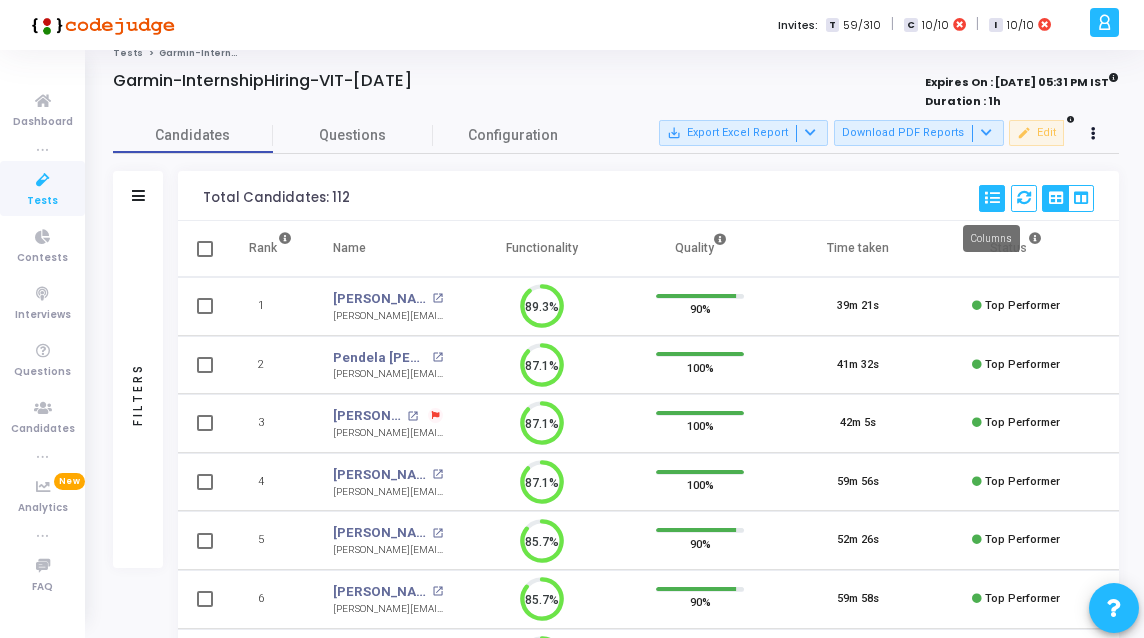 click at bounding box center [992, 198] 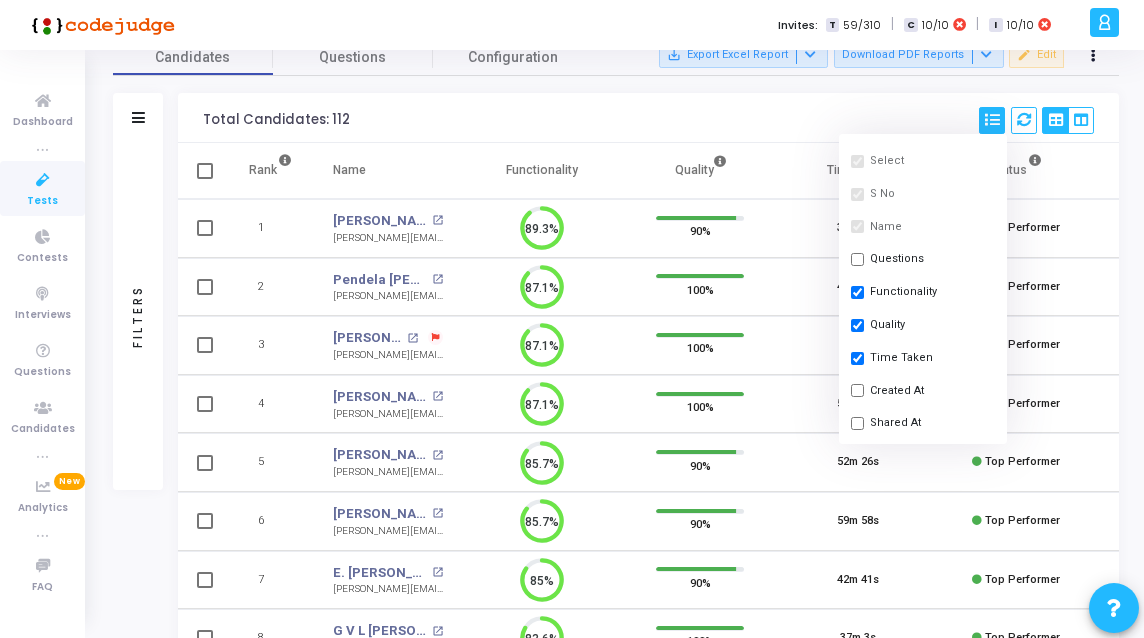 click on "Total Candidates: 112   Select   S No   Name   Questions   Functionality   Quality   Time Taken   Created At   Shared At   Started At   Completed At   Selection   Webcam Sharing   Screen Sharing   Plagiarized   Left full-screen mode   Switched tab or window   Geolocation Violations   IP Address Violations   Feedback   Code Changes   Status   Actions" at bounding box center [648, 118] 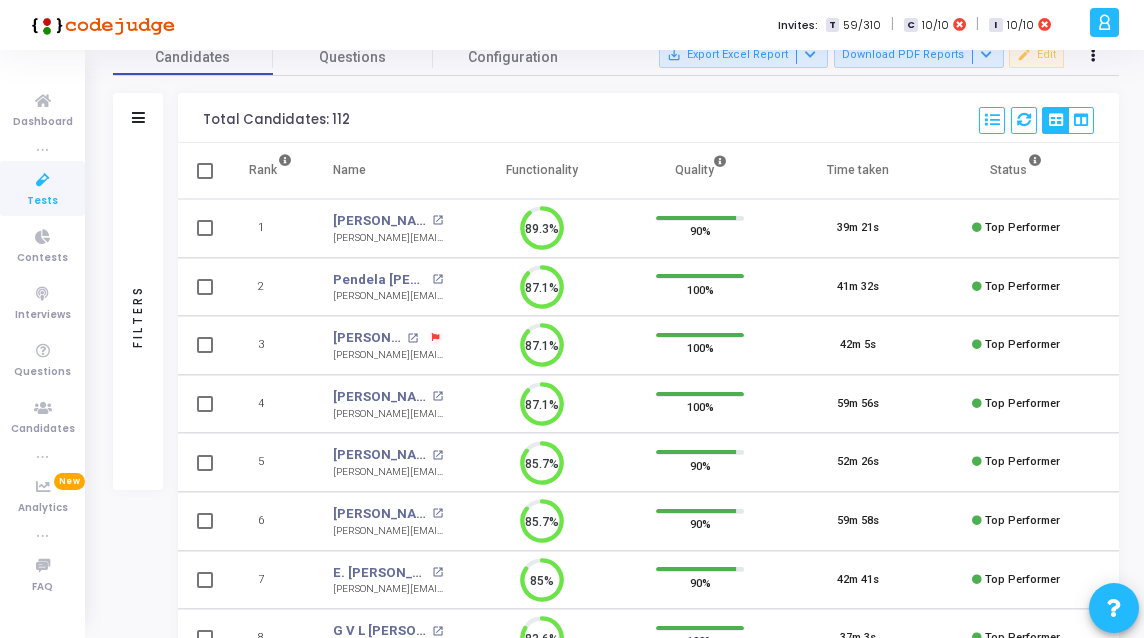 click at bounding box center (138, 118) 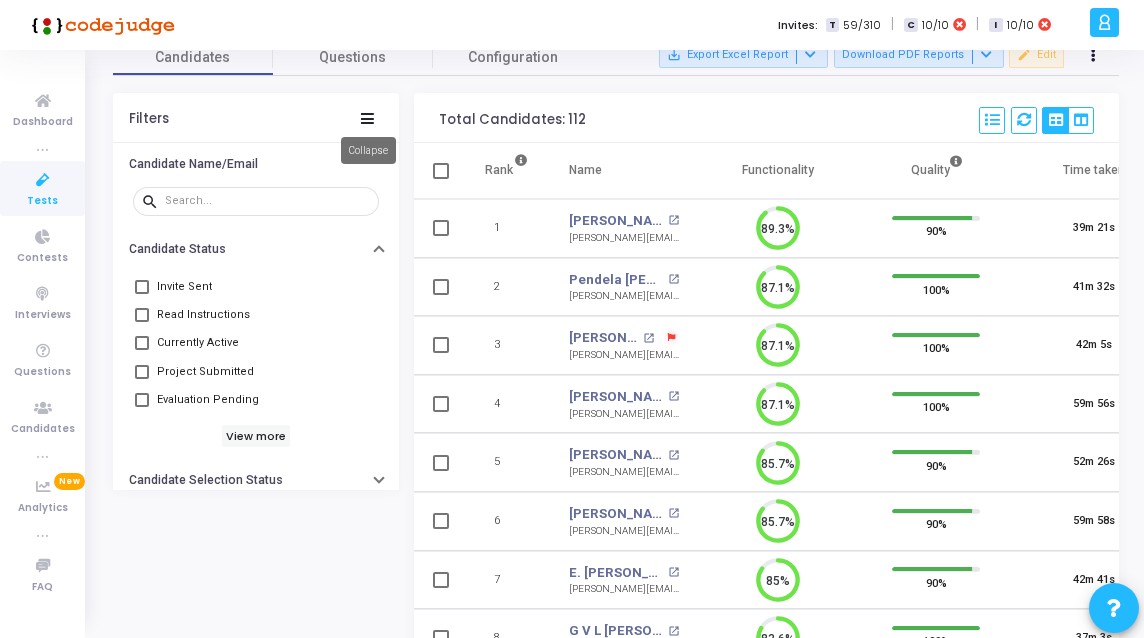 click at bounding box center [367, 118] 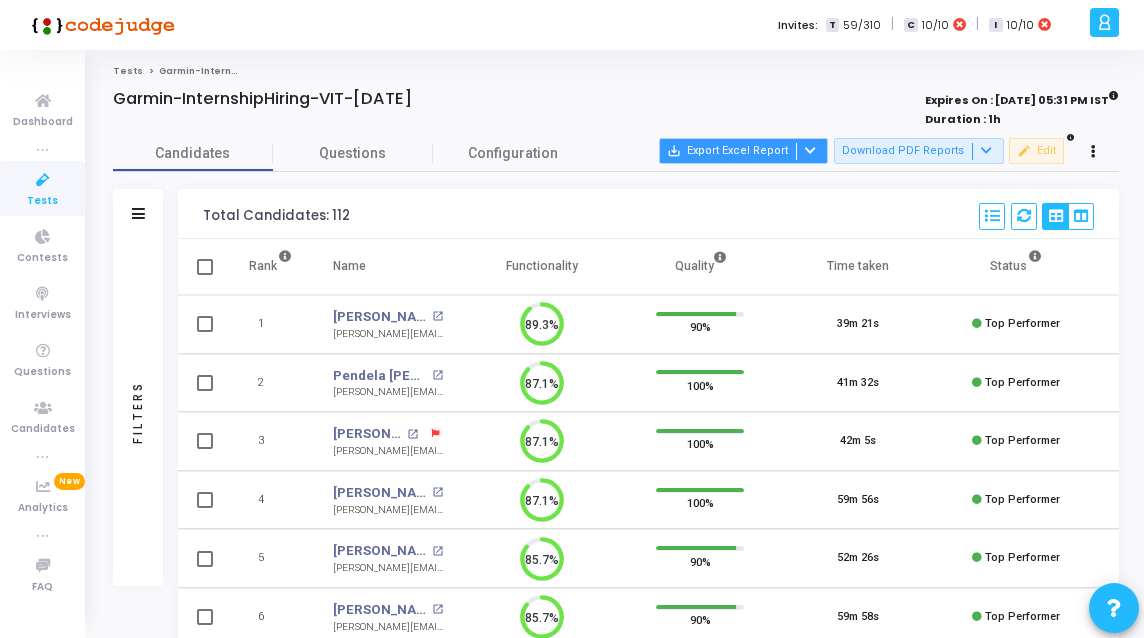 click at bounding box center (810, 150) 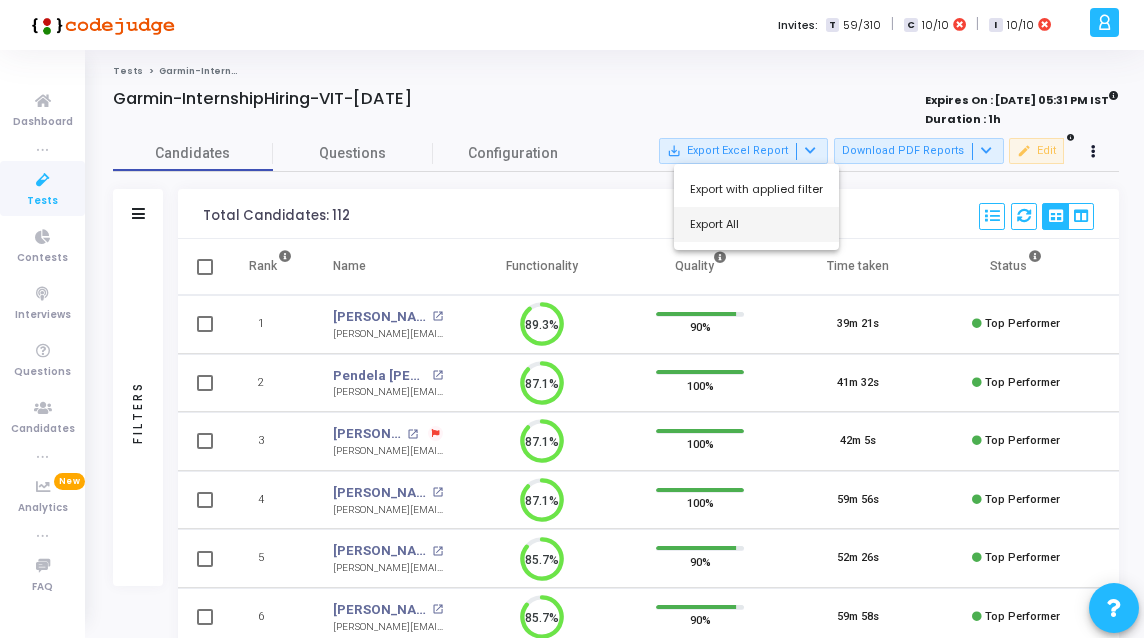 click on "Export All" at bounding box center [756, 224] 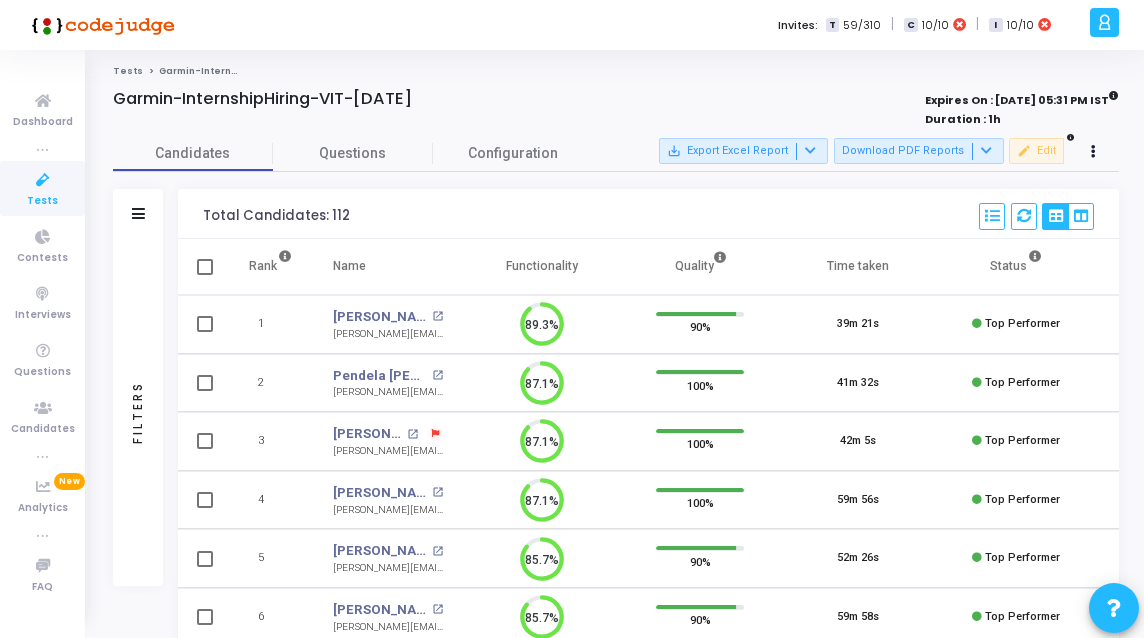 type 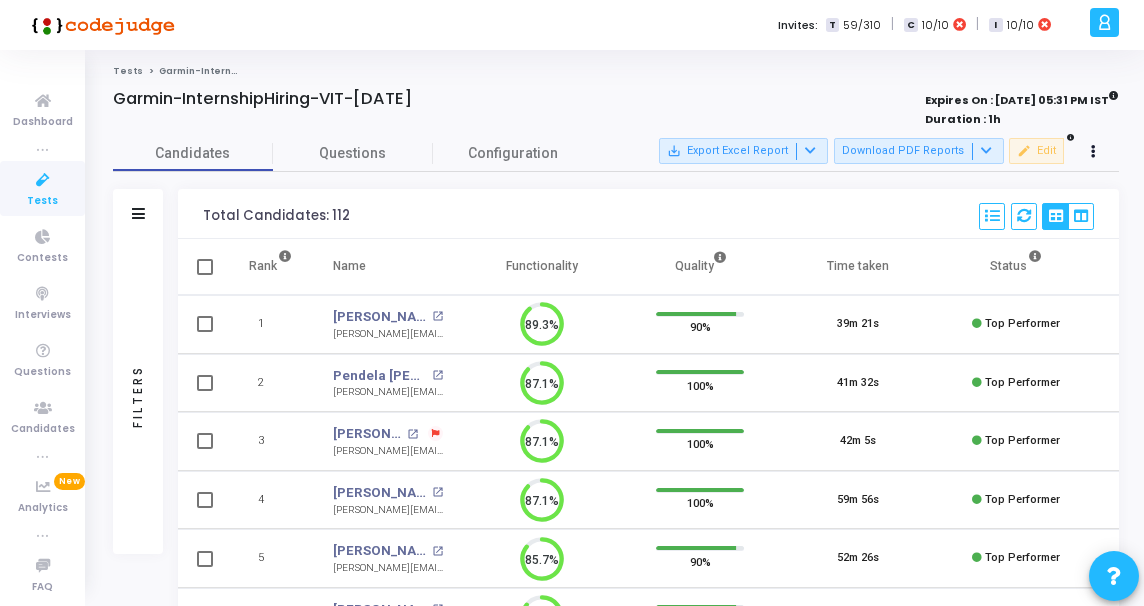 scroll, scrollTop: 9, scrollLeft: 9, axis: both 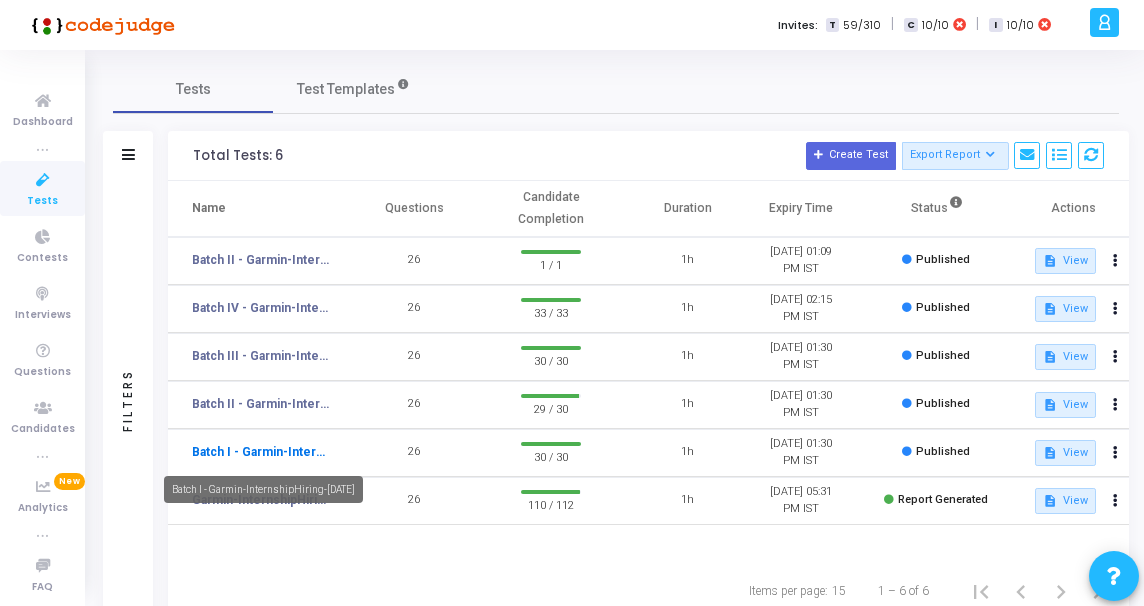 click on "Batch I - Garmin-InternshipHiring-[DATE]" 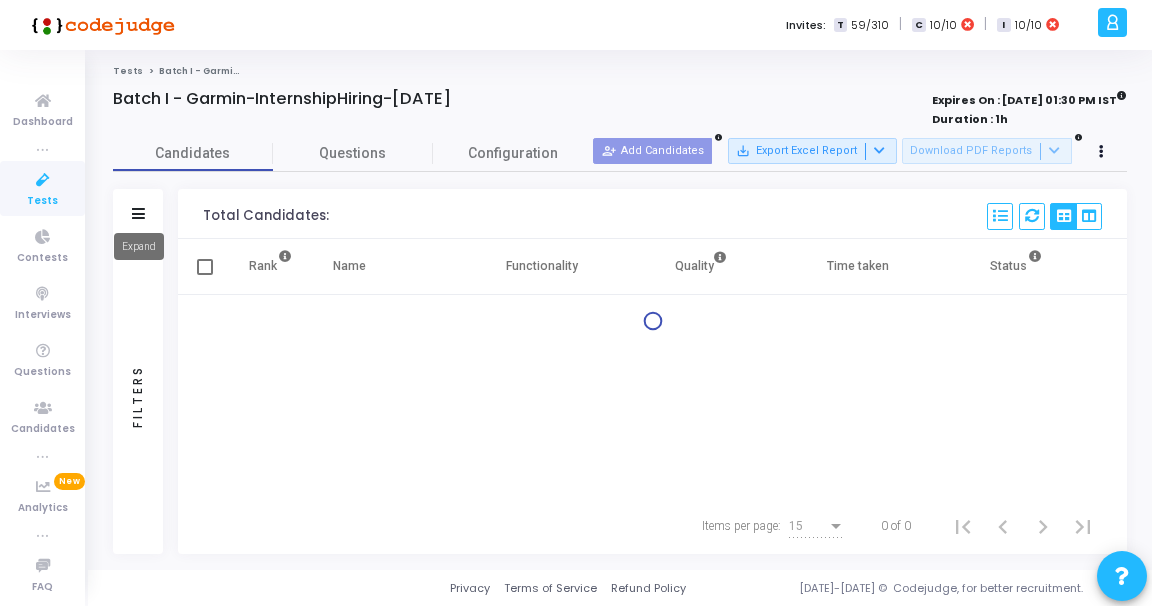 click at bounding box center (138, 213) 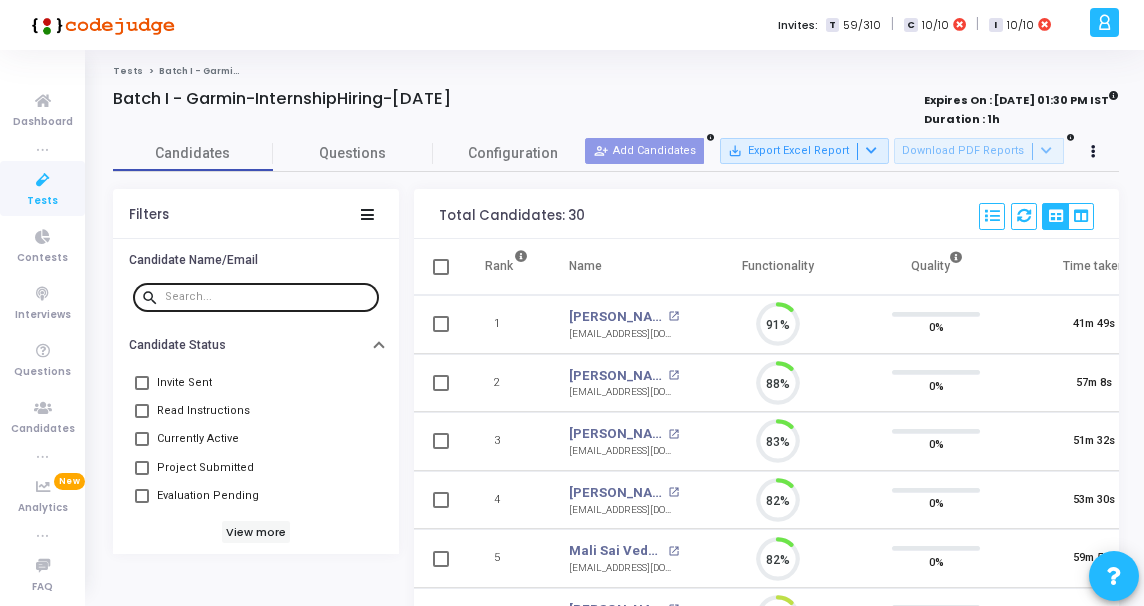 scroll, scrollTop: 9, scrollLeft: 9, axis: both 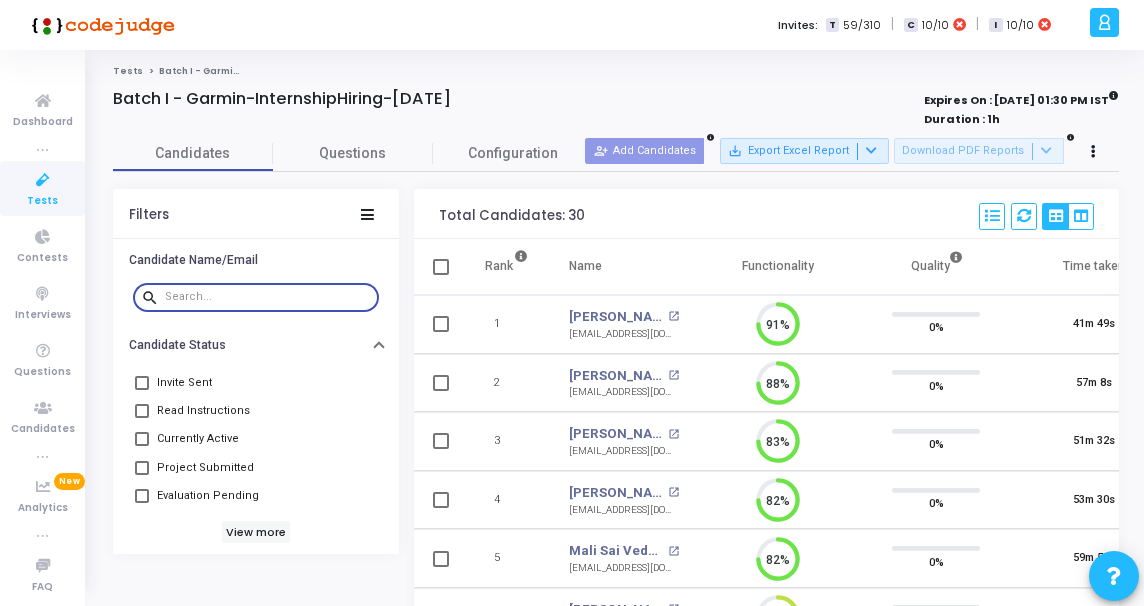 click at bounding box center [268, 297] 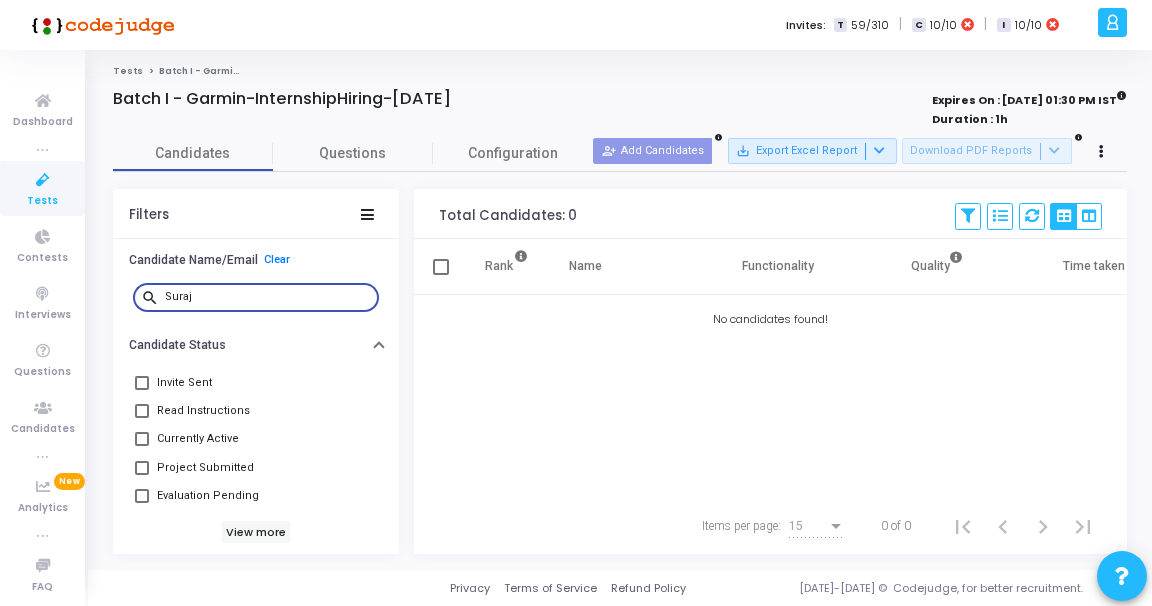 type on "Suraj" 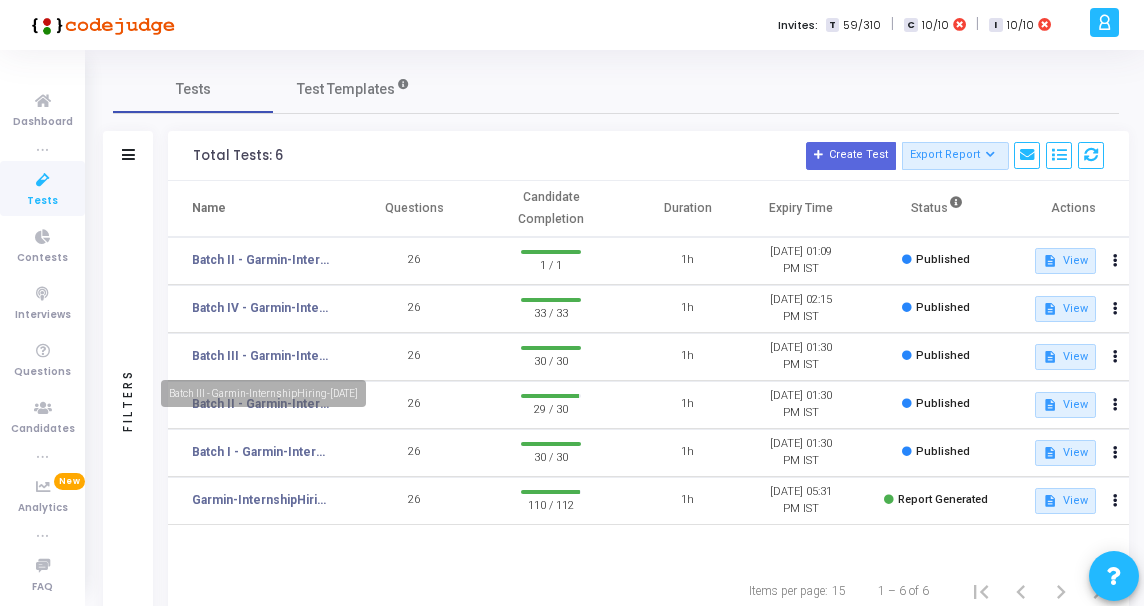 click on "Batch II - Garmin-InternshipHiring-Jul23rd" 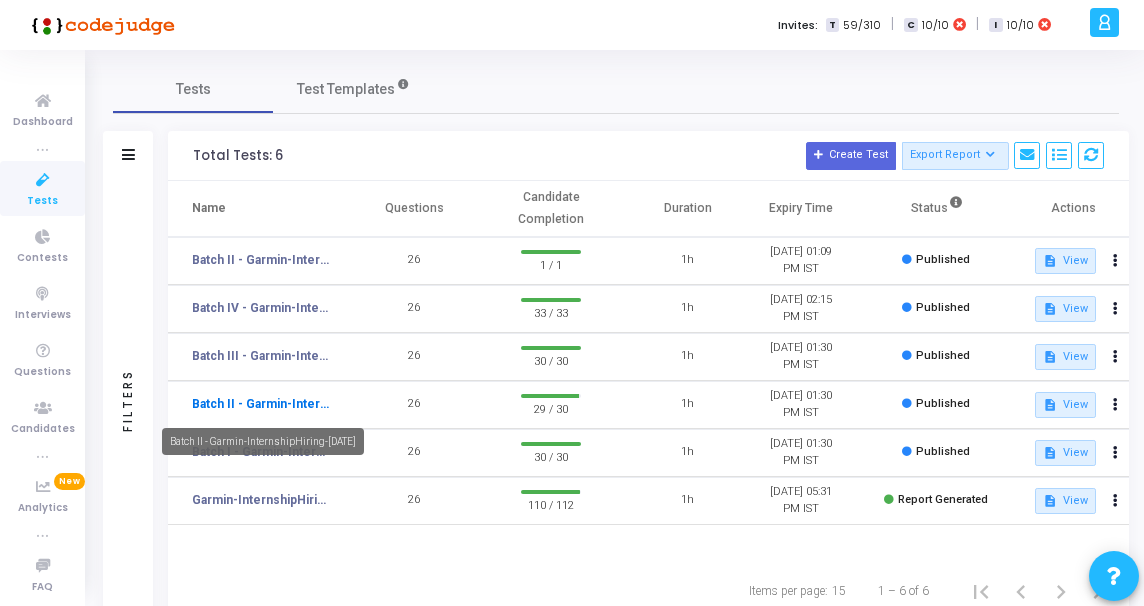 click on "Batch II - Garmin-InternshipHiring-Jul23rd" 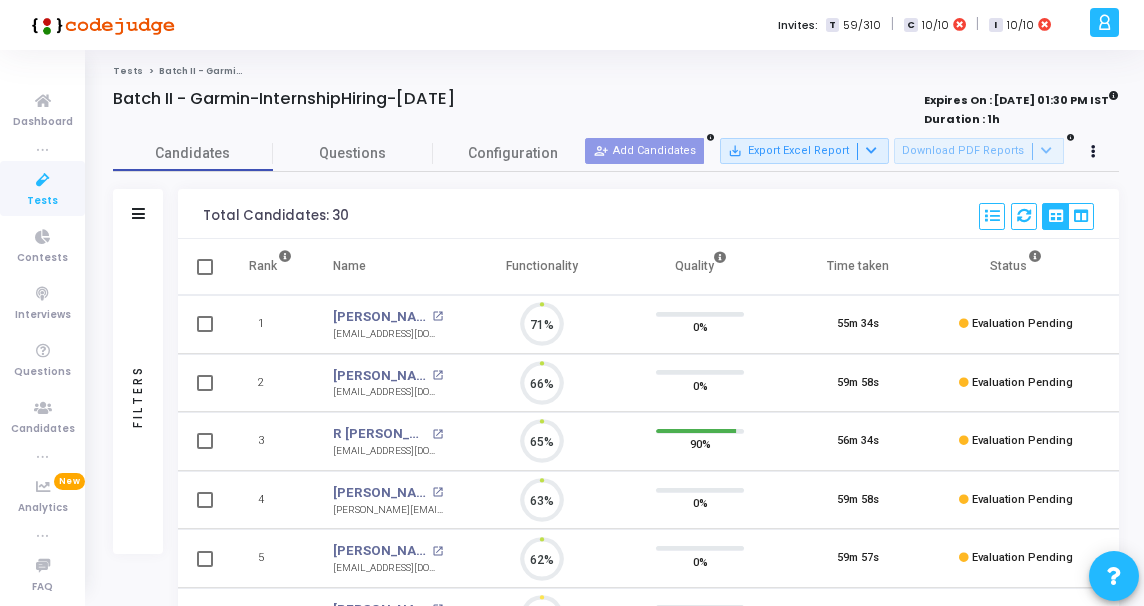 click at bounding box center (138, 213) 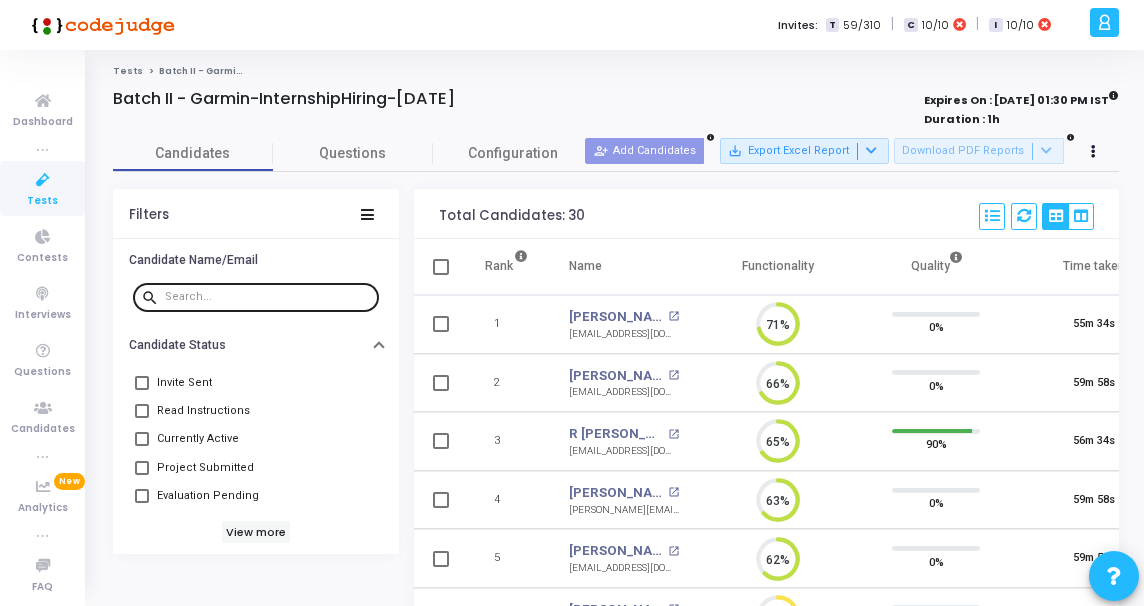 click at bounding box center [268, 297] 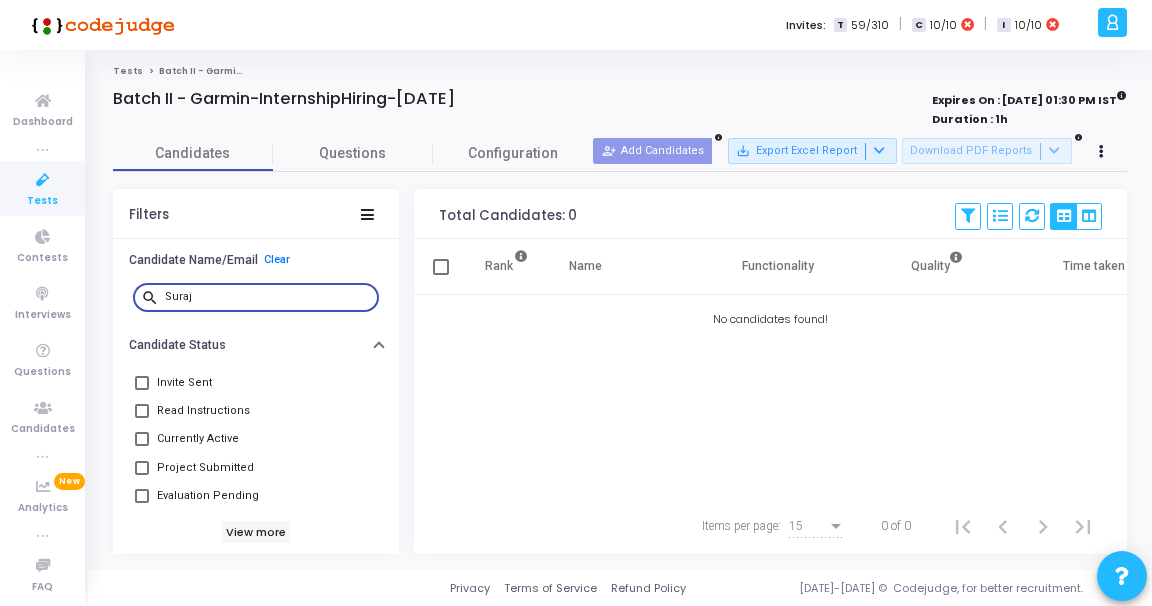 type on "Suraj" 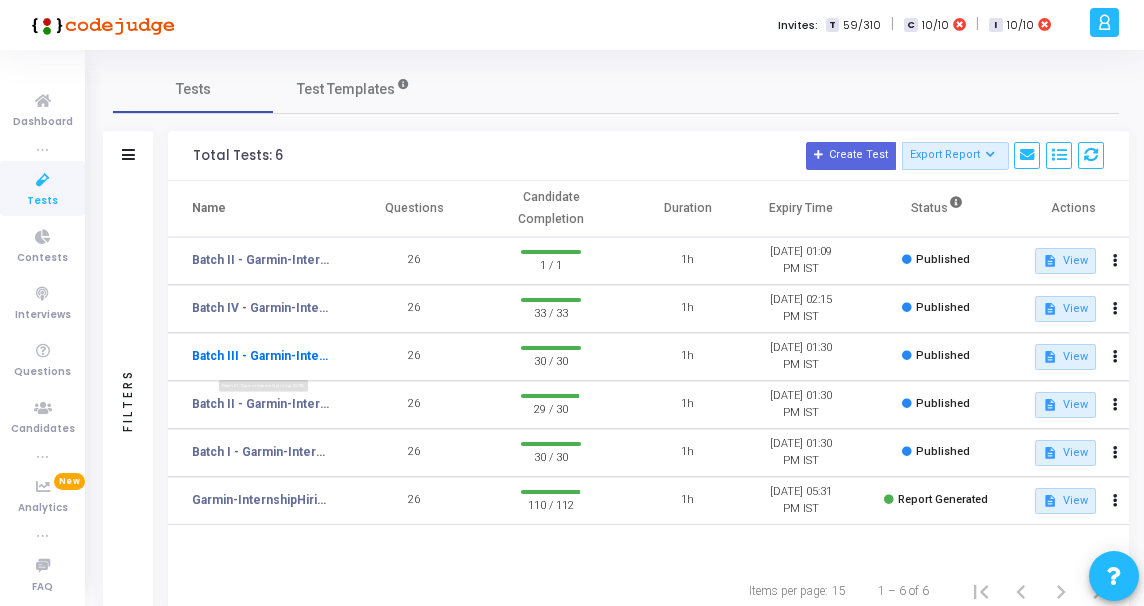 click on "Batch III - Garmin-InternshipHiring-Jul23rd" 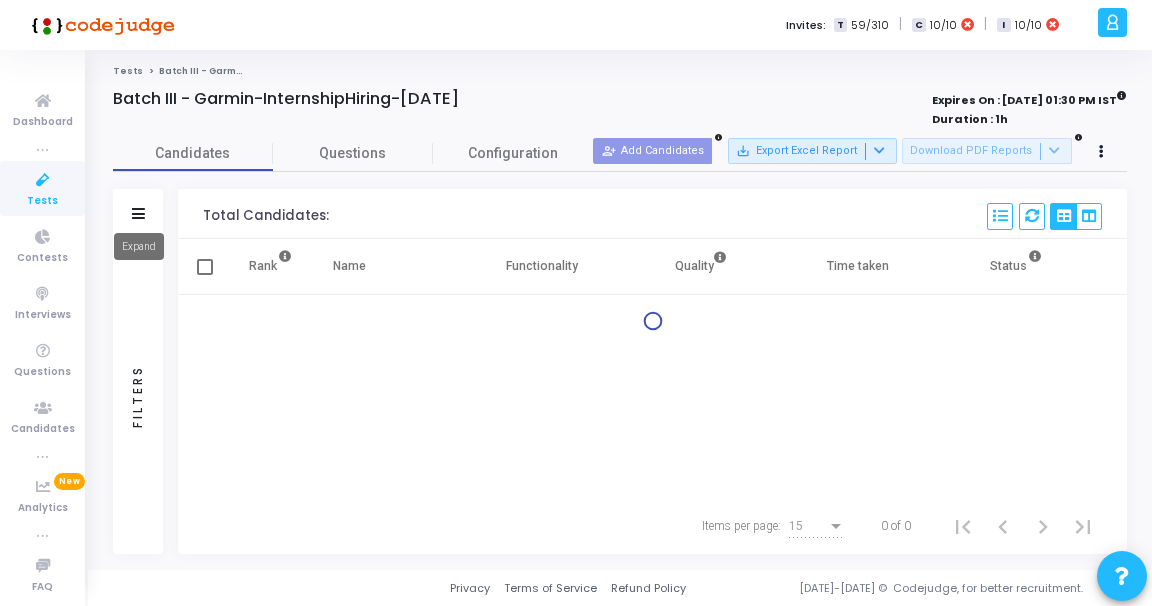 click at bounding box center [138, 213] 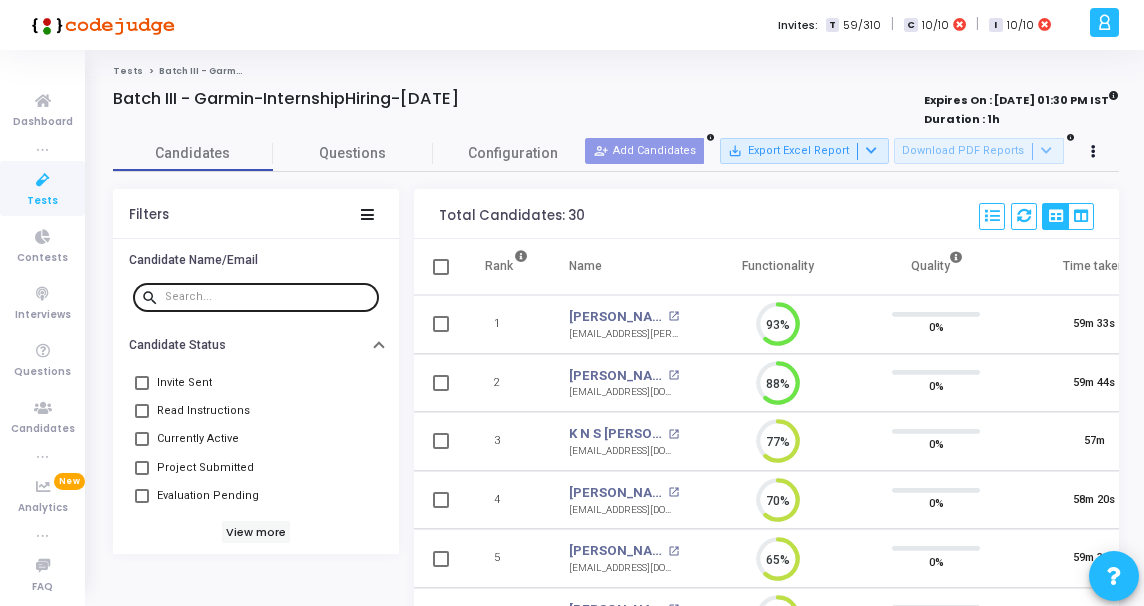 click at bounding box center [268, 296] 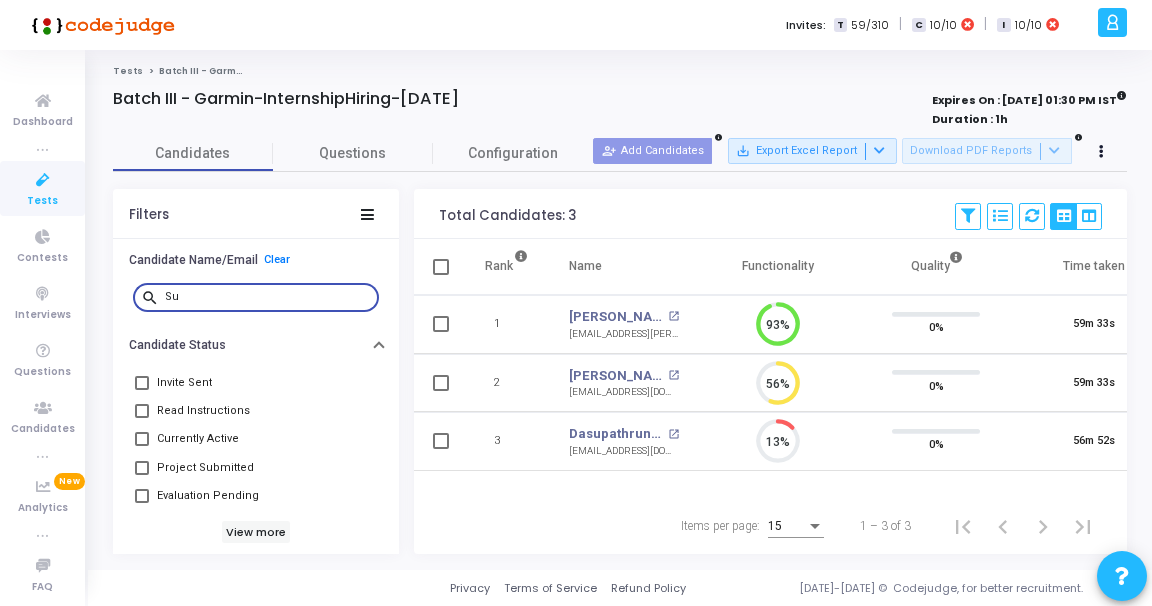 type on "Su" 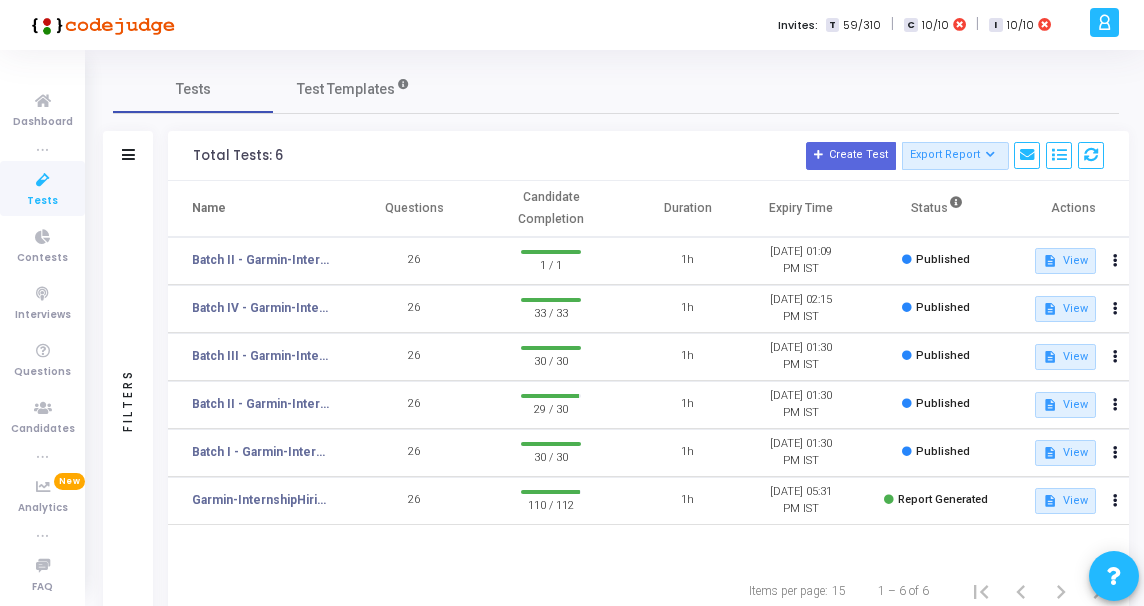 click on "Batch IV - Garmin-InternshipHiring-Jul23rd" 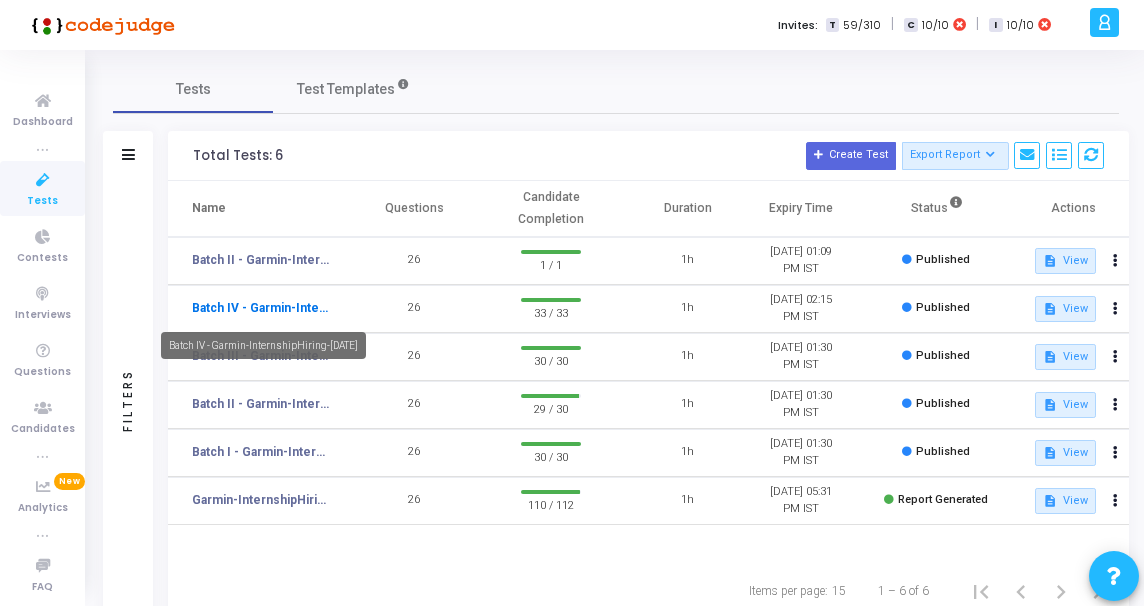 click on "Batch IV - Garmin-InternshipHiring-Jul23rd" 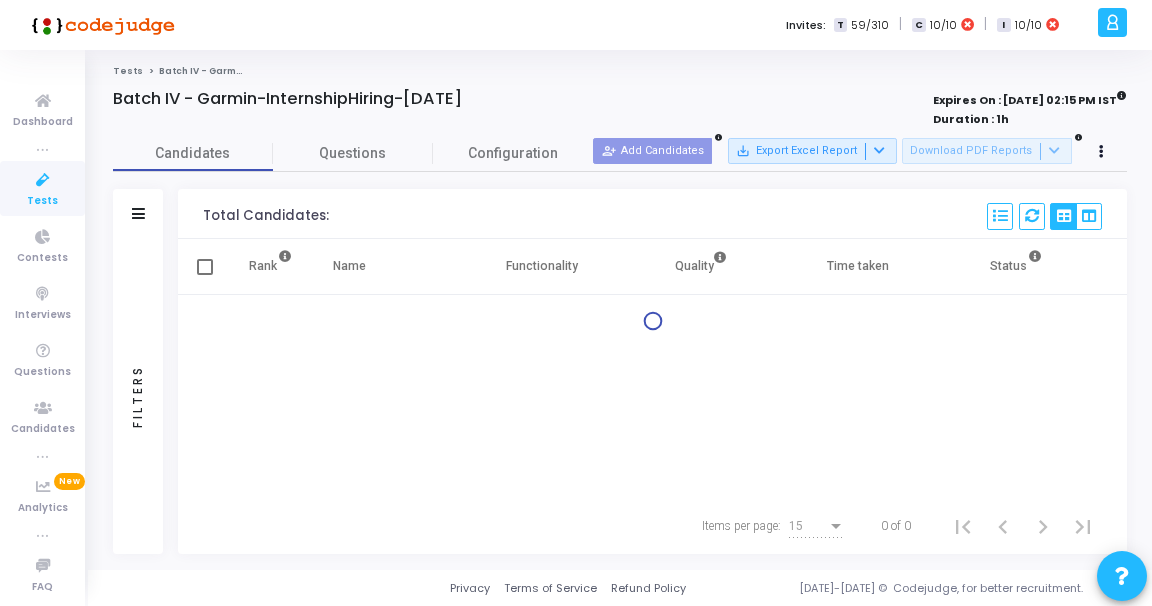 click on "Filters" at bounding box center [138, 214] 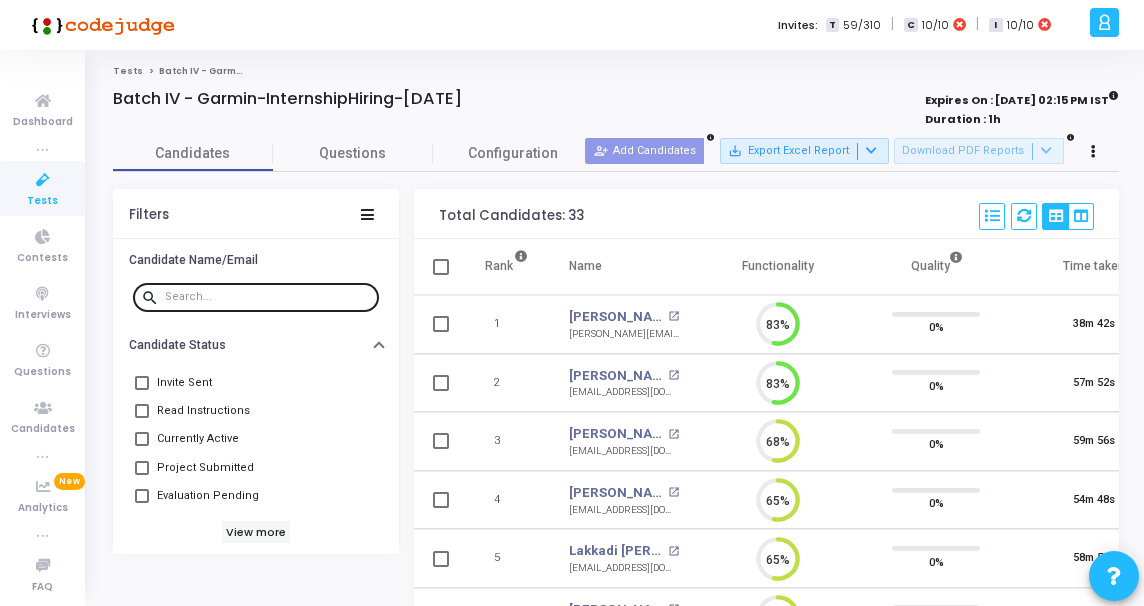click at bounding box center (268, 297) 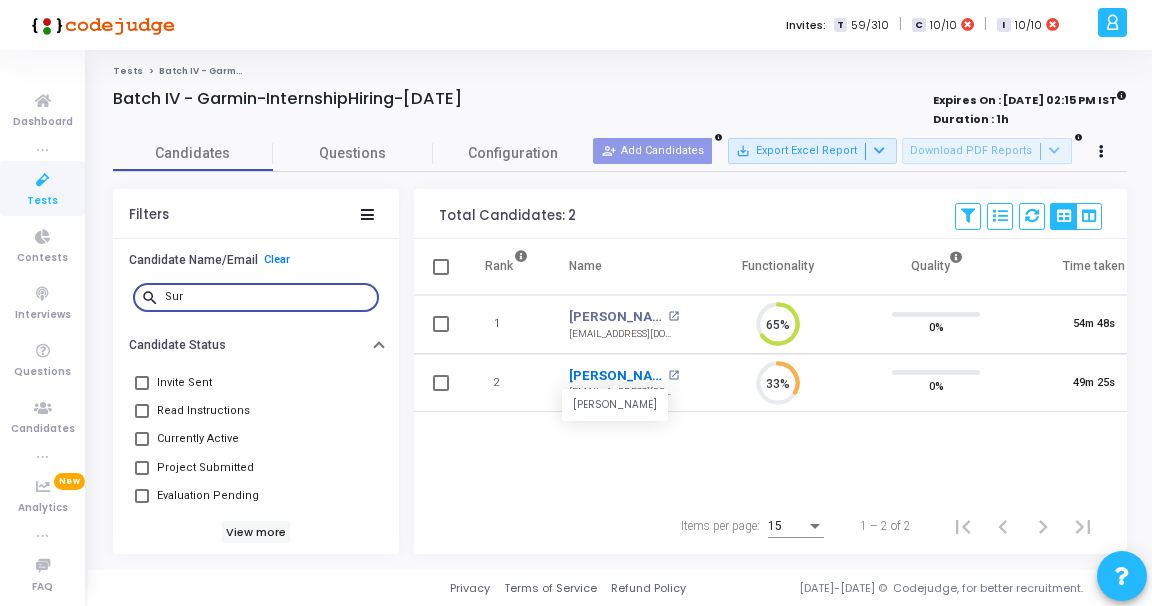type on "Sur" 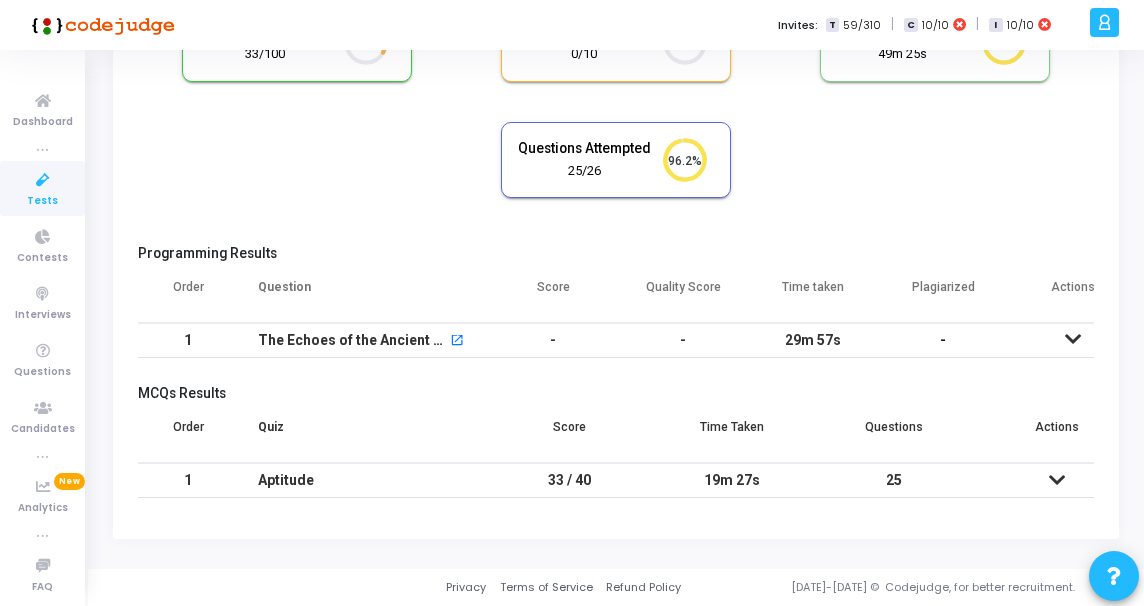 click at bounding box center (1073, 339) 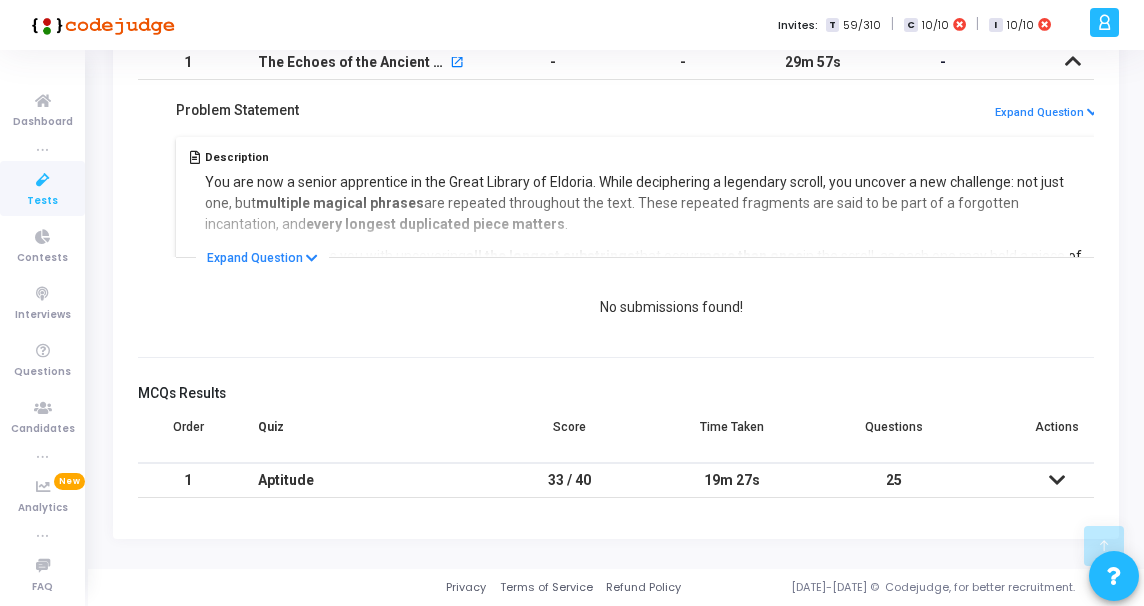 drag, startPoint x: 741, startPoint y: 288, endPoint x: 604, endPoint y: 288, distance: 137 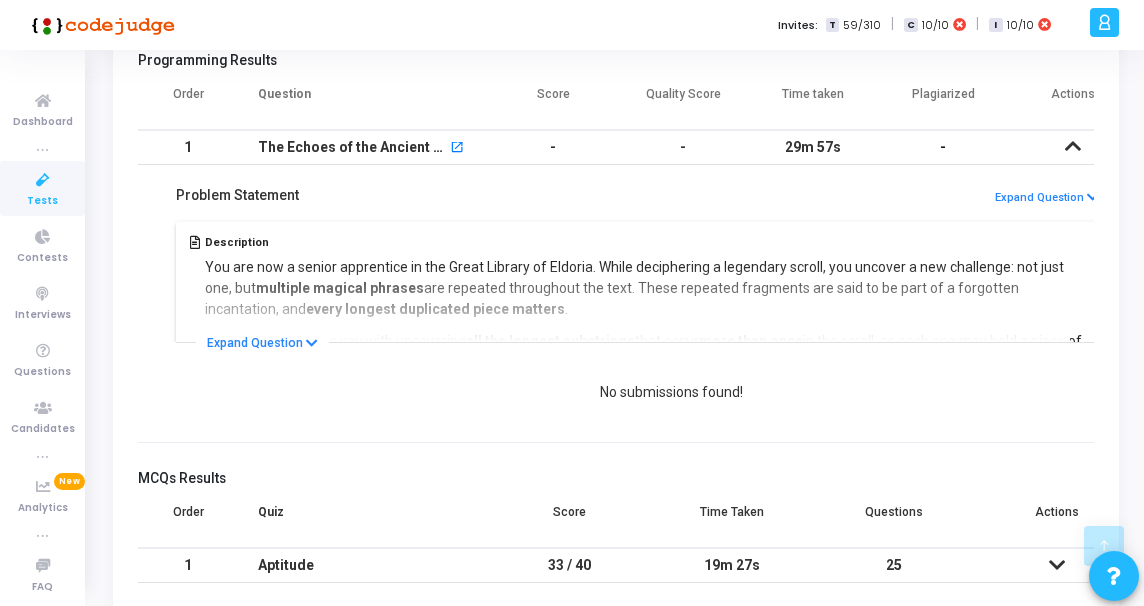 drag, startPoint x: 839, startPoint y: 149, endPoint x: 759, endPoint y: 147, distance: 80.024994 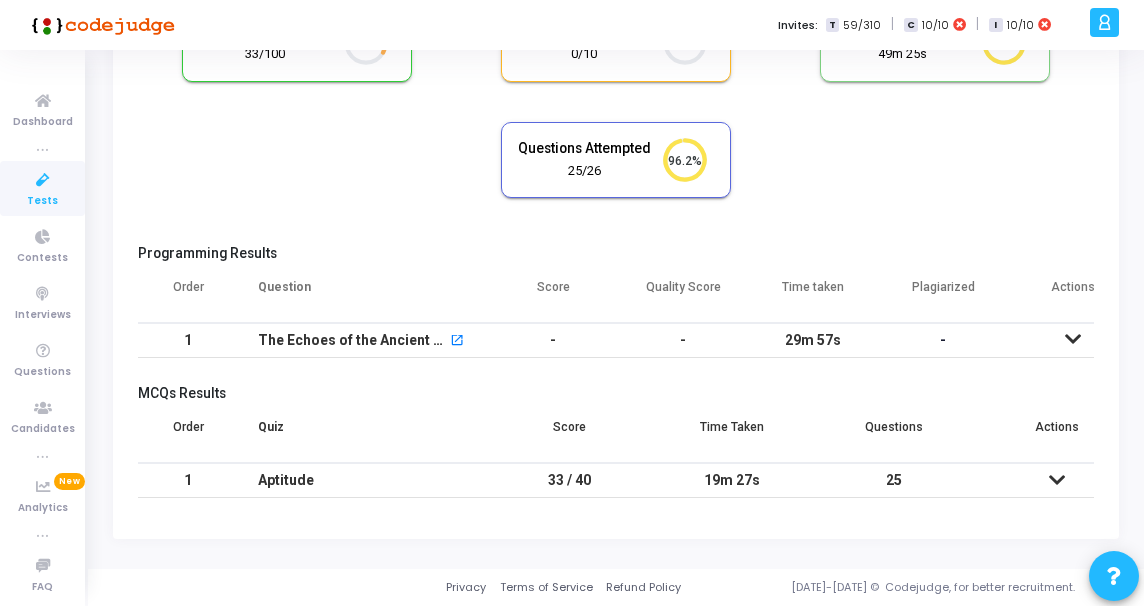 click on "-" at bounding box center (683, 340) 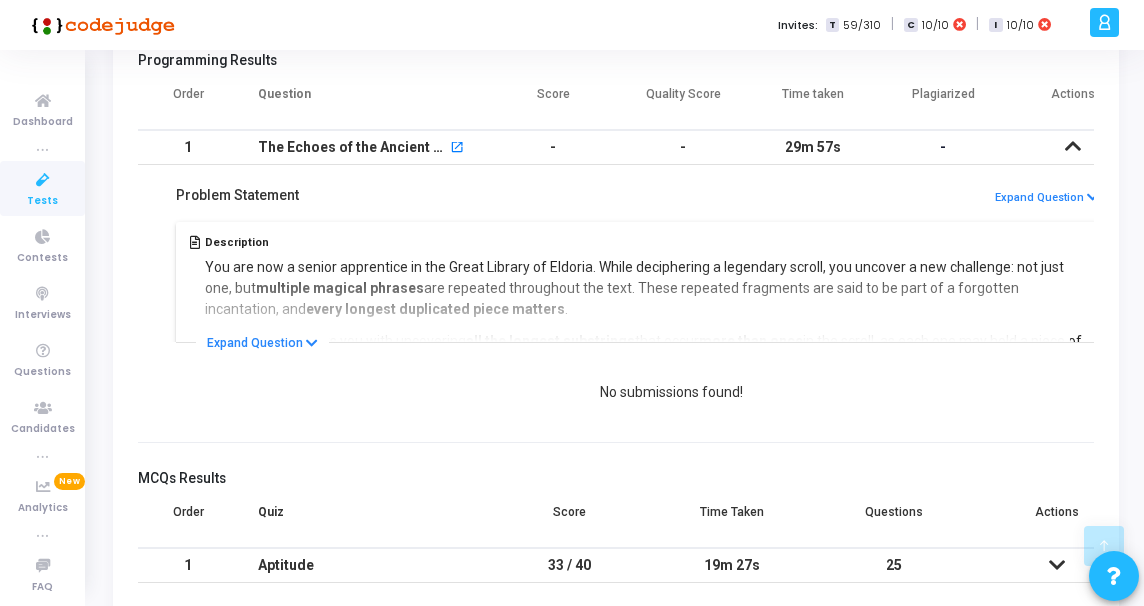 drag, startPoint x: 848, startPoint y: 149, endPoint x: 791, endPoint y: 143, distance: 57.31492 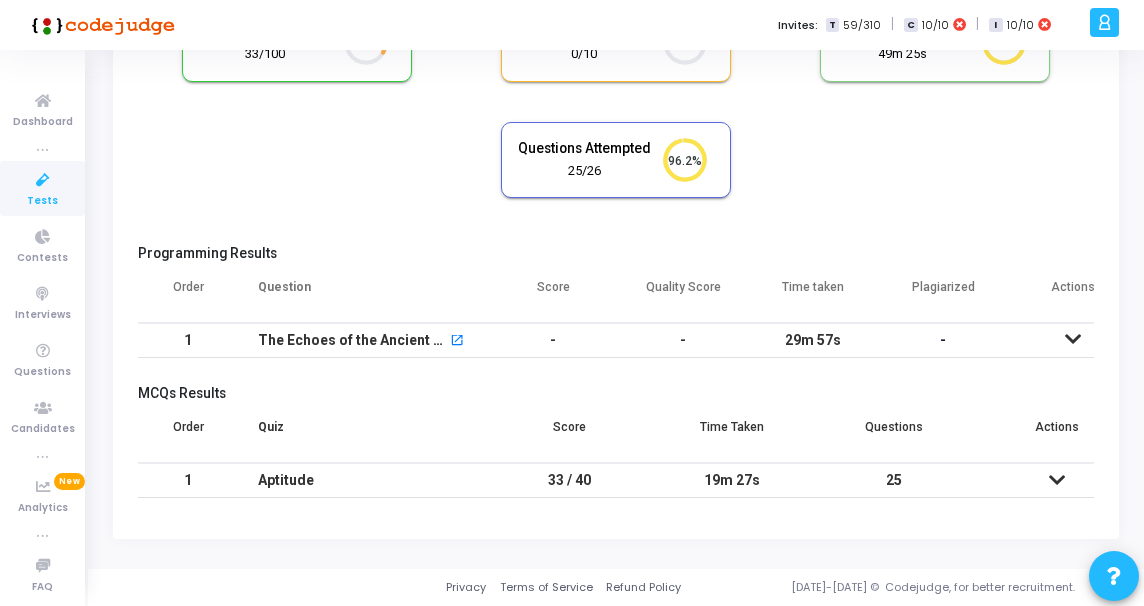 click on "29m 57s" at bounding box center (813, 340) 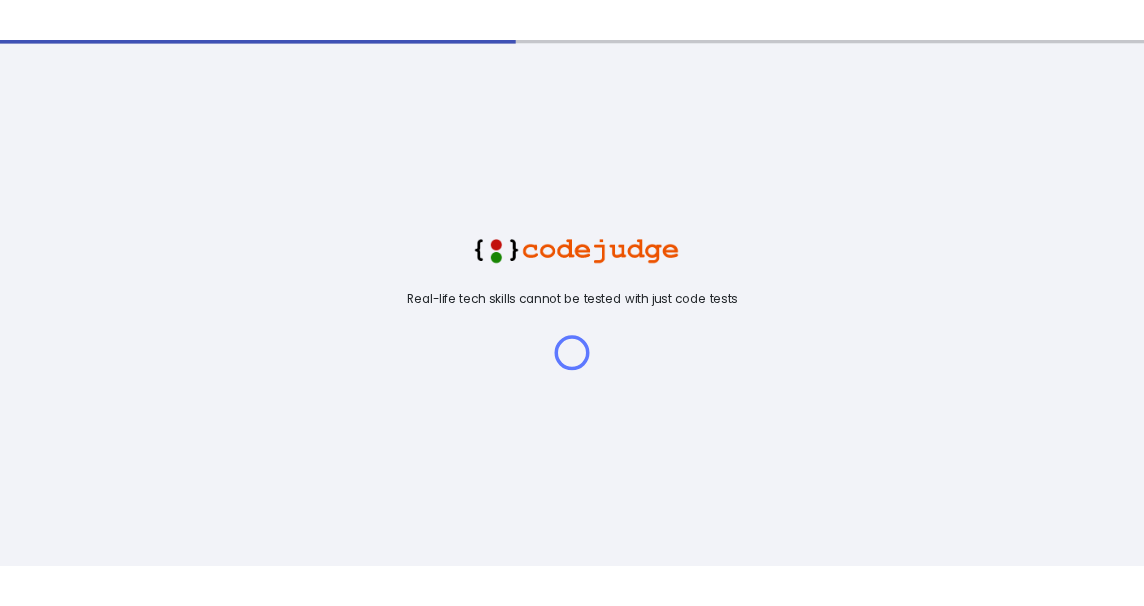 scroll, scrollTop: 0, scrollLeft: 0, axis: both 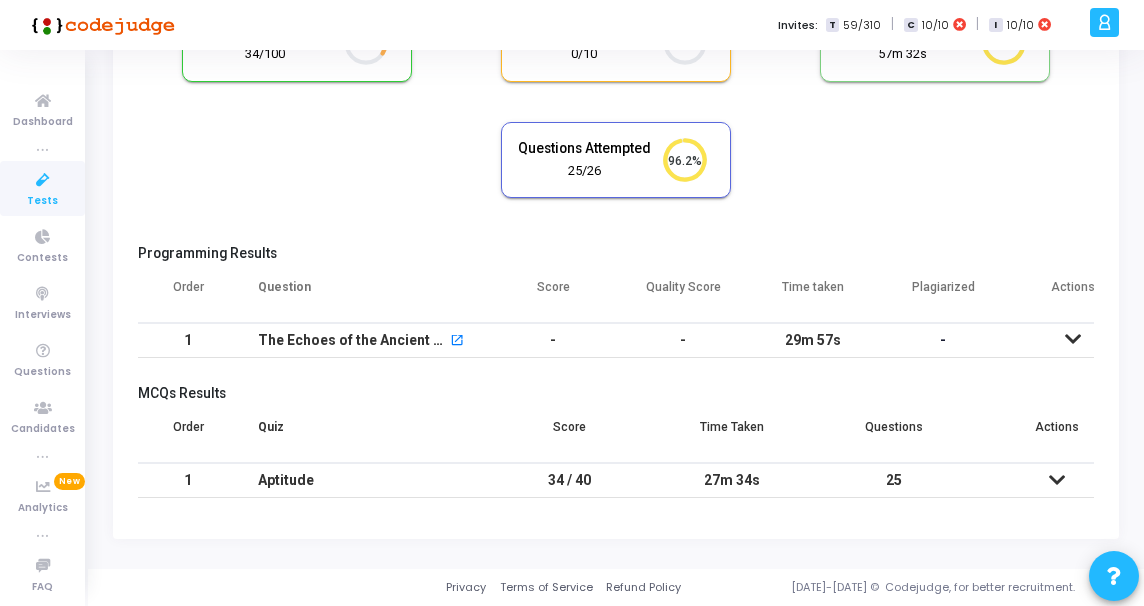 drag, startPoint x: 795, startPoint y: 325, endPoint x: 775, endPoint y: 324, distance: 20.024984 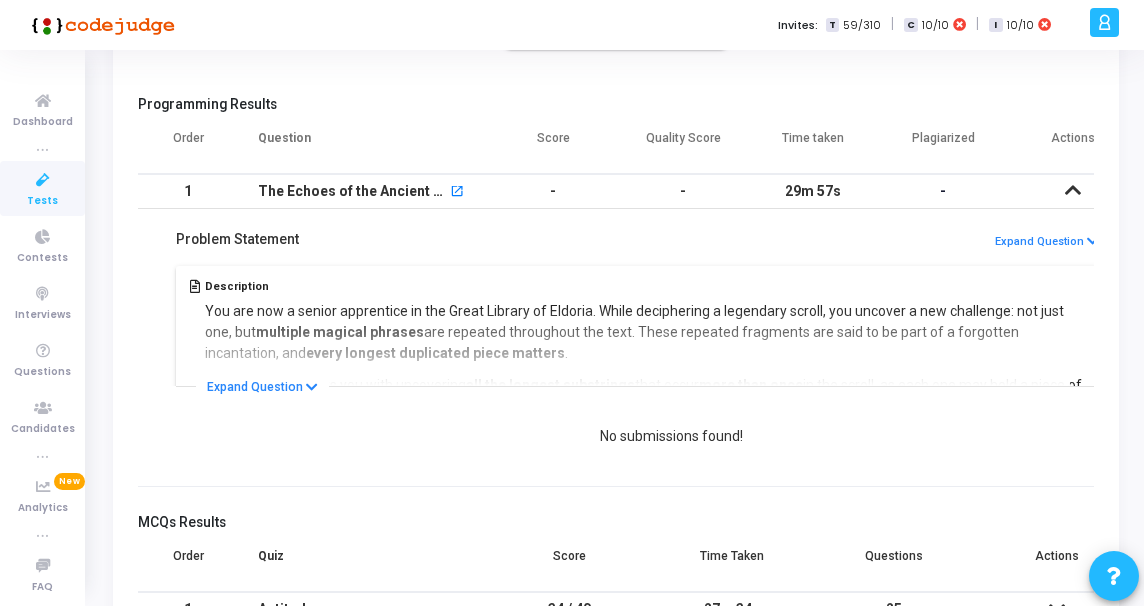 scroll, scrollTop: 345, scrollLeft: 0, axis: vertical 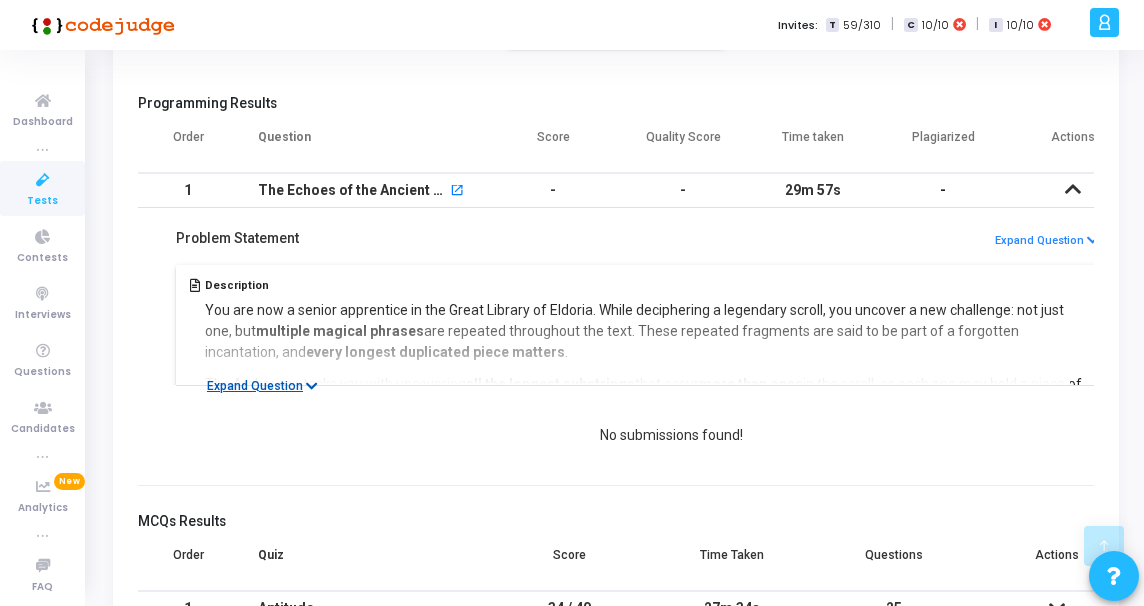 click on "Expand Question" at bounding box center [262, 386] 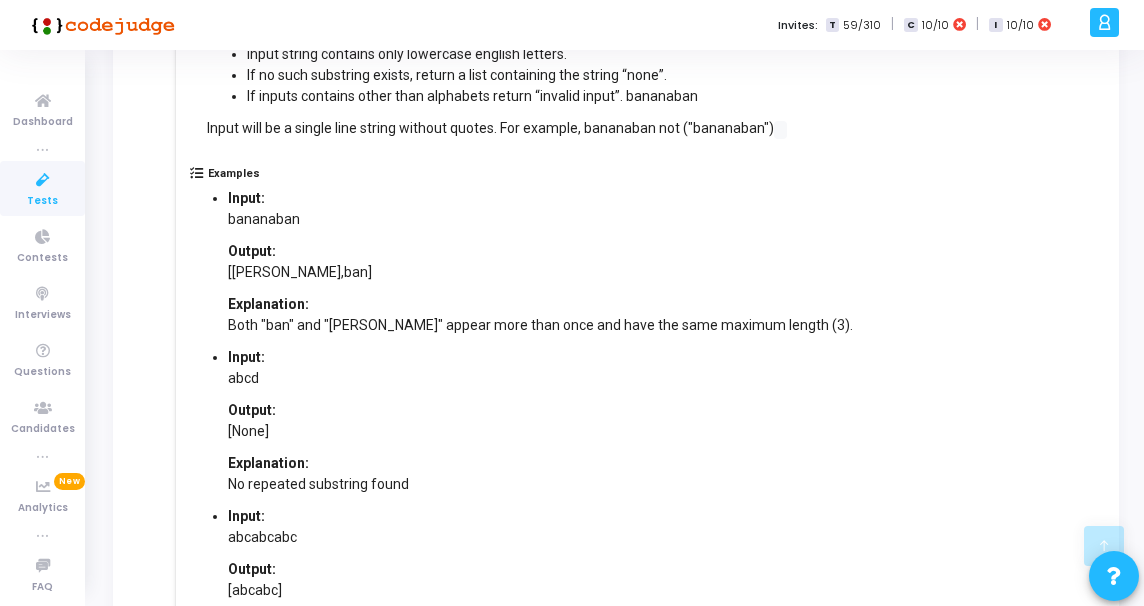 scroll, scrollTop: 1289, scrollLeft: 0, axis: vertical 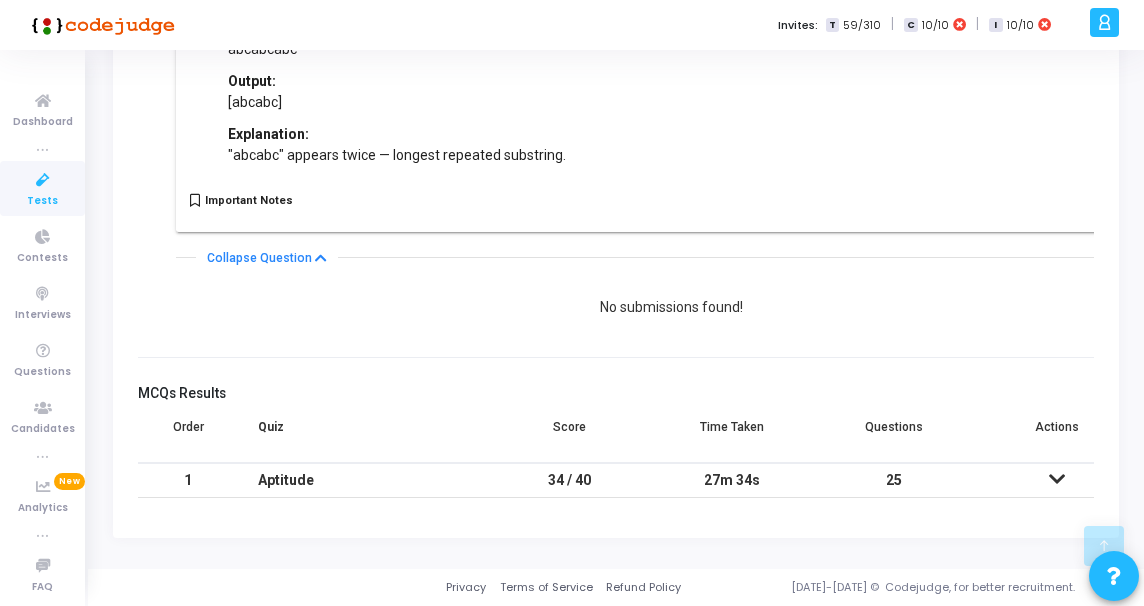 drag, startPoint x: 605, startPoint y: 287, endPoint x: 752, endPoint y: 288, distance: 147.0034 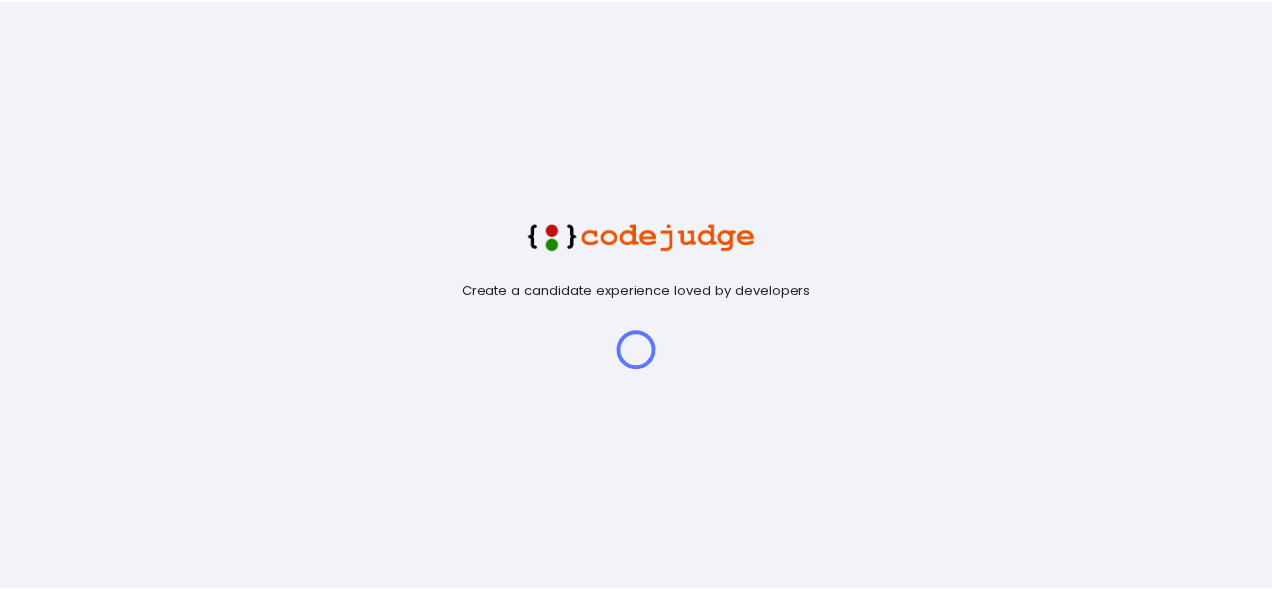 scroll, scrollTop: 0, scrollLeft: 0, axis: both 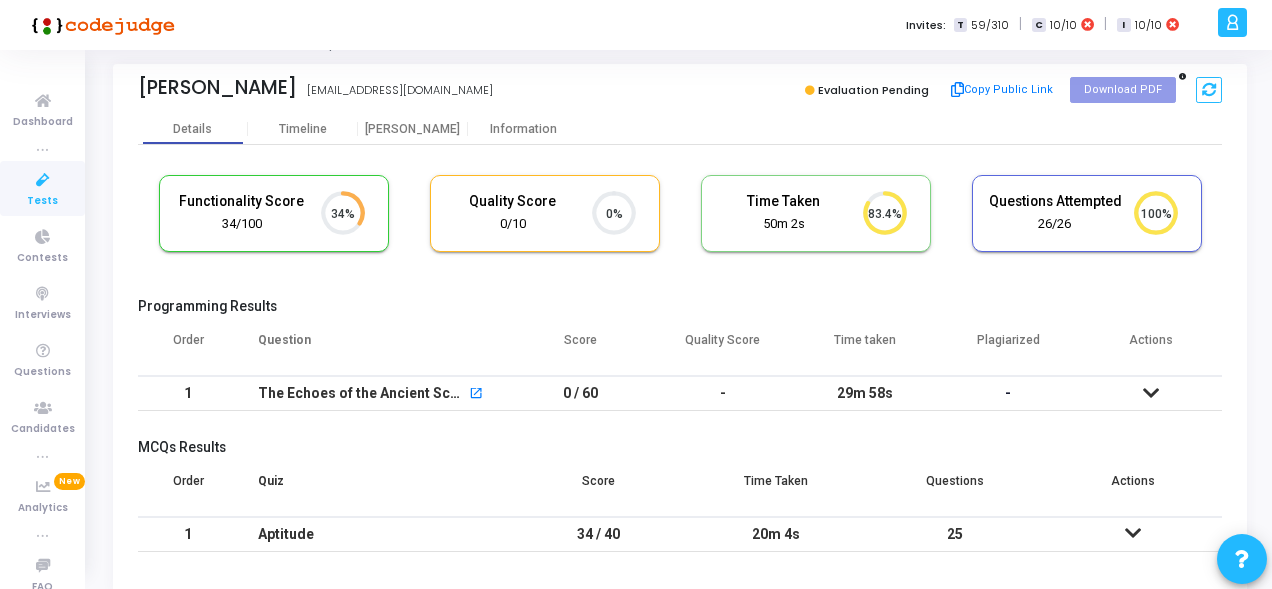click at bounding box center [1151, 393] 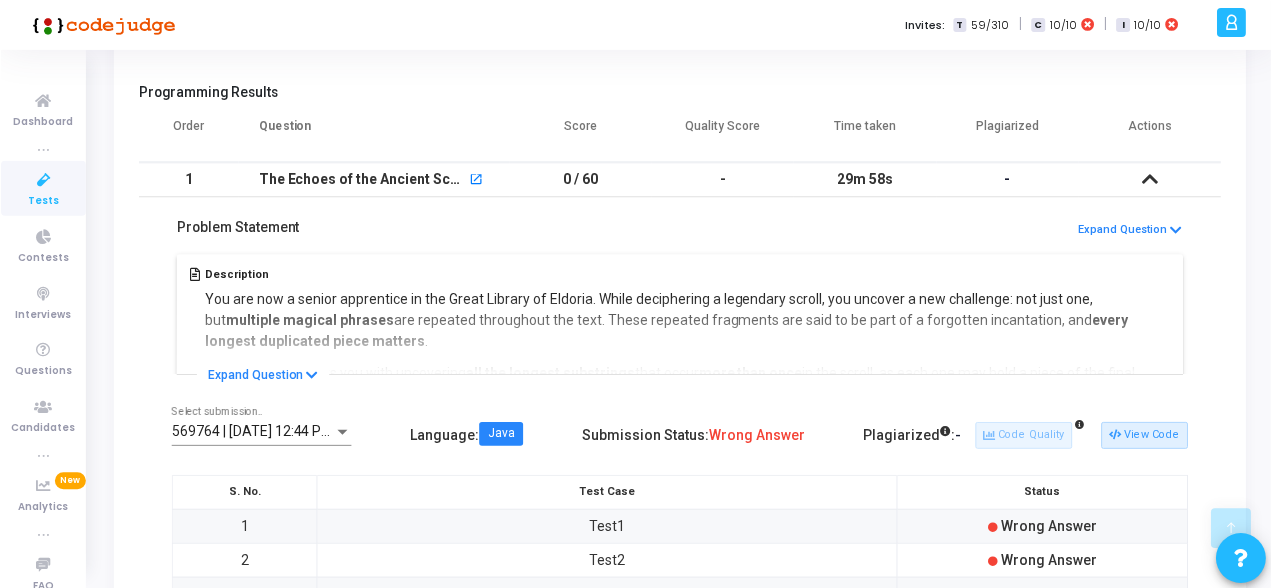 scroll, scrollTop: 0, scrollLeft: 0, axis: both 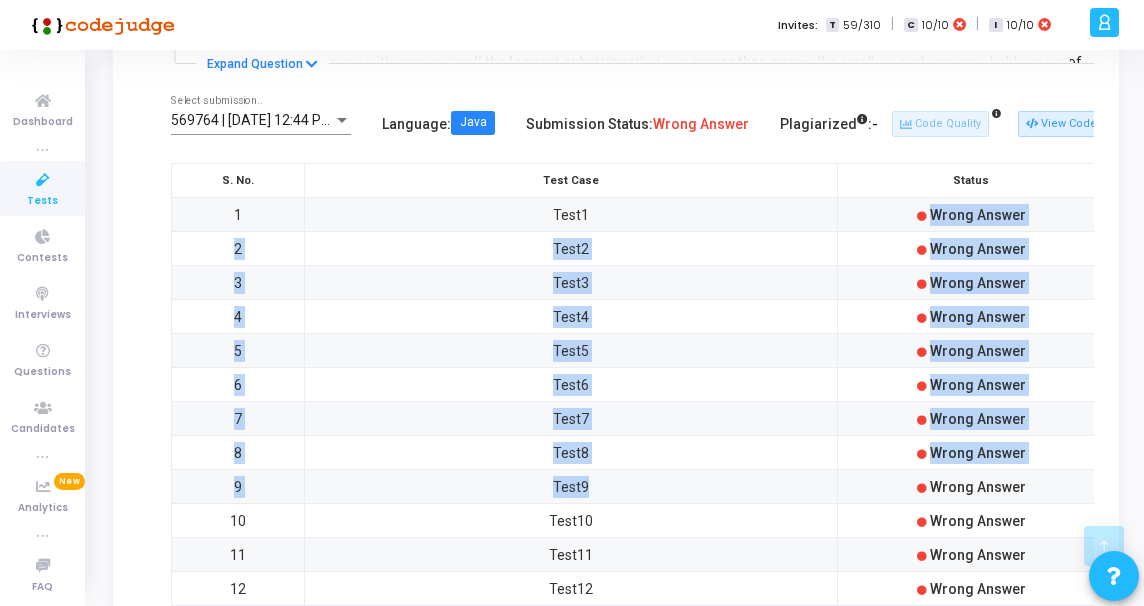 drag, startPoint x: 922, startPoint y: 215, endPoint x: 943, endPoint y: 477, distance: 262.84024 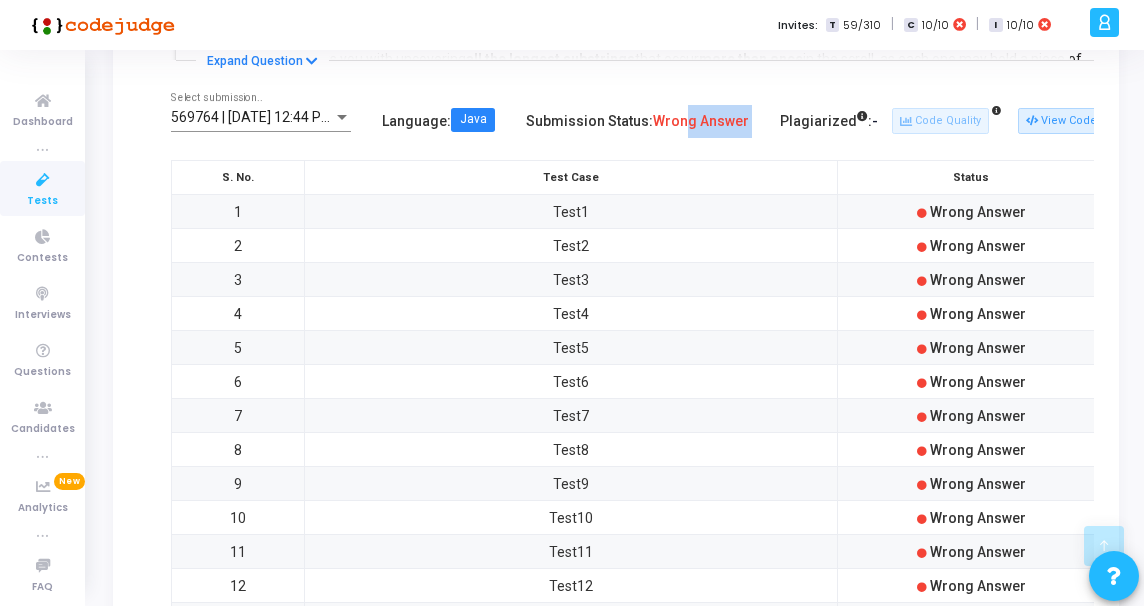 drag, startPoint x: 766, startPoint y: 119, endPoint x: 690, endPoint y: 113, distance: 76.23647 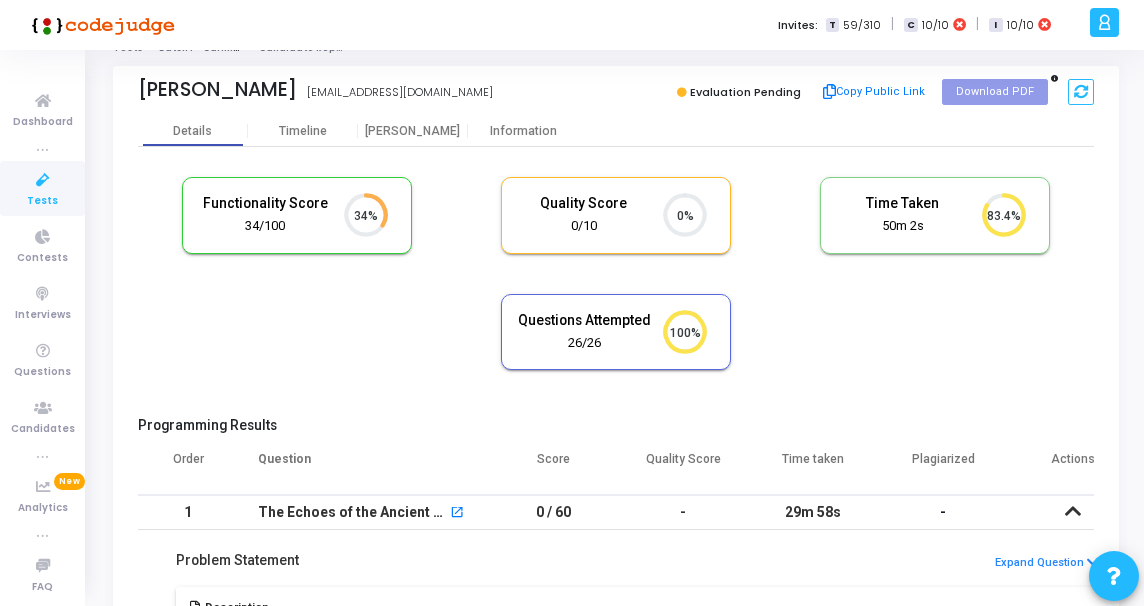 click on "0 / 60" at bounding box center [553, 512] 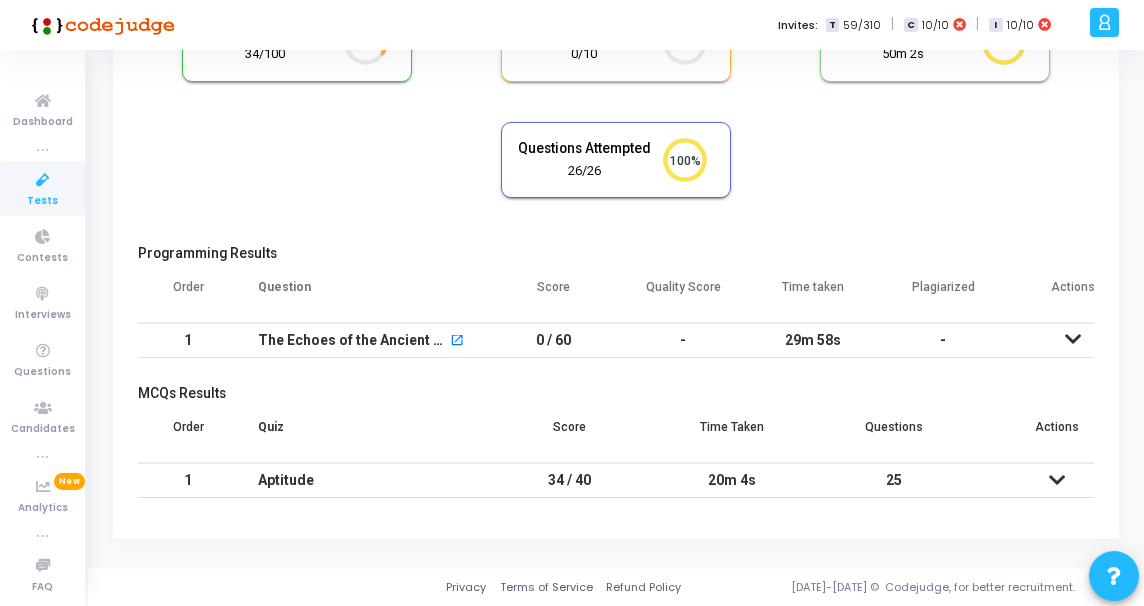 drag, startPoint x: 574, startPoint y: 318, endPoint x: 529, endPoint y: 316, distance: 45.044422 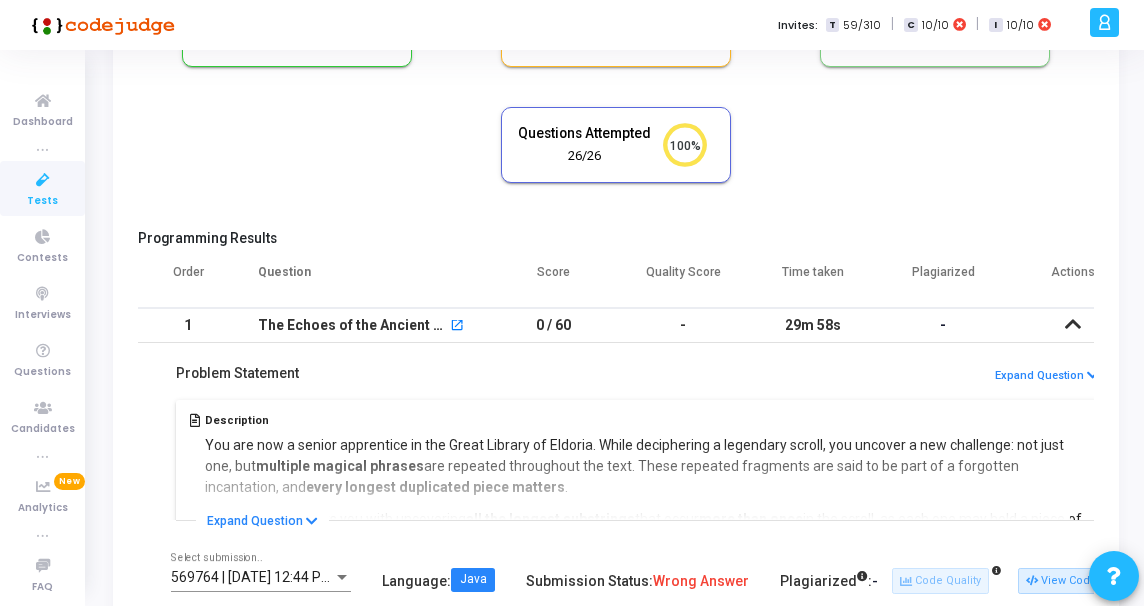 click on "-" at bounding box center (683, 325) 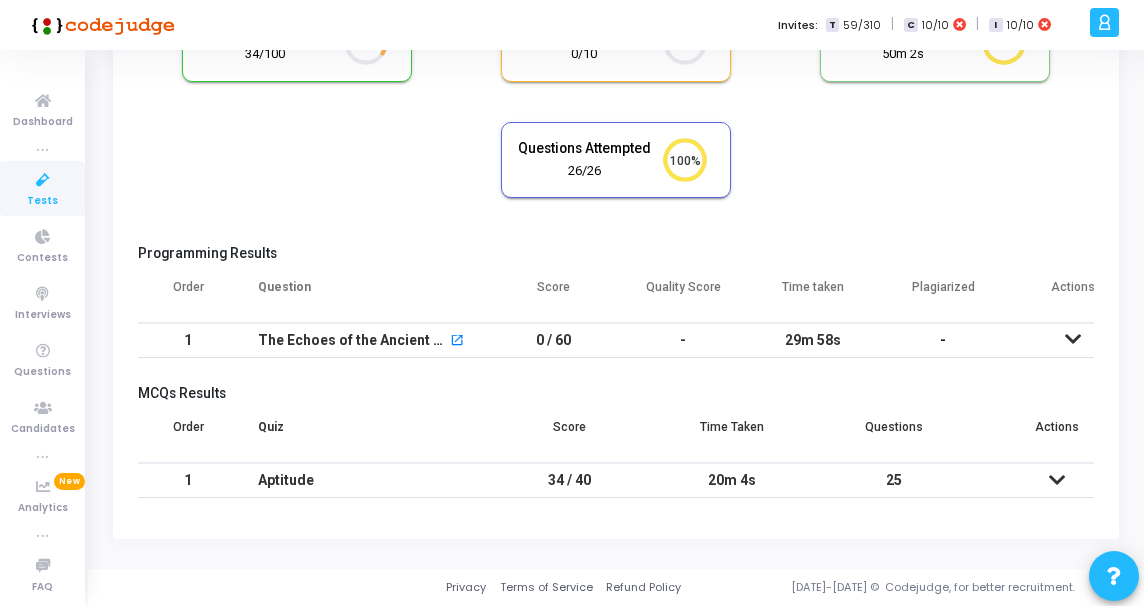 drag, startPoint x: 575, startPoint y: 479, endPoint x: 543, endPoint y: 477, distance: 32.06244 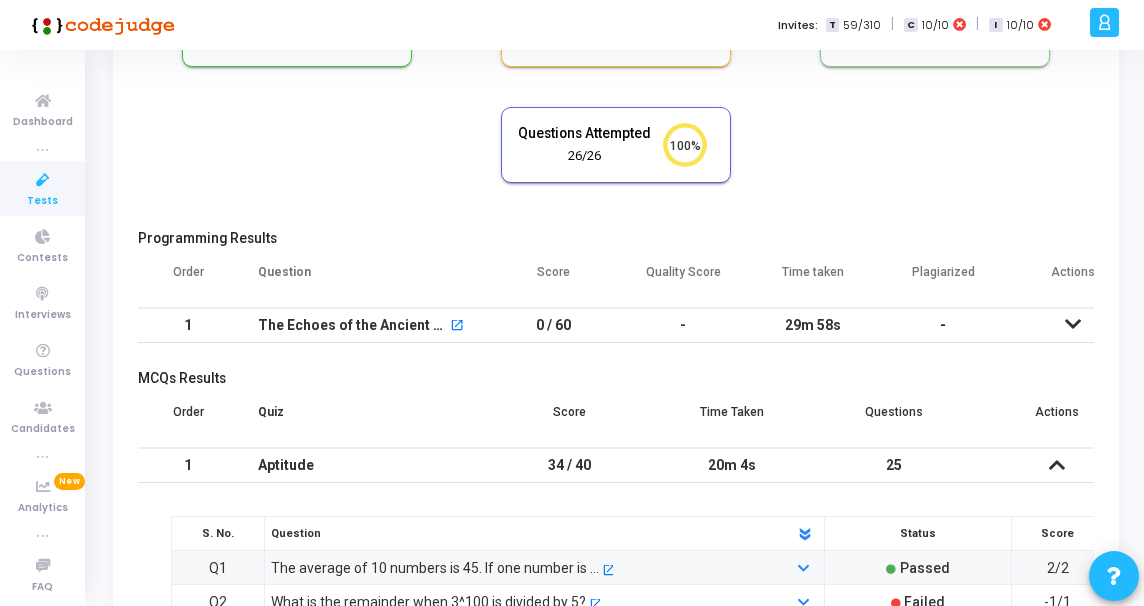 click on "34 / 40" at bounding box center (569, 465) 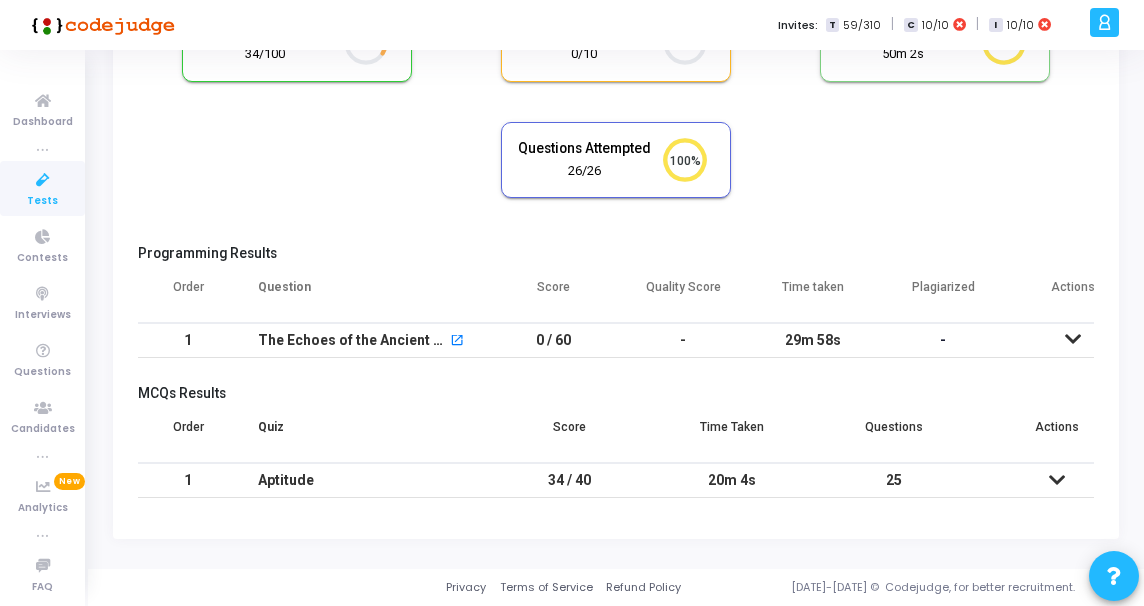 click on "Order  Question   Score   Quality Score   Time taken   Plagiarized   Actions  1  The Echoes of the Ancient Scroll  open_in_new  0 / 60   -   29m 58s   -  569764 | [DATE] 12:44 PM IST (Best) Select submission..  Language :   Java   Submission Status:   Wrong Answer   Plagiarized  :   -   Code Quality   View Code   S. No.   Test Case   Status  1 Test1  Wrong Answer  2 Test2  Wrong Answer  3 Test3  Wrong Answer  4 Test4  Wrong Answer  5 Test5  Wrong Answer  6 Test6  Wrong Answer  7 Test7  Wrong Answer  8 Test8  Wrong Answer  9 Test9  Wrong Answer  10 Test10  Wrong Answer  11 Test11  Wrong Answer  12 Test12  Wrong Answer  13 Test13  Wrong Answer  14 Test14  Wrong Answer  15 Test15  Wrong Answer  16 Test16  Wrong Answer  17 Test17  Wrong Answer  18 Test18  Wrong Answer  19 Test19  Wrong Answer  20 Test20  Wrong Answer" at bounding box center (616, 318) 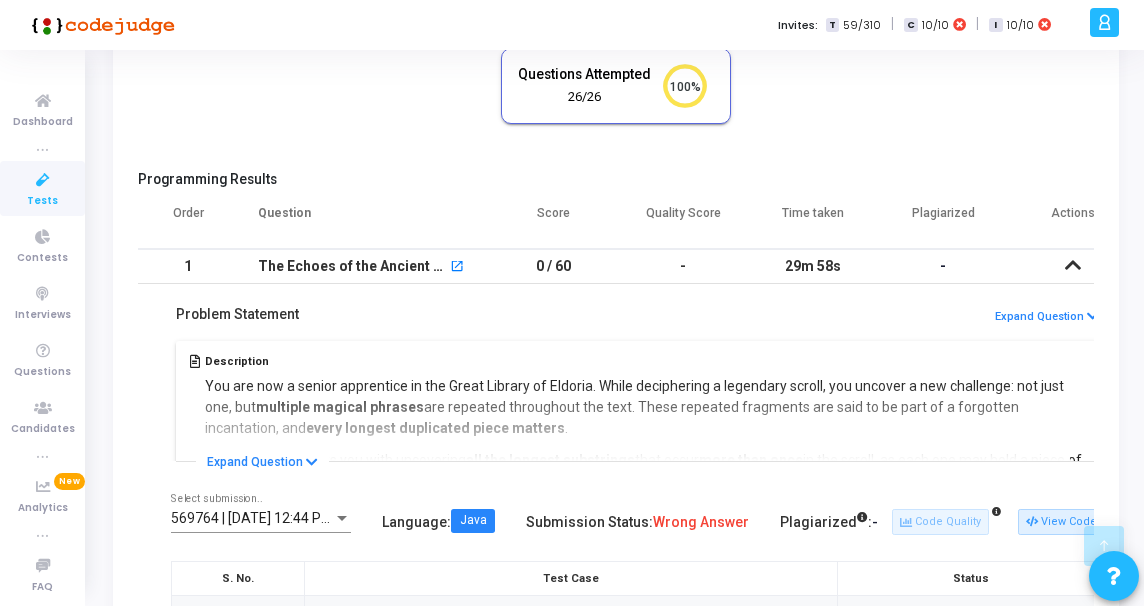 scroll, scrollTop: 464, scrollLeft: 0, axis: vertical 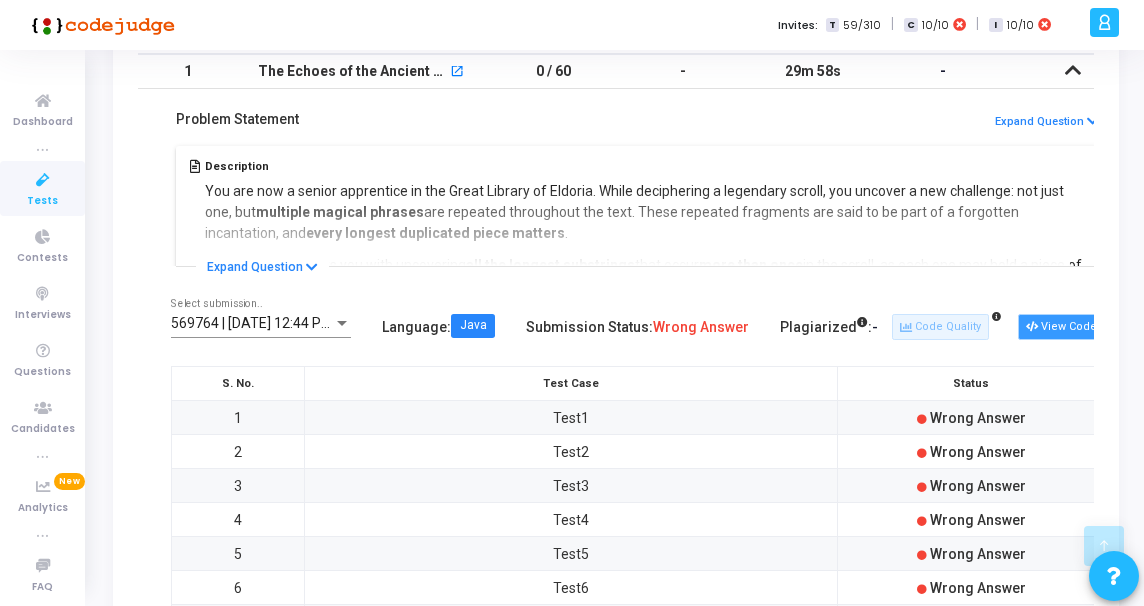 click on "View Code" at bounding box center (1061, 327) 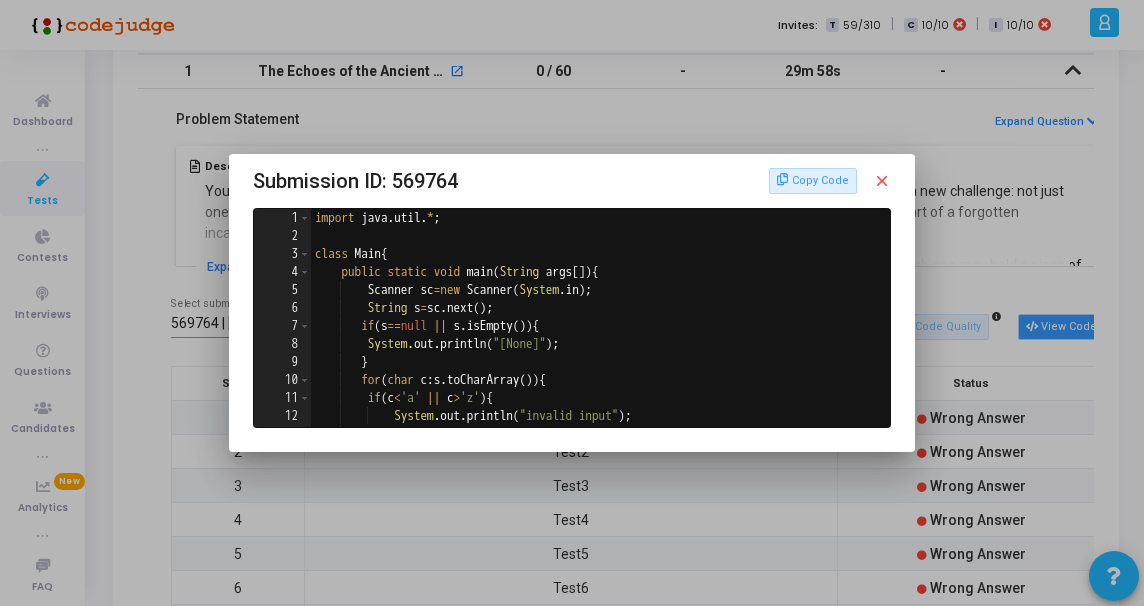 scroll, scrollTop: 0, scrollLeft: 0, axis: both 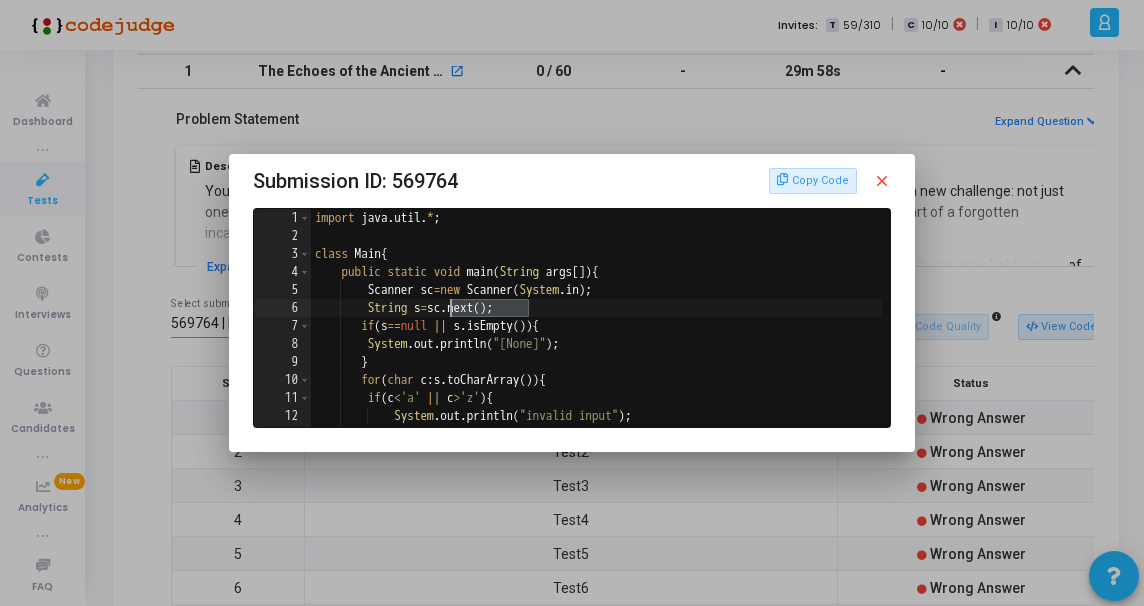 drag, startPoint x: 528, startPoint y: 312, endPoint x: 435, endPoint y: 312, distance: 93 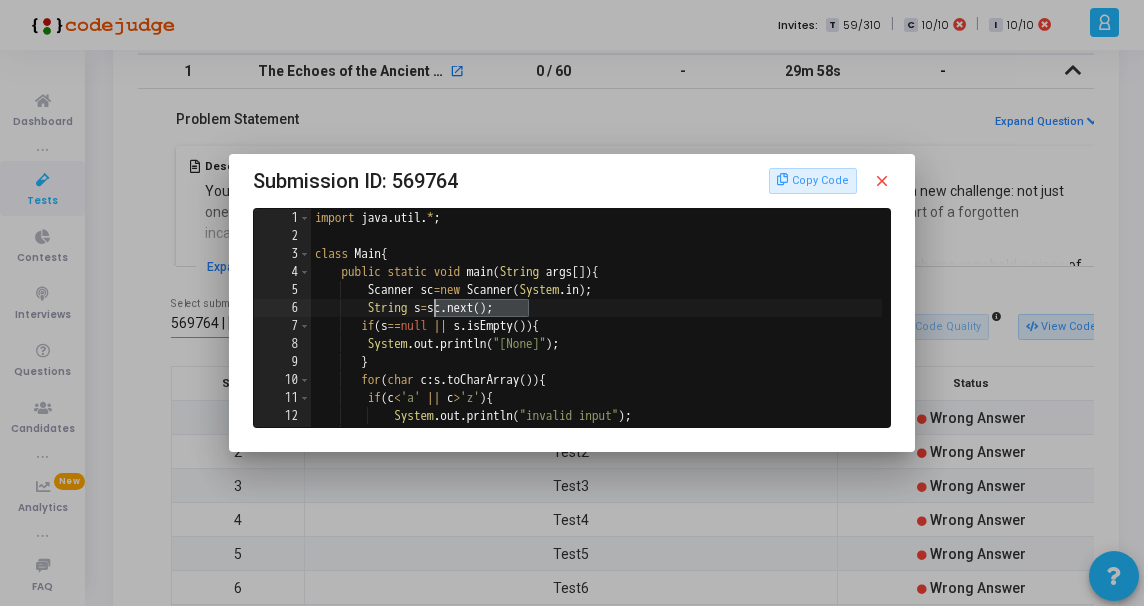 click on "import   java . util . * ; class   Main {      public   static   void   main ( String   args [ ]) {           Scanner   sc = new   Scanner ( System . in ) ;           String   s = sc . next ( ) ;          if ( s == null   ||   s . isEmpty ( )) {           System . out . println ( "[None]" ) ;          }          for ( char   c : s . toCharArray ( )) {           if ( c < 'a'   ||   c > 'z' ) {                System . out . println ( "invalid input" ) ;           }          }" at bounding box center [599, 336] 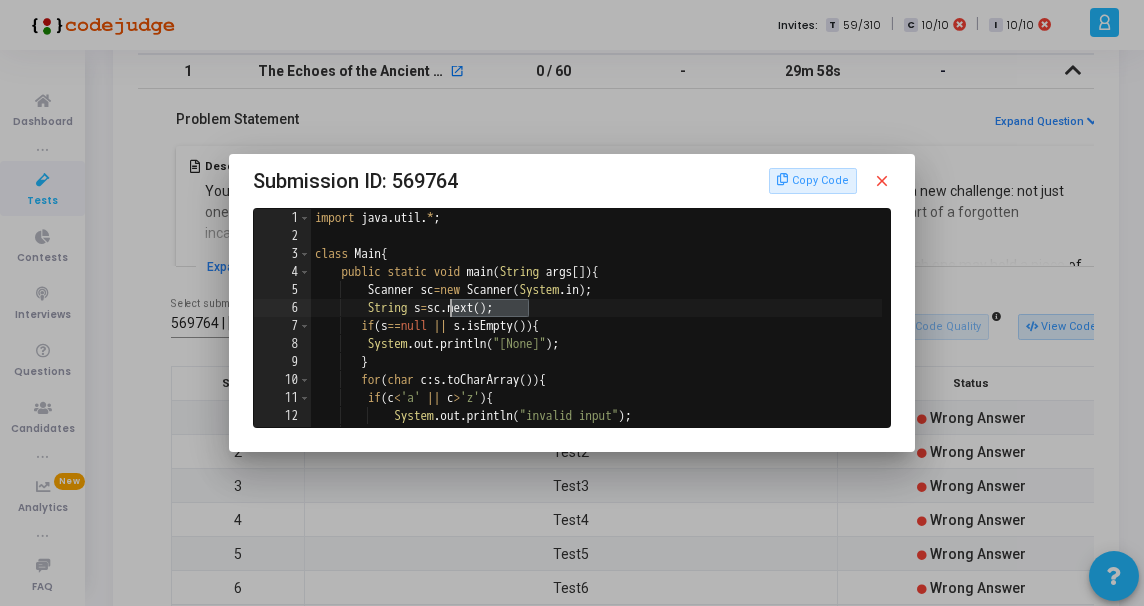 drag, startPoint x: 514, startPoint y: 308, endPoint x: 448, endPoint y: 310, distance: 66.0303 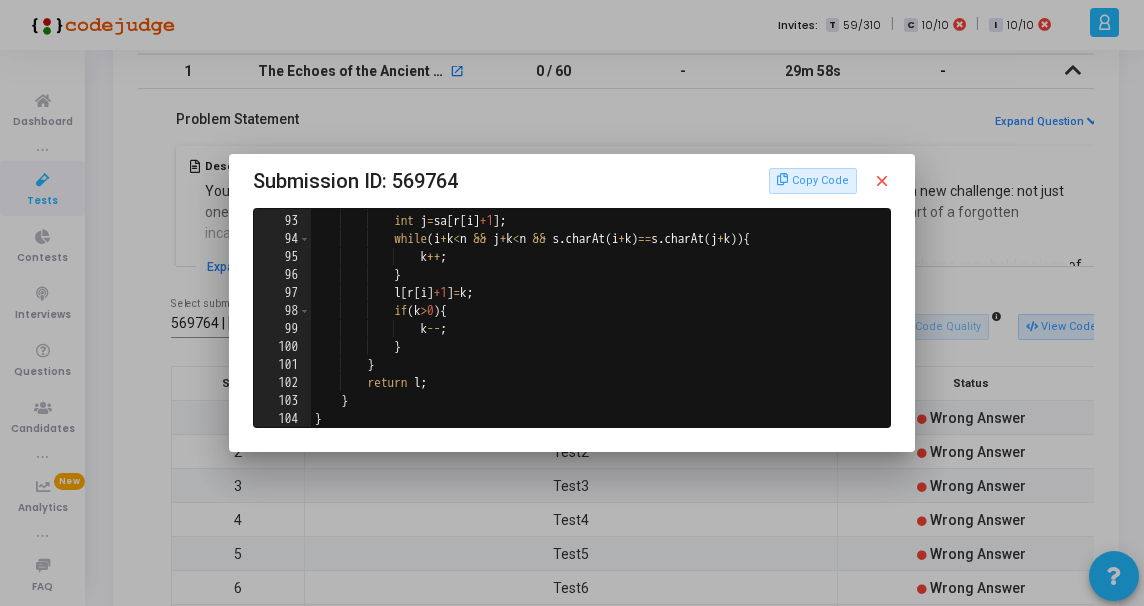 click on "close" at bounding box center [882, 181] 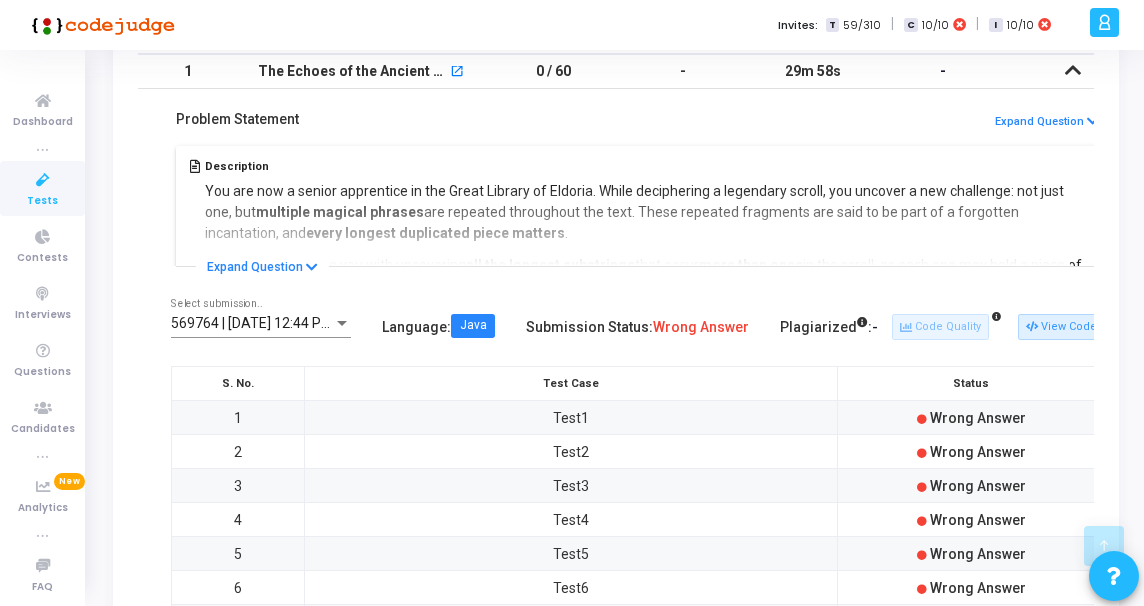 click on "569764 | [DATE] 12:44 PM IST (Best) Select submission..  Language :   Java   Submission Status:   Wrong Answer   Plagiarized  :   -   Code Quality   View Code" at bounding box center (638, 327) 